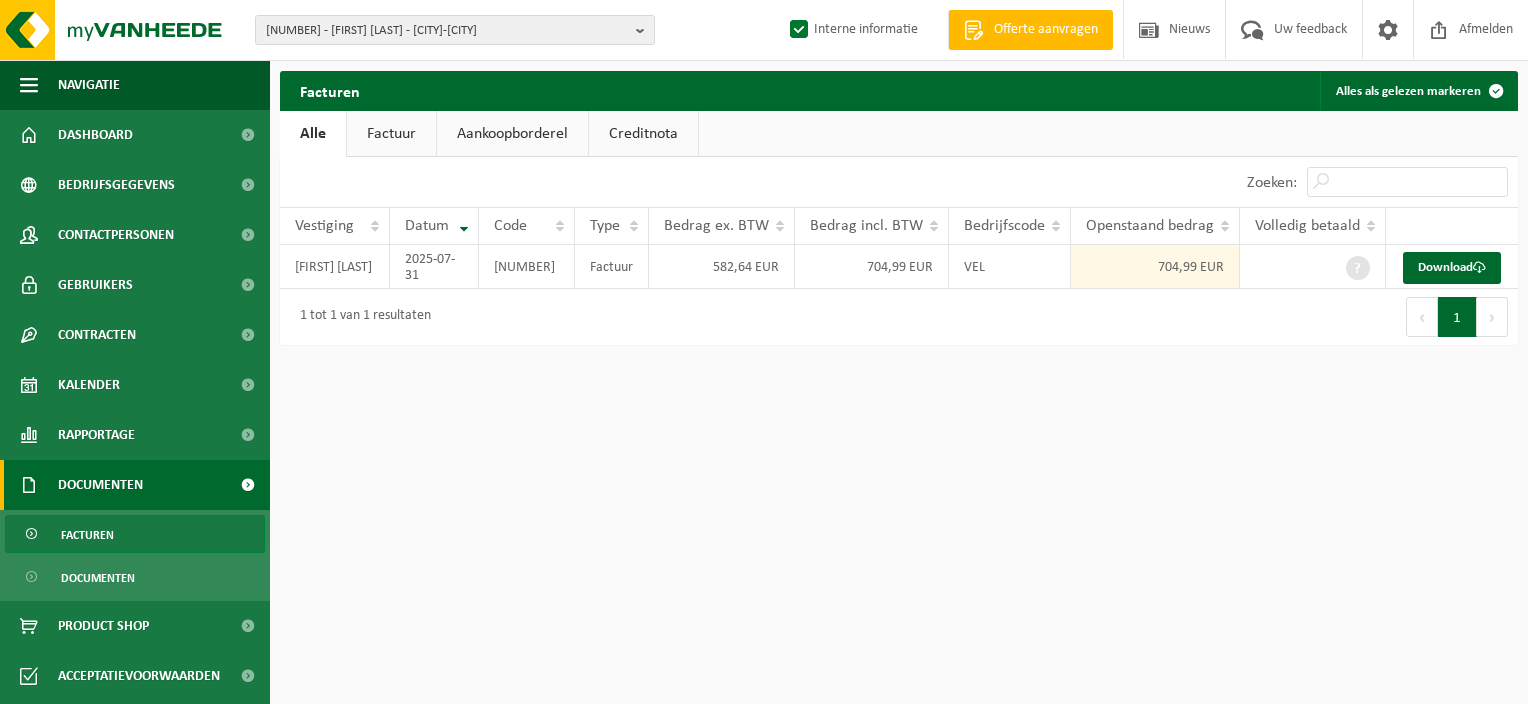 scroll, scrollTop: 0, scrollLeft: 0, axis: both 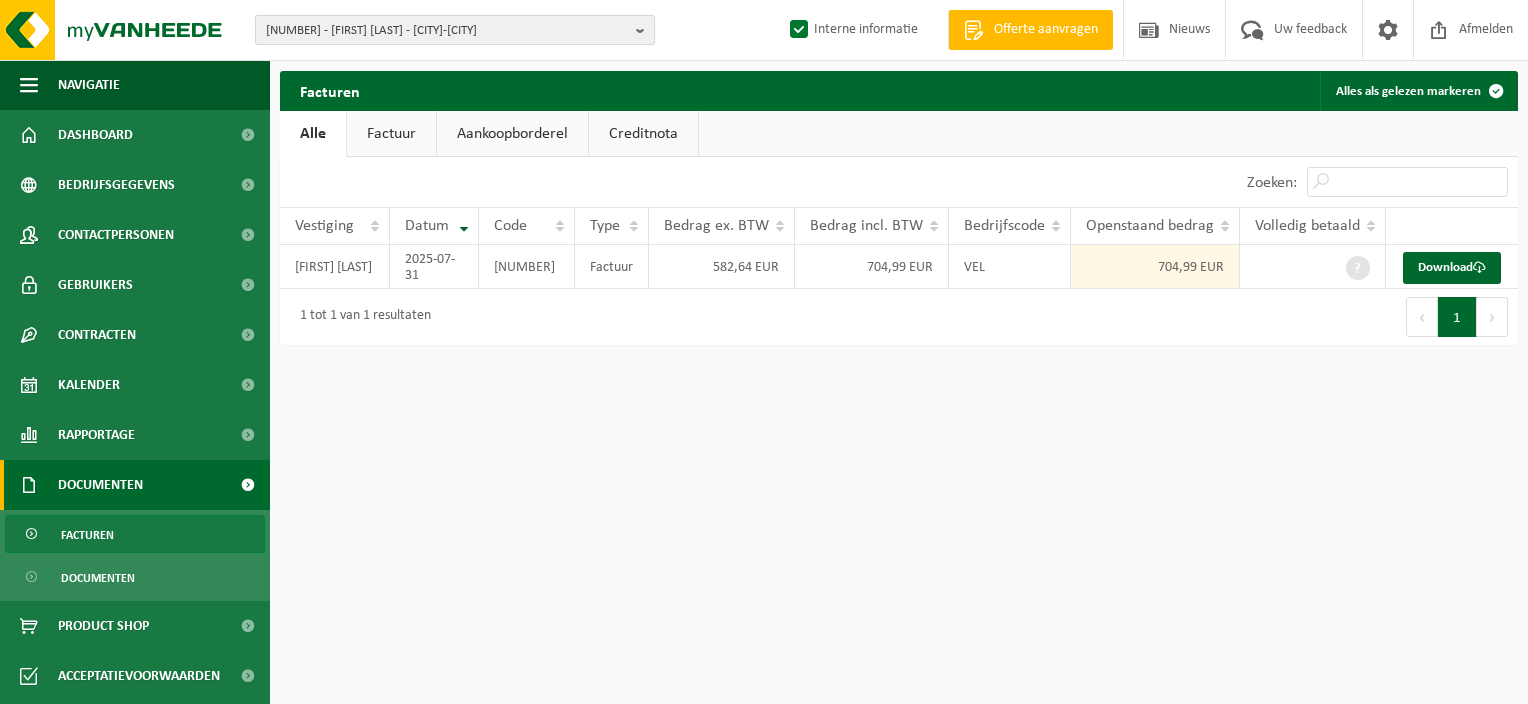 click at bounding box center (645, 30) 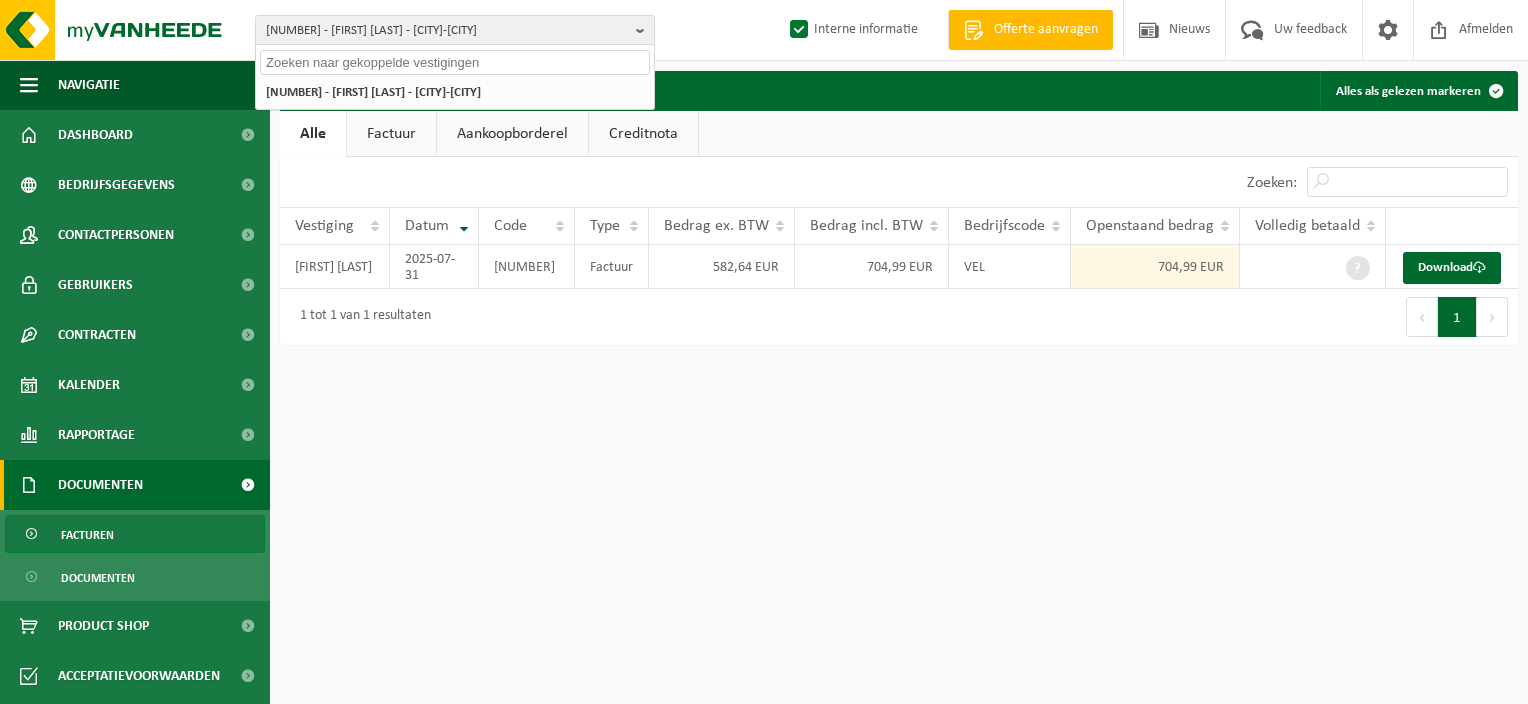 click at bounding box center (455, 62) 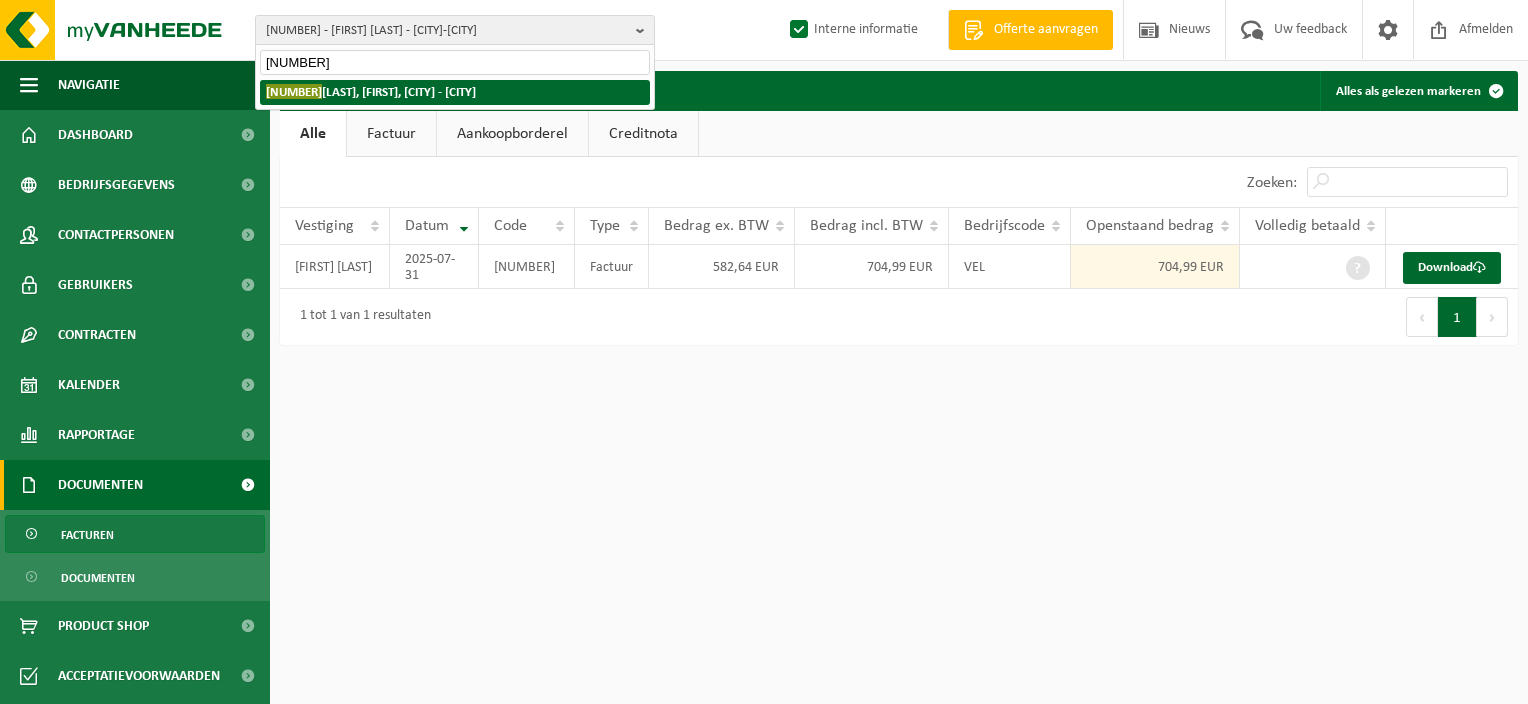 type on "10-989895" 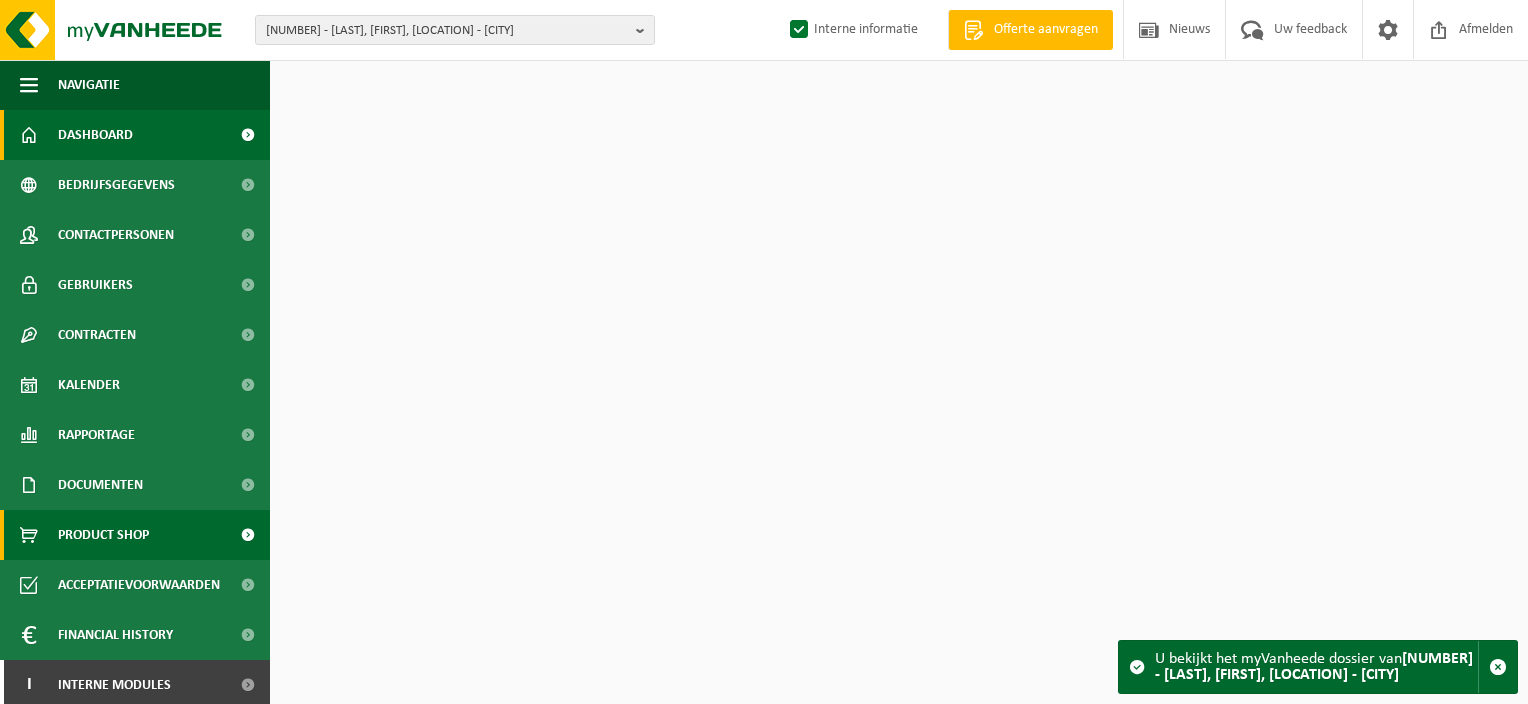 scroll, scrollTop: 0, scrollLeft: 0, axis: both 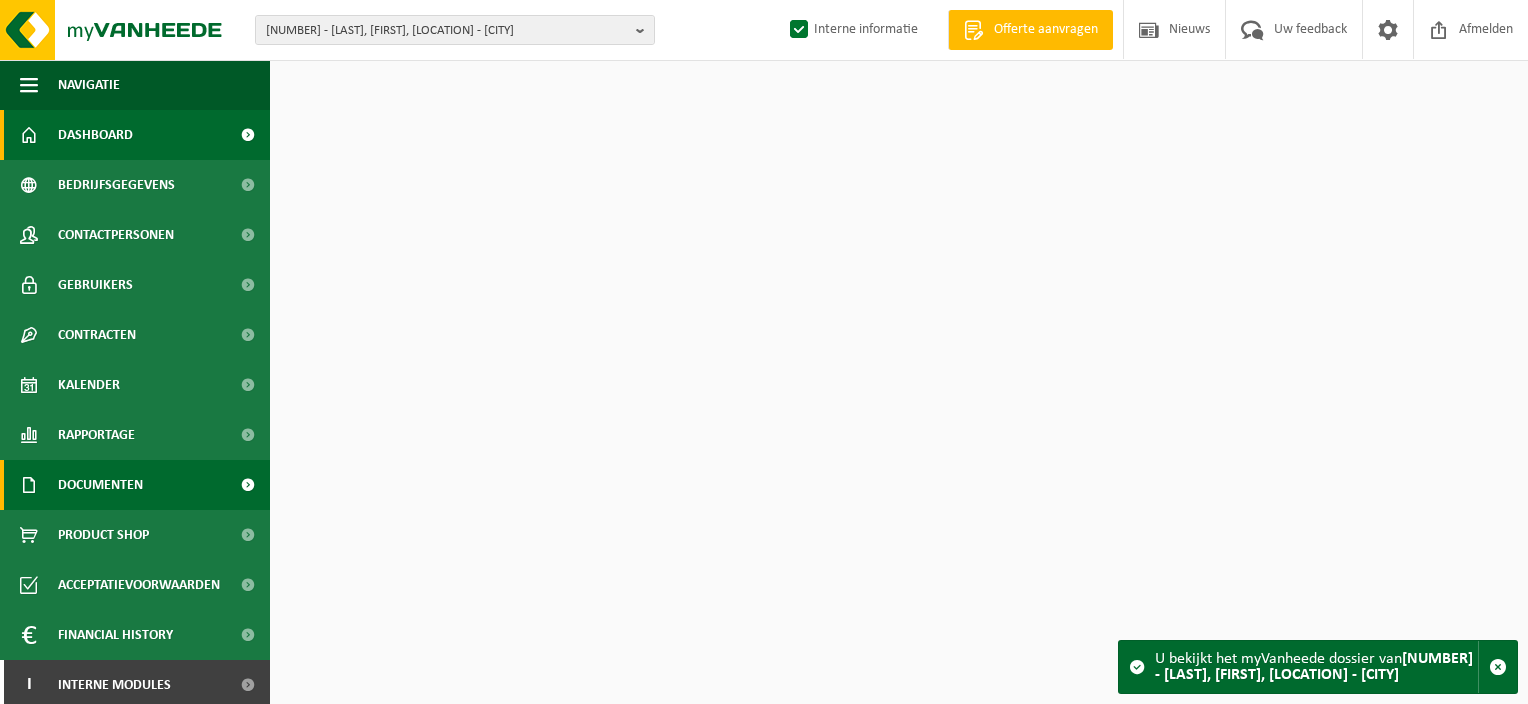 click on "Documenten" at bounding box center [100, 485] 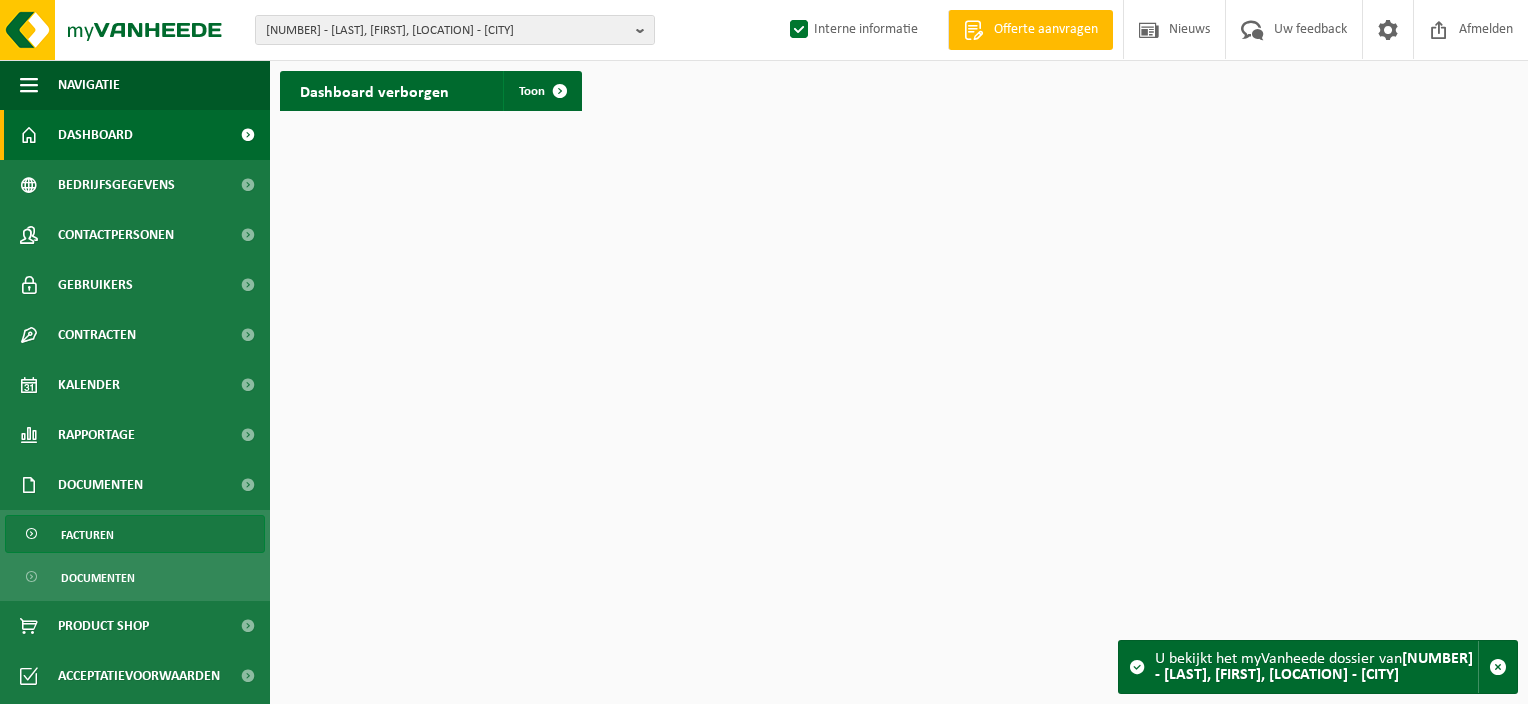 click on "Facturen" at bounding box center [135, 534] 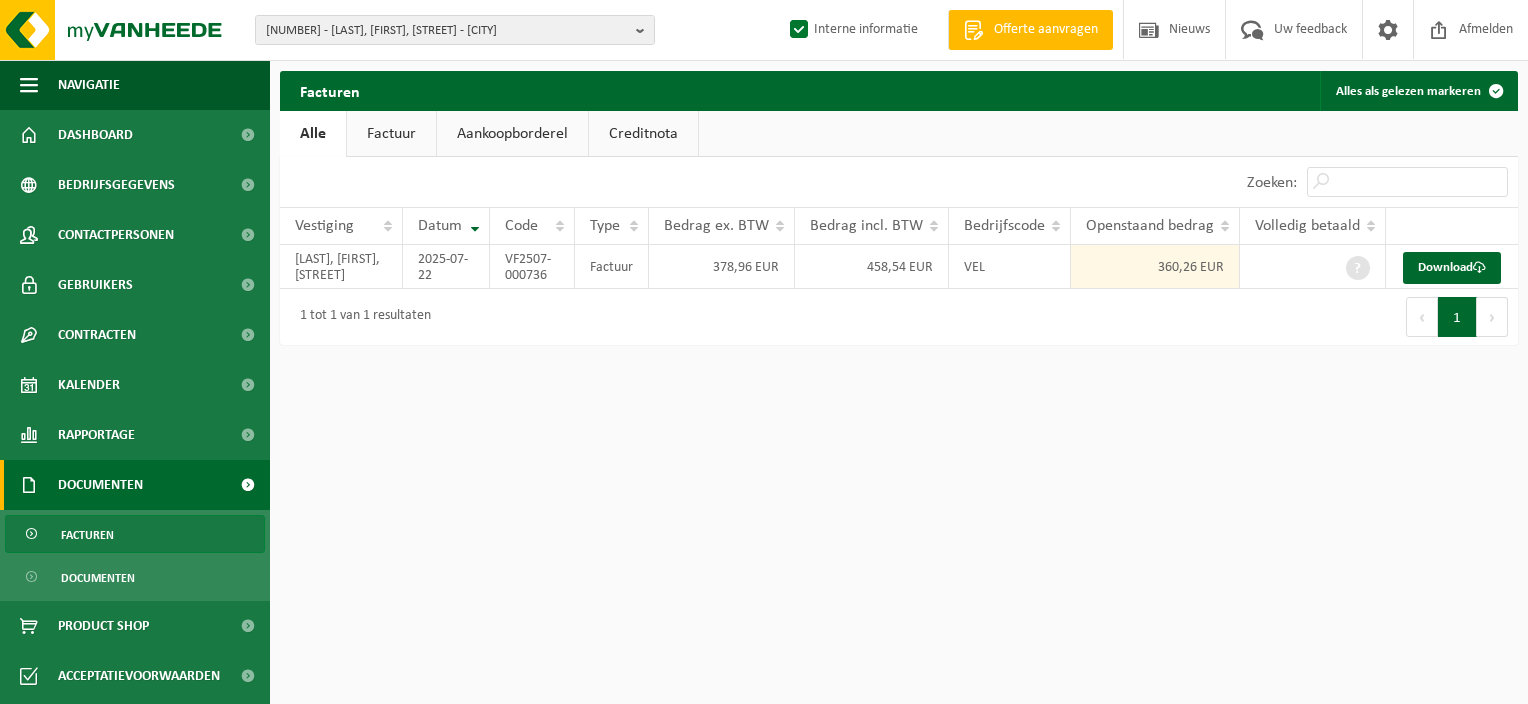 scroll, scrollTop: 0, scrollLeft: 0, axis: both 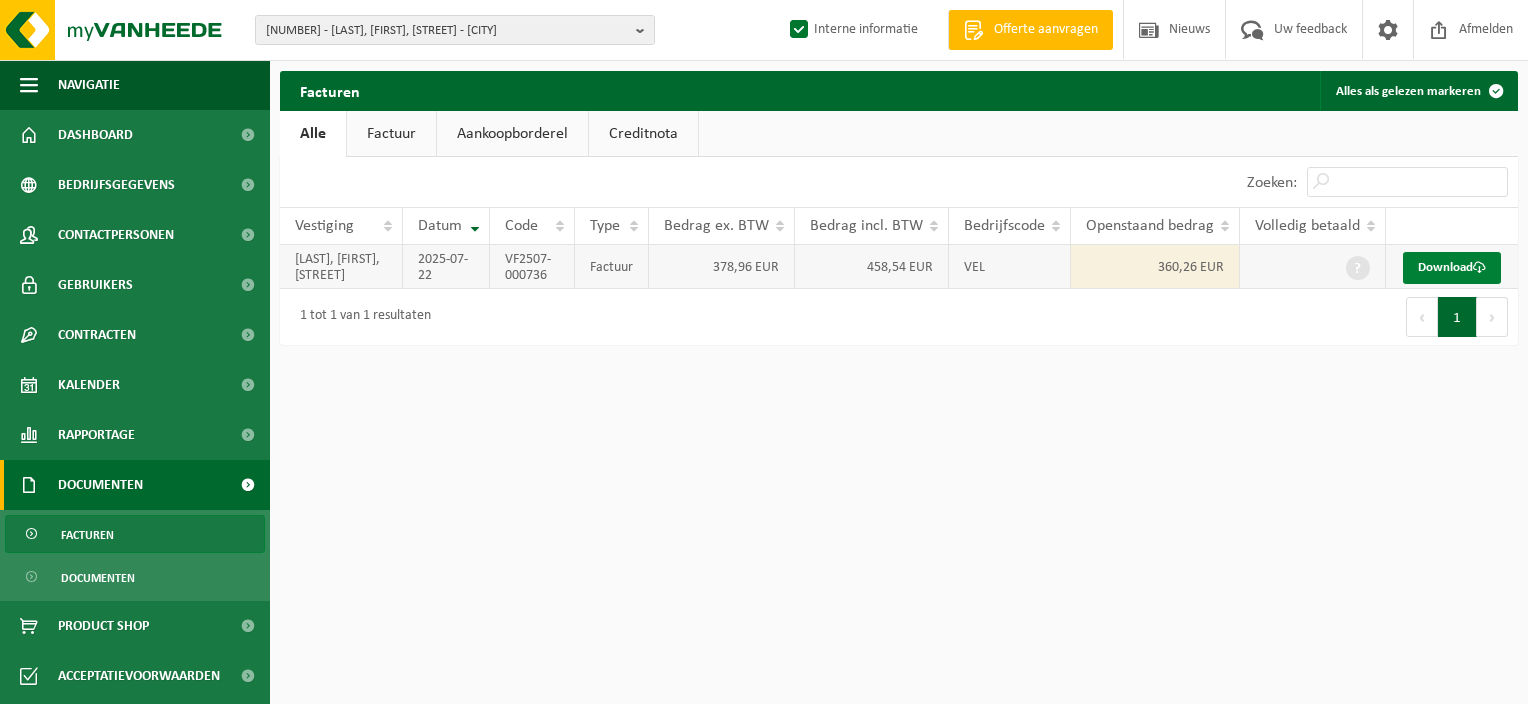 click on "Download" at bounding box center (1452, 268) 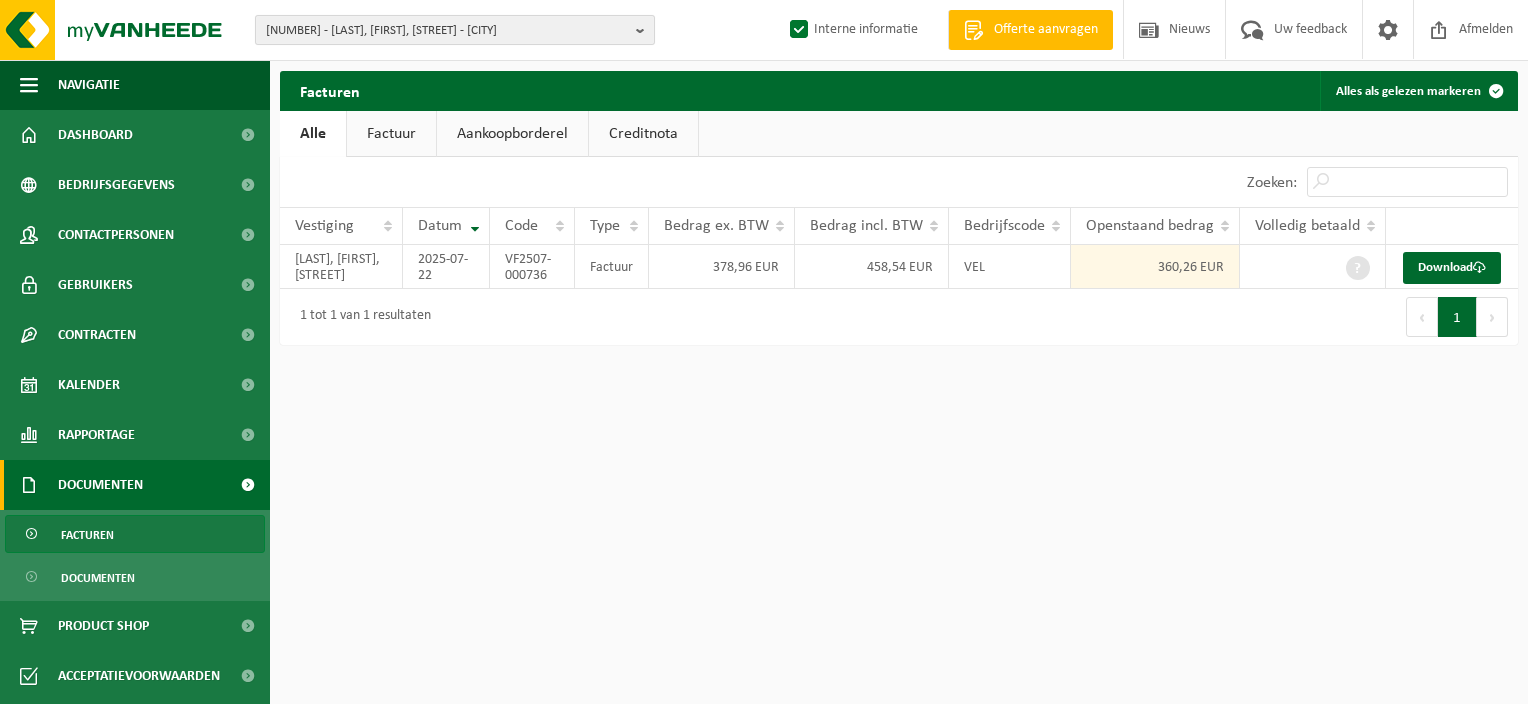 click at bounding box center (645, 30) 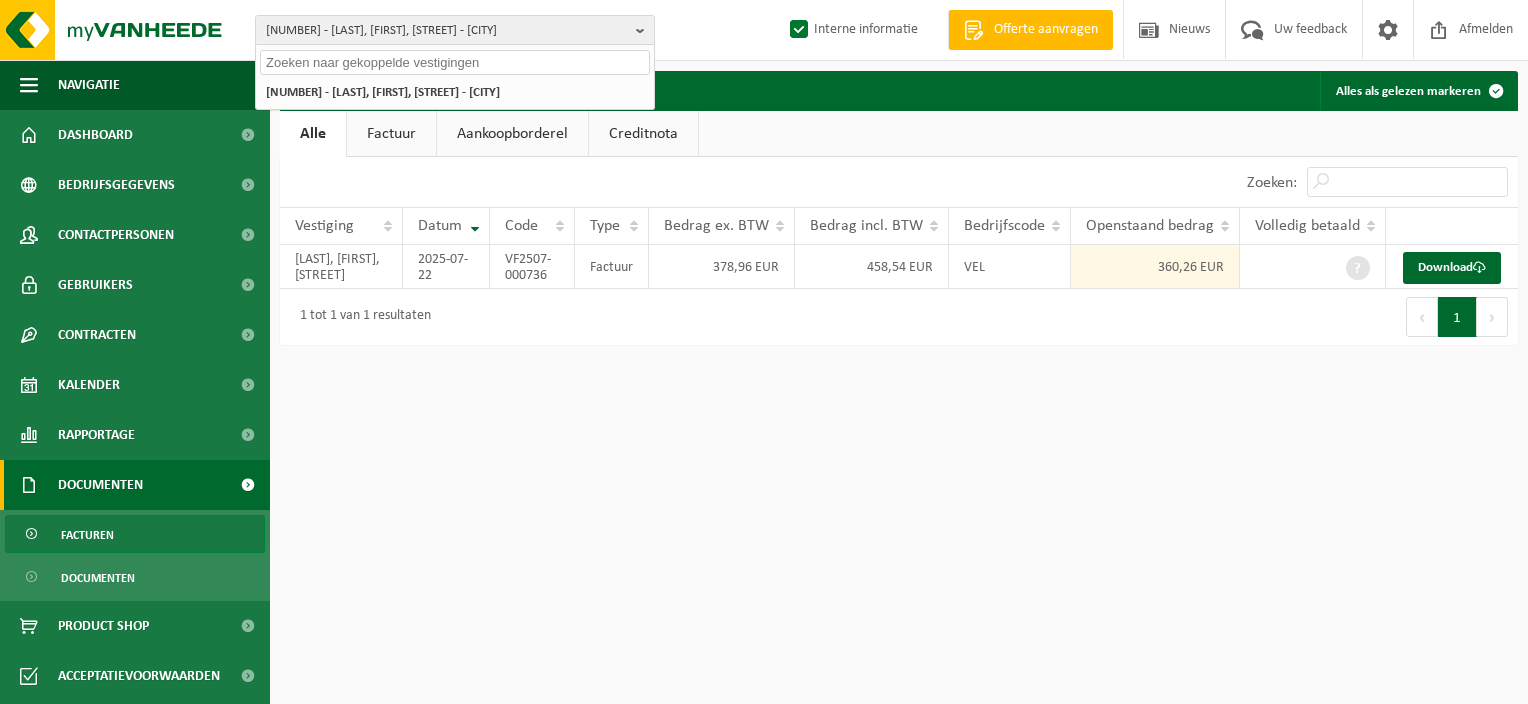 click at bounding box center (455, 62) 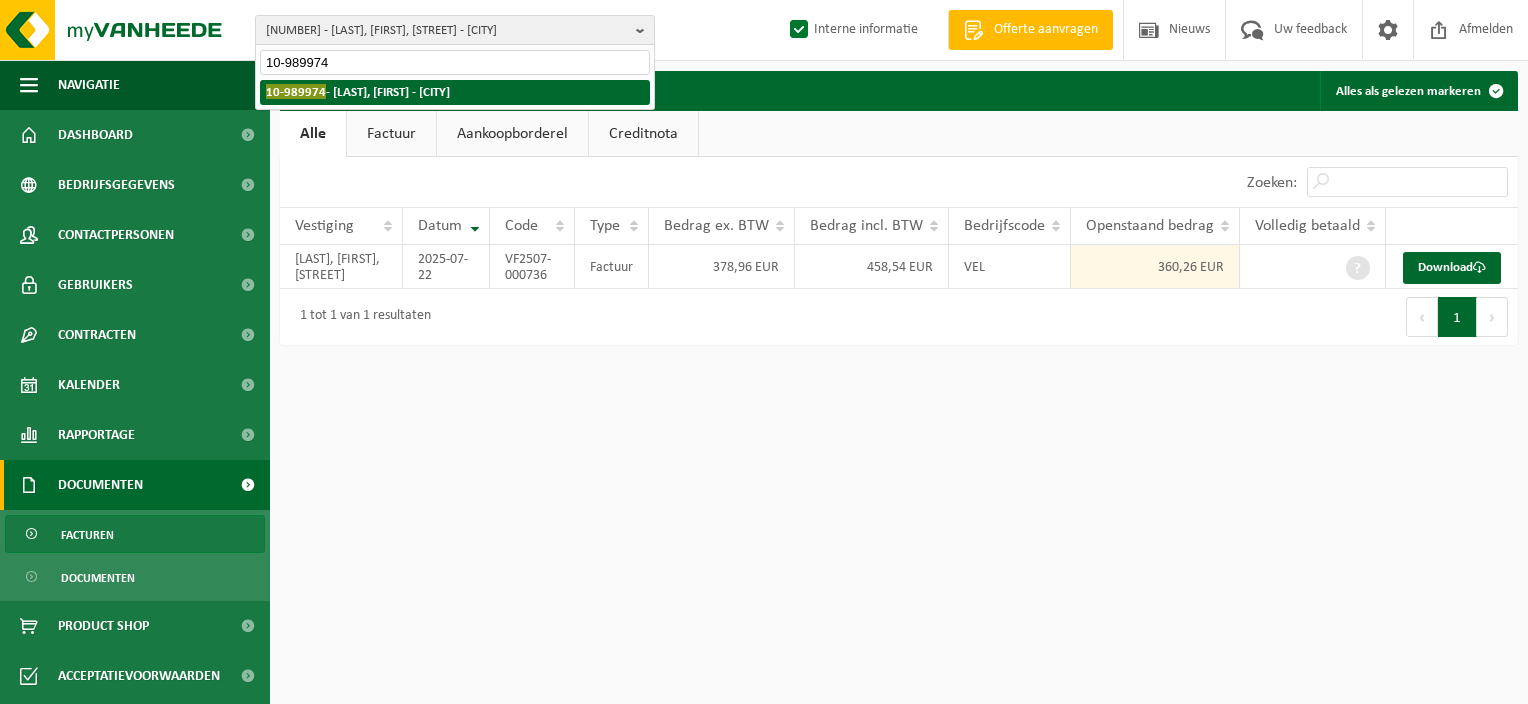 type on "10-989974" 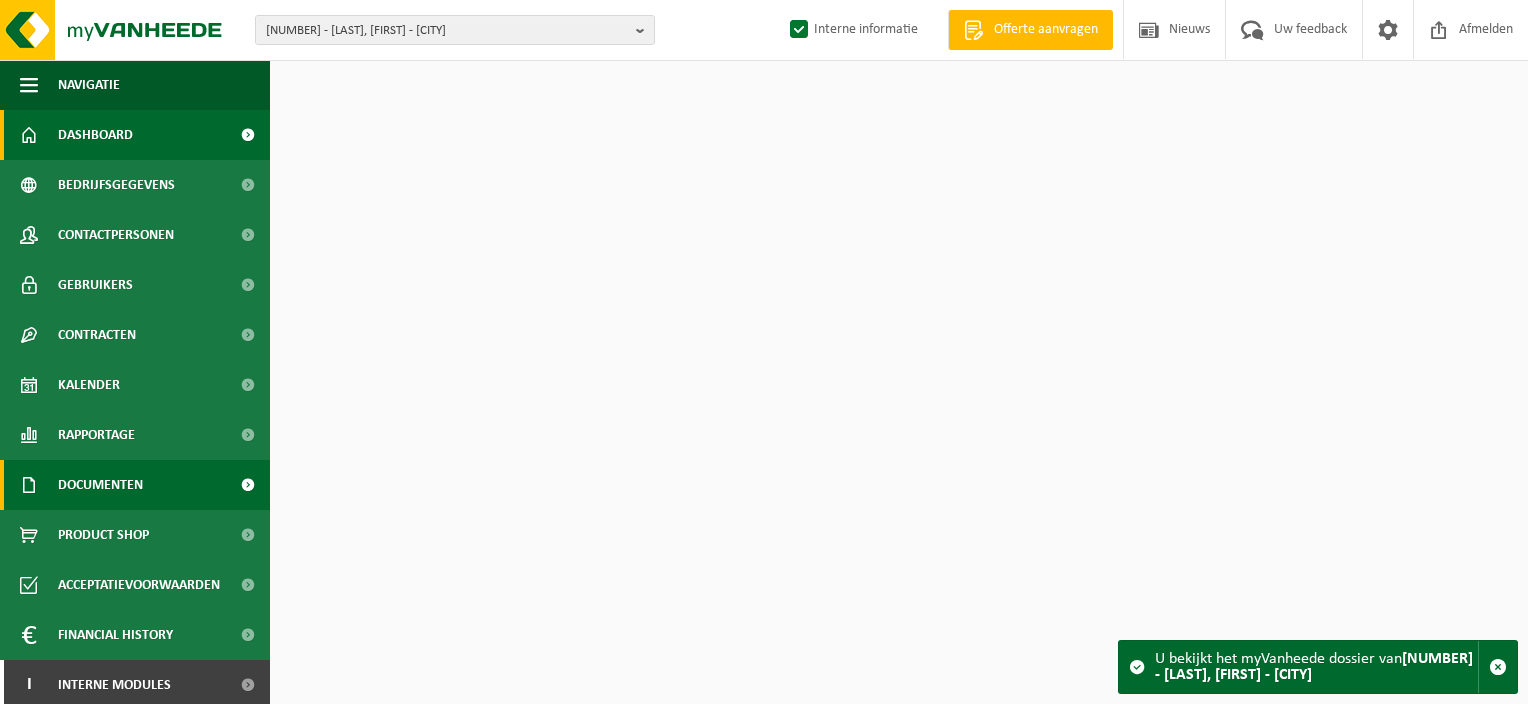 scroll, scrollTop: 0, scrollLeft: 0, axis: both 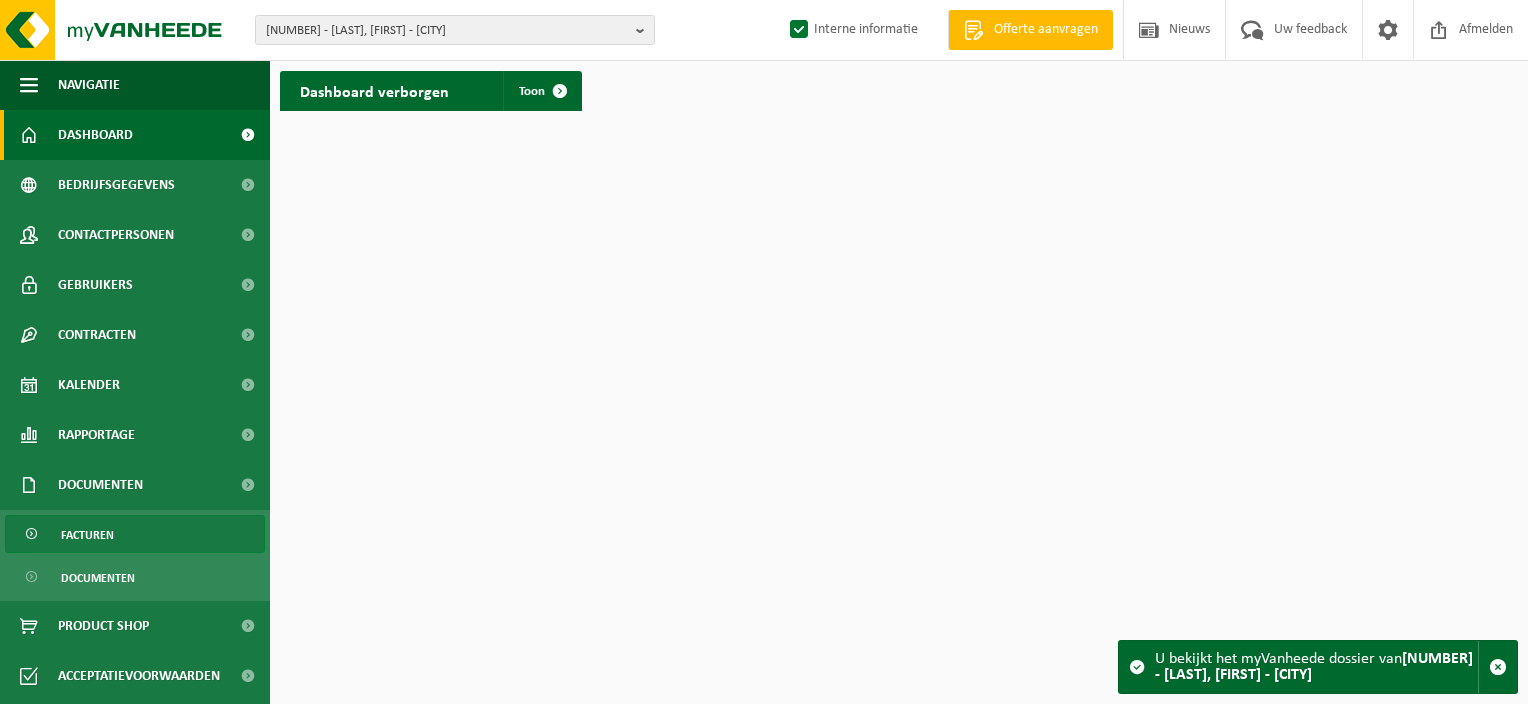 click on "Facturen" at bounding box center [87, 535] 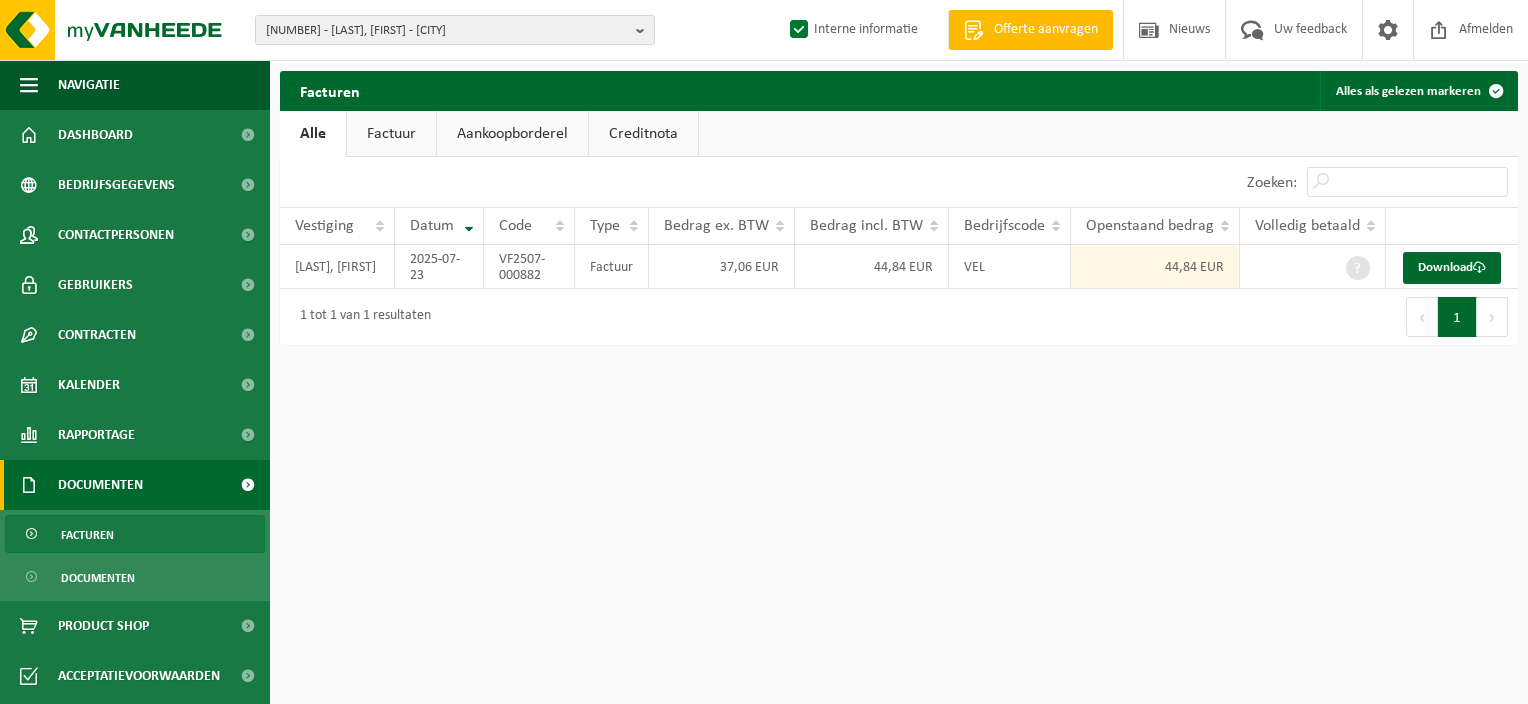 scroll, scrollTop: 0, scrollLeft: 0, axis: both 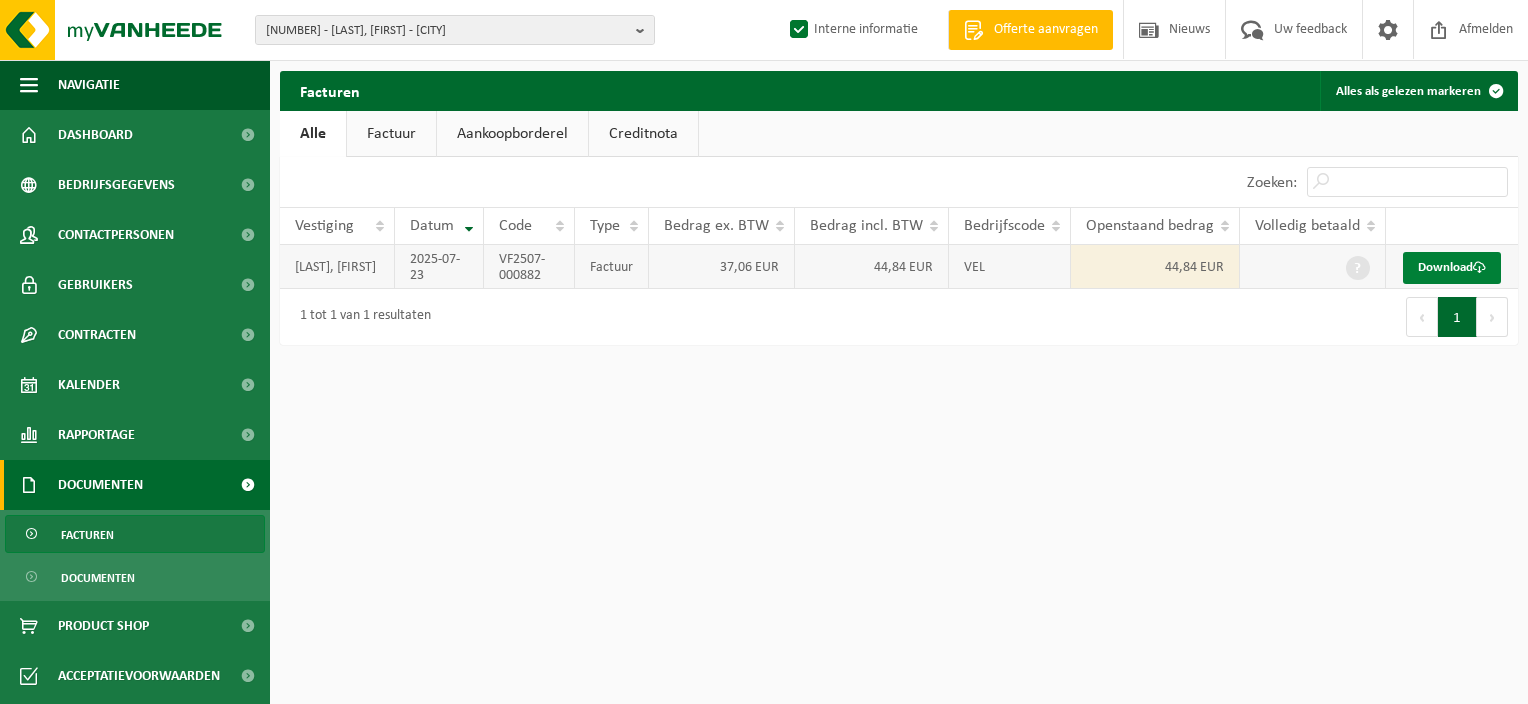 click on "Download" at bounding box center (1452, 268) 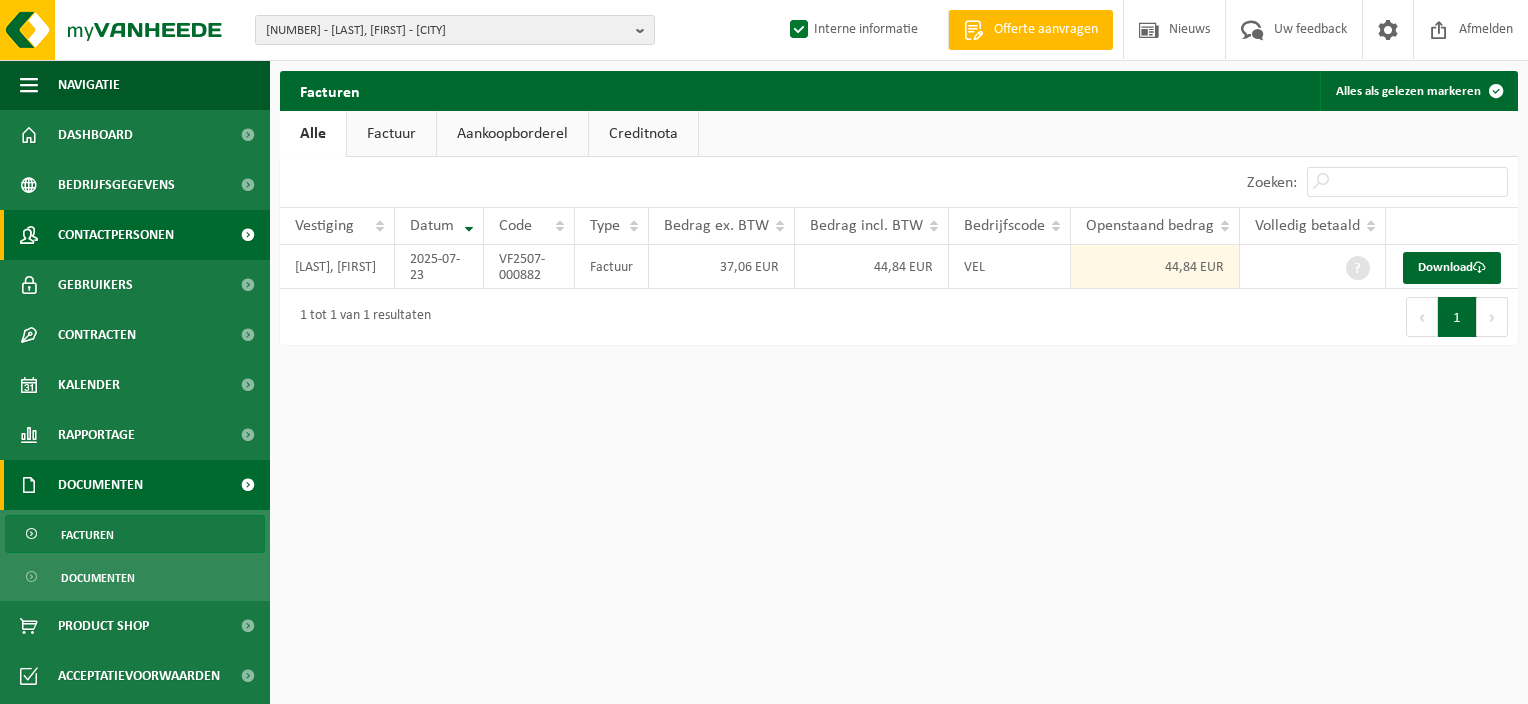 click on "Contactpersonen" at bounding box center (116, 235) 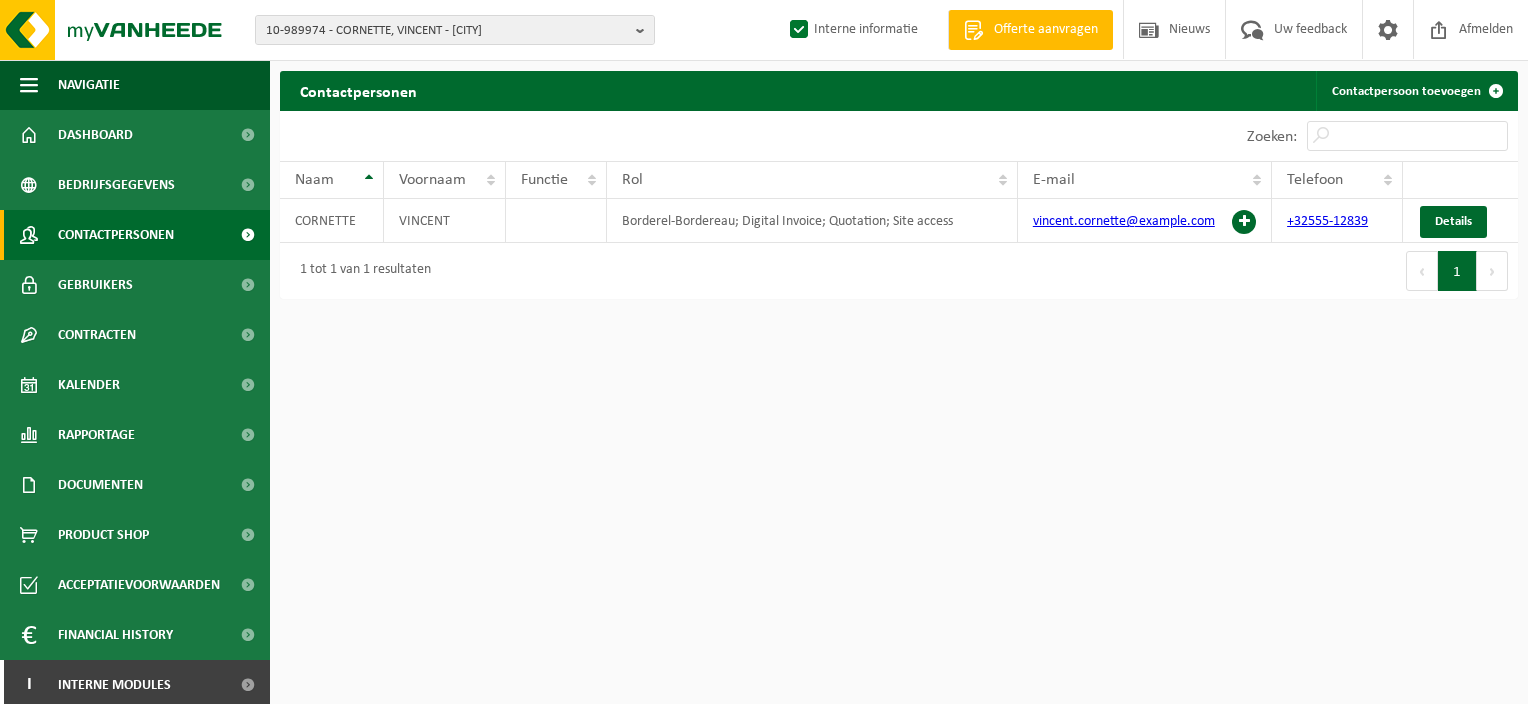 scroll, scrollTop: 0, scrollLeft: 0, axis: both 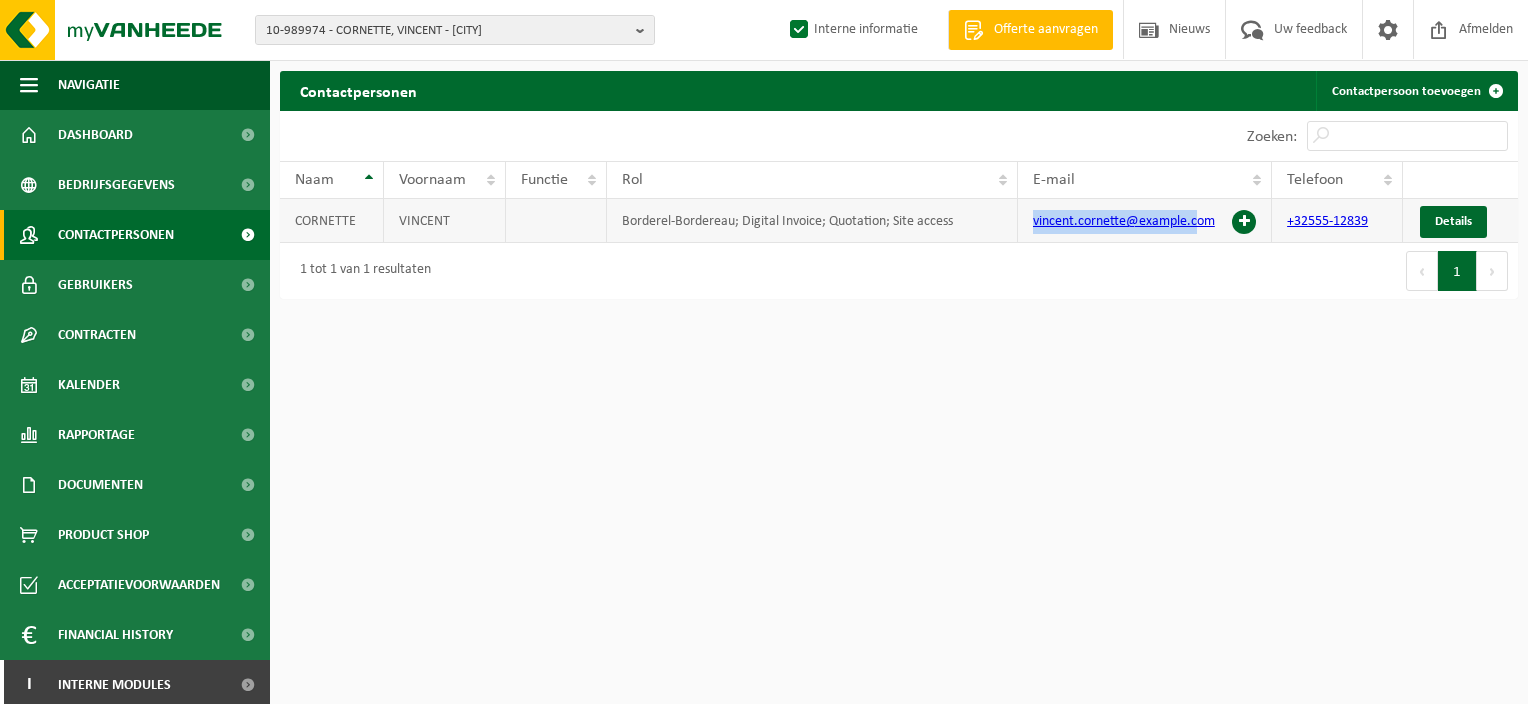 drag, startPoint x: 1197, startPoint y: 230, endPoint x: 955, endPoint y: 224, distance: 242.07437 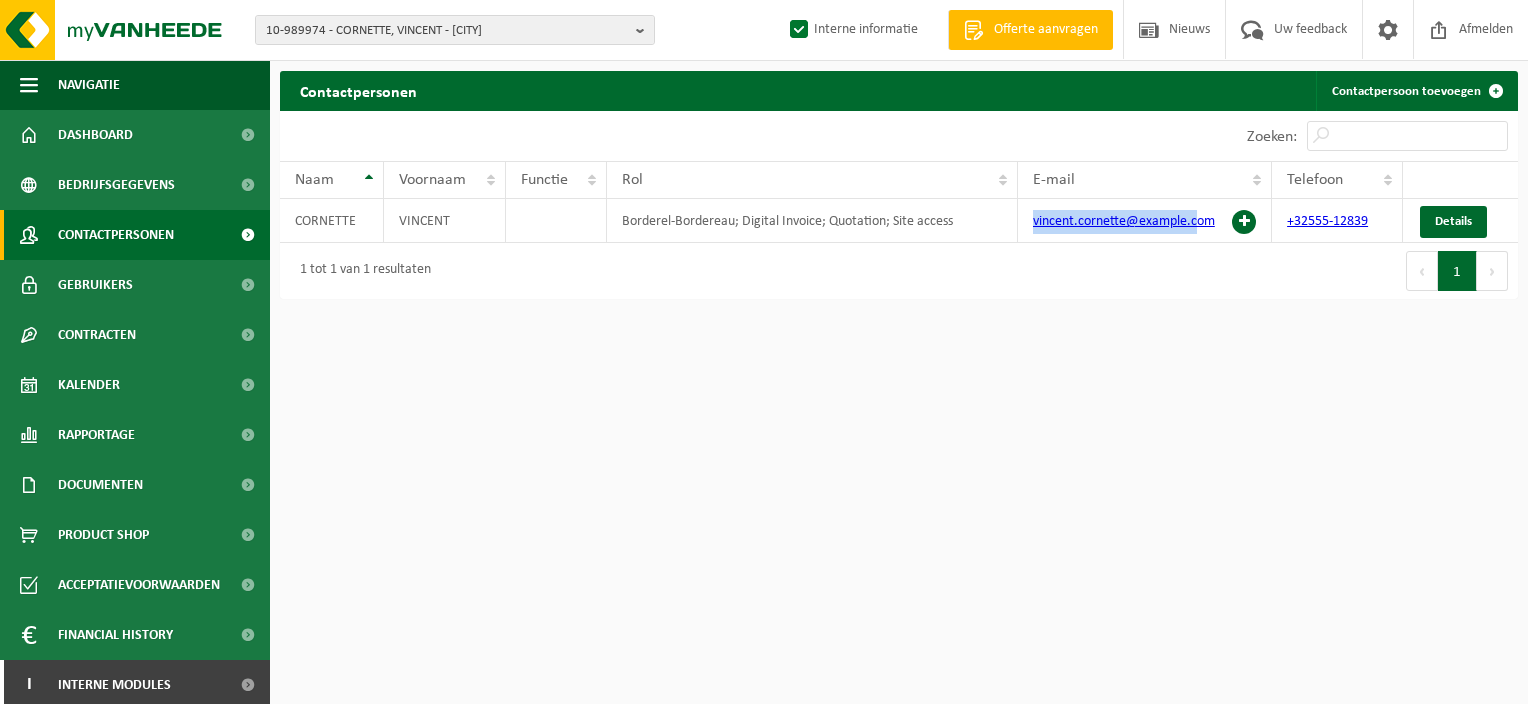 copy on "vincent.cornette@gmail.com" 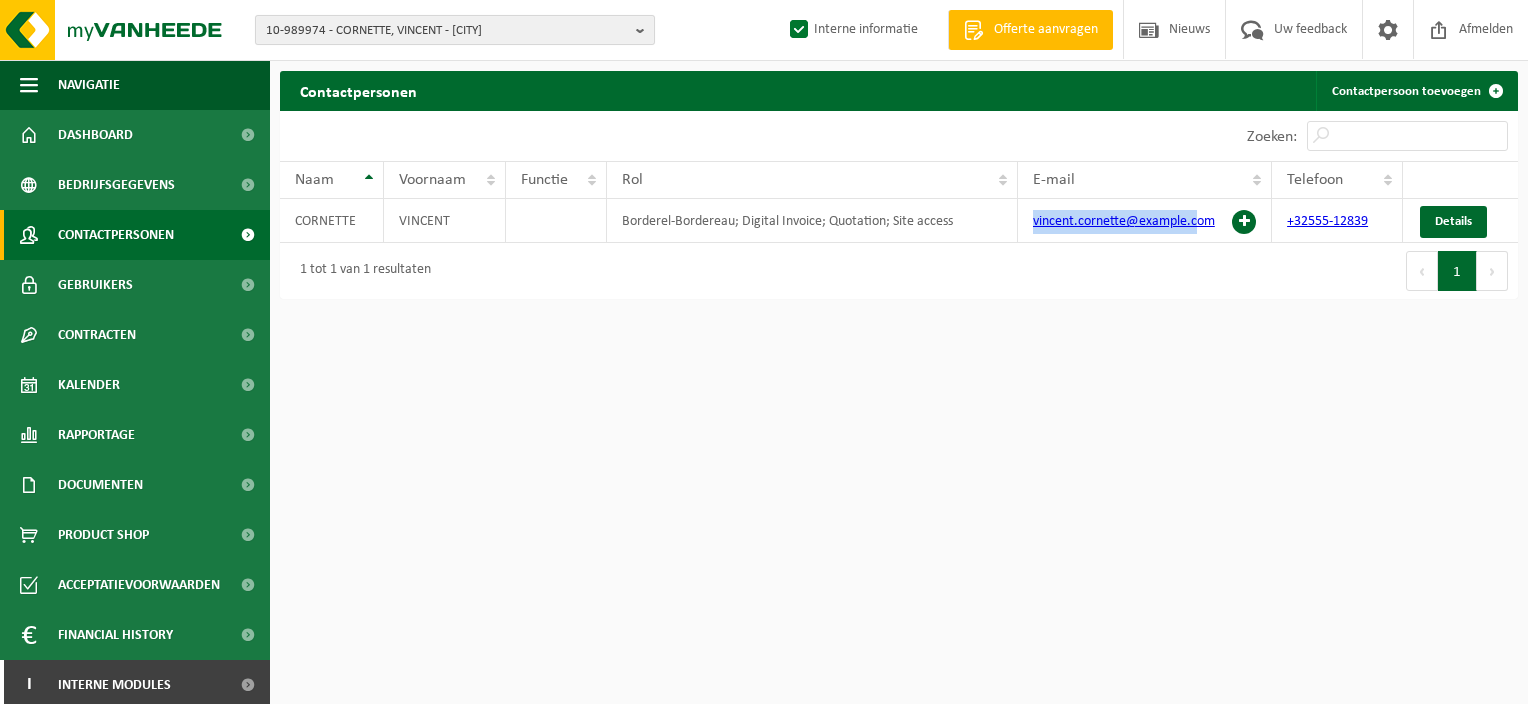 click at bounding box center (645, 30) 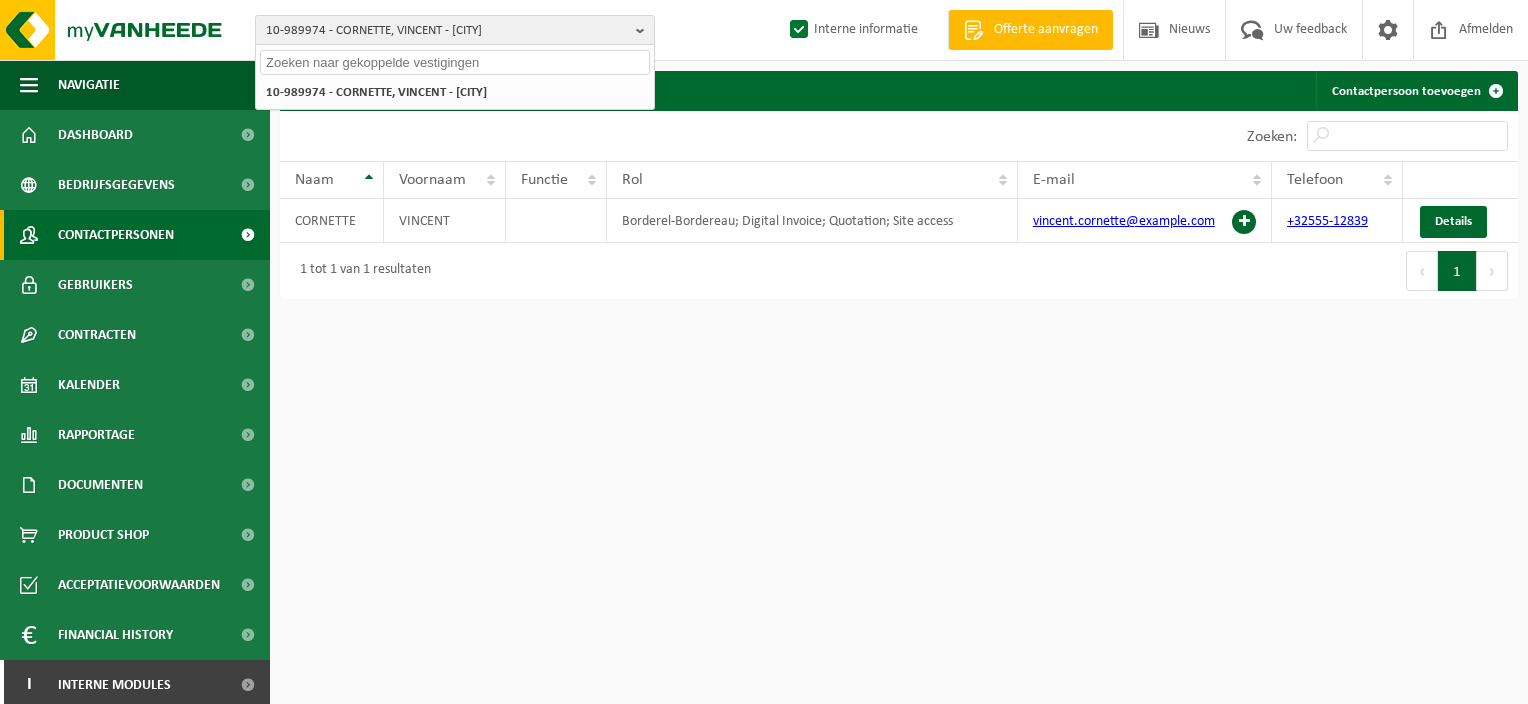 click at bounding box center (455, 62) 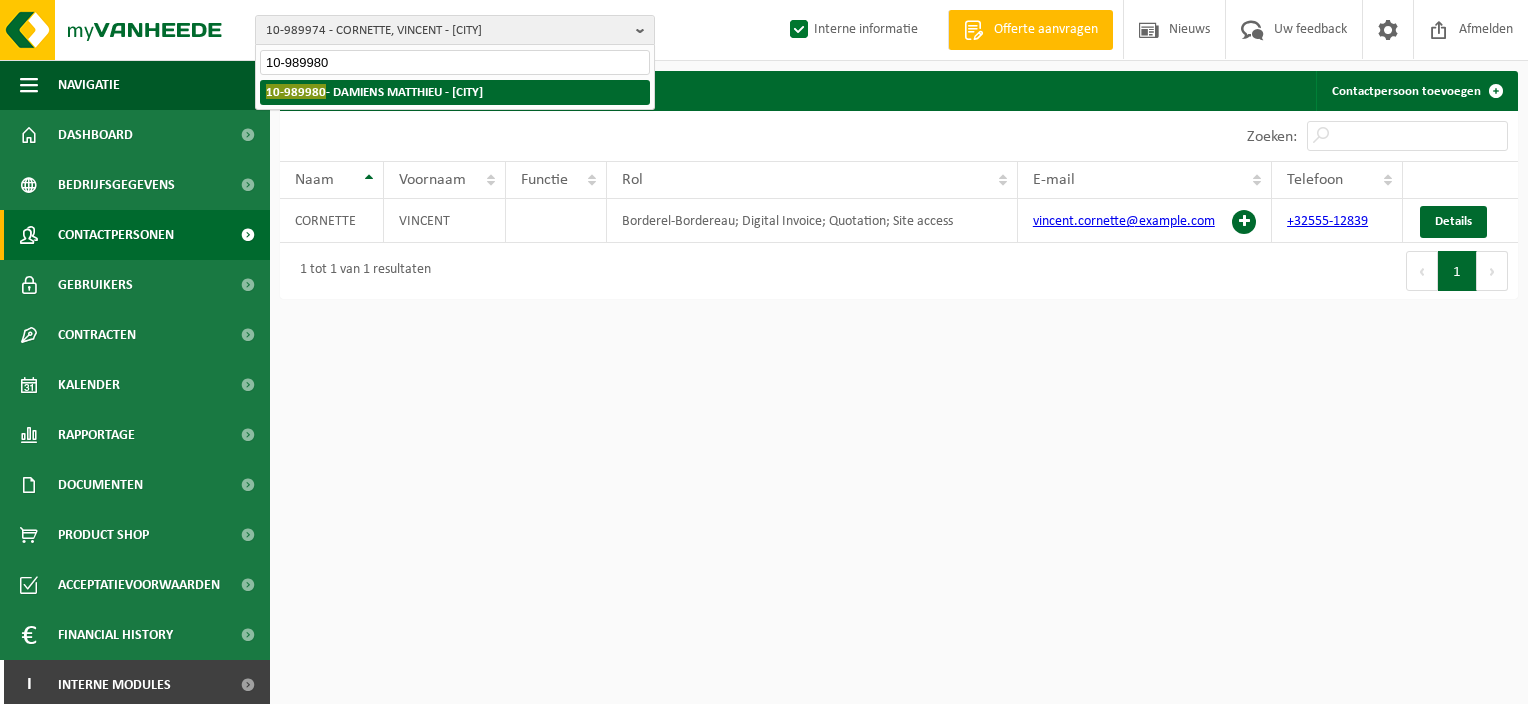 type on "10-989980" 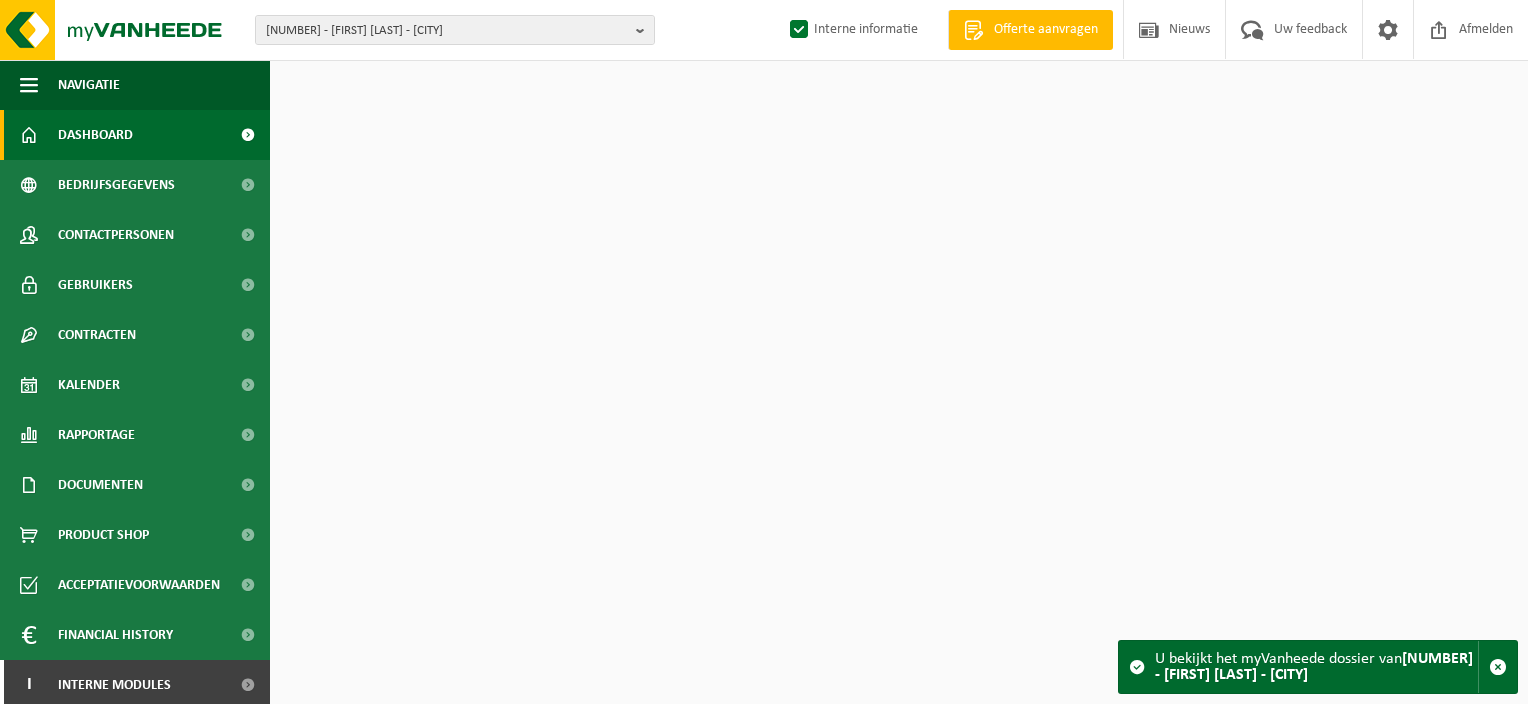 scroll, scrollTop: 0, scrollLeft: 0, axis: both 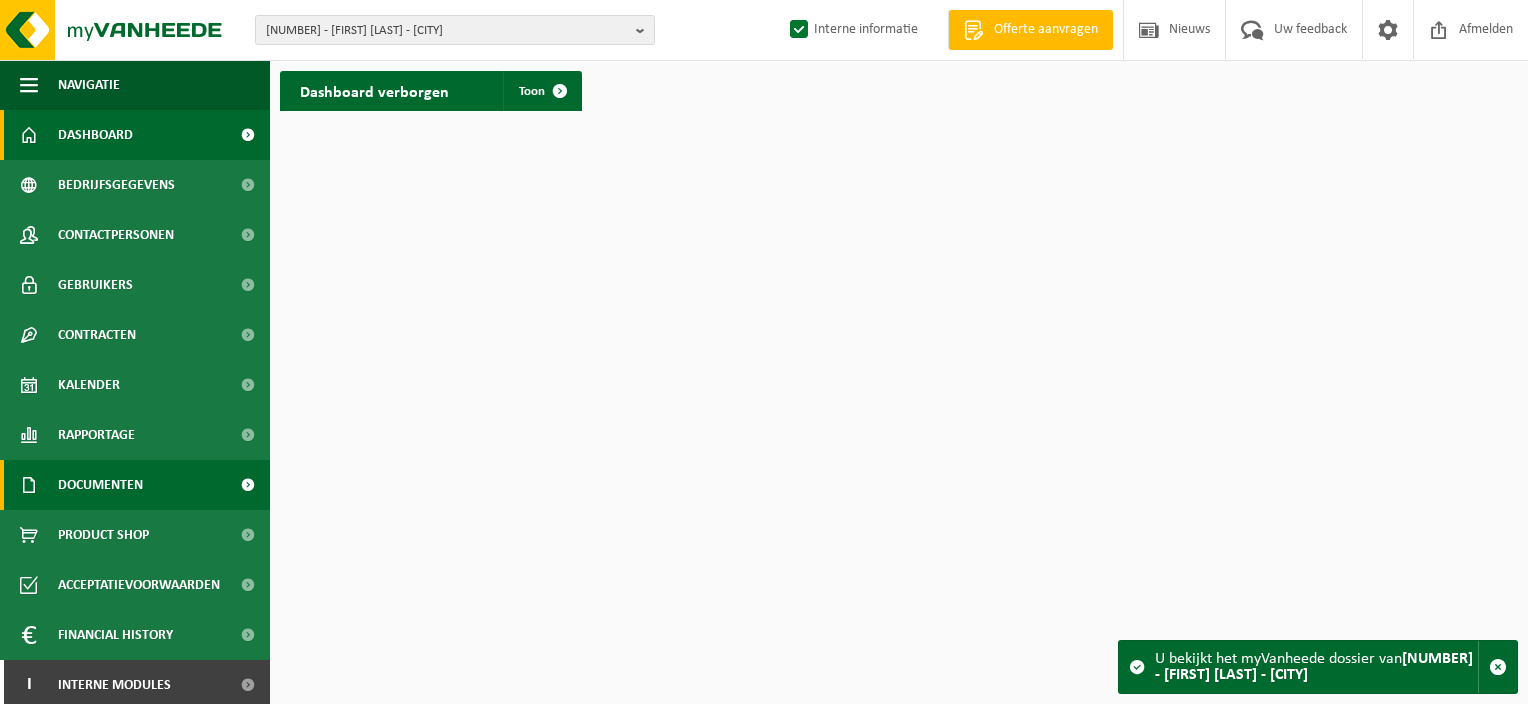 click on "Documenten" at bounding box center [100, 485] 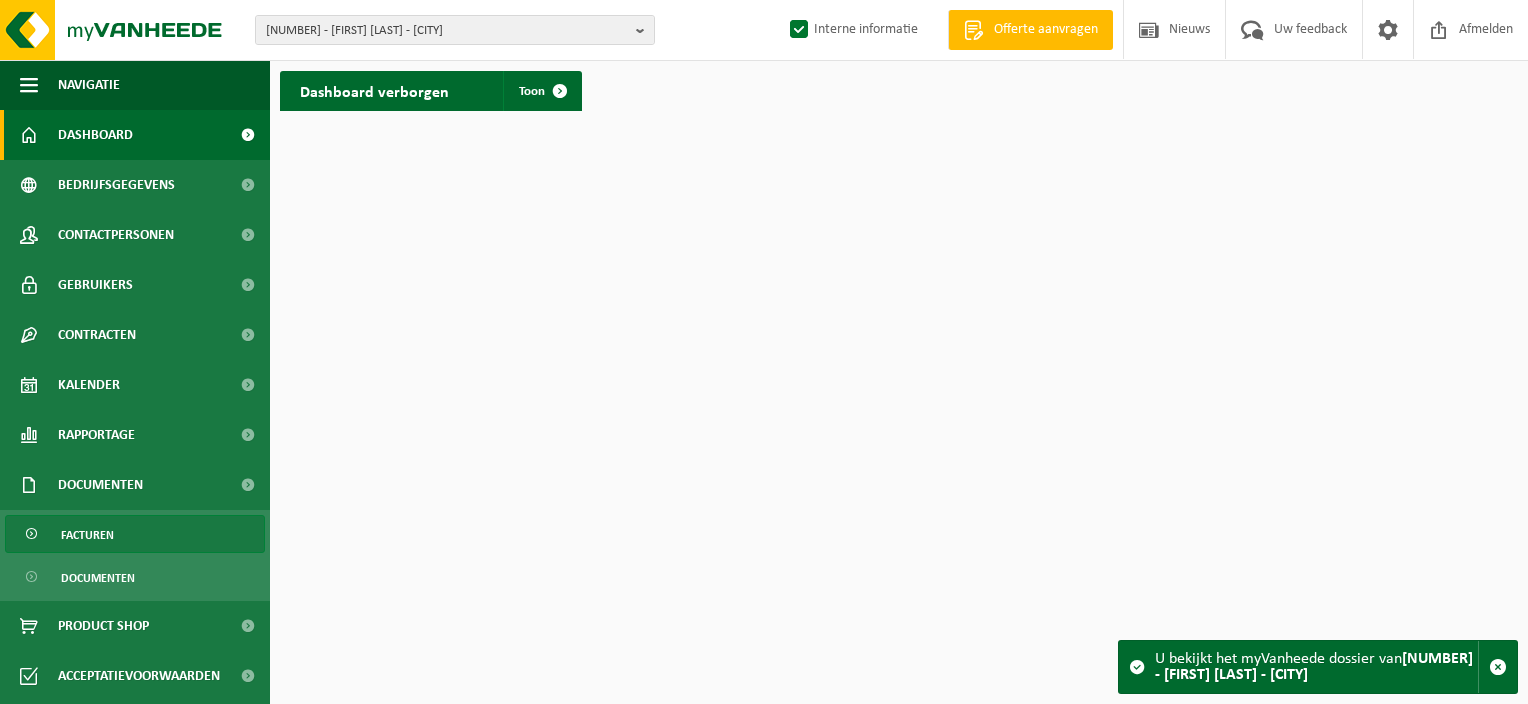 click on "Facturen" at bounding box center (87, 535) 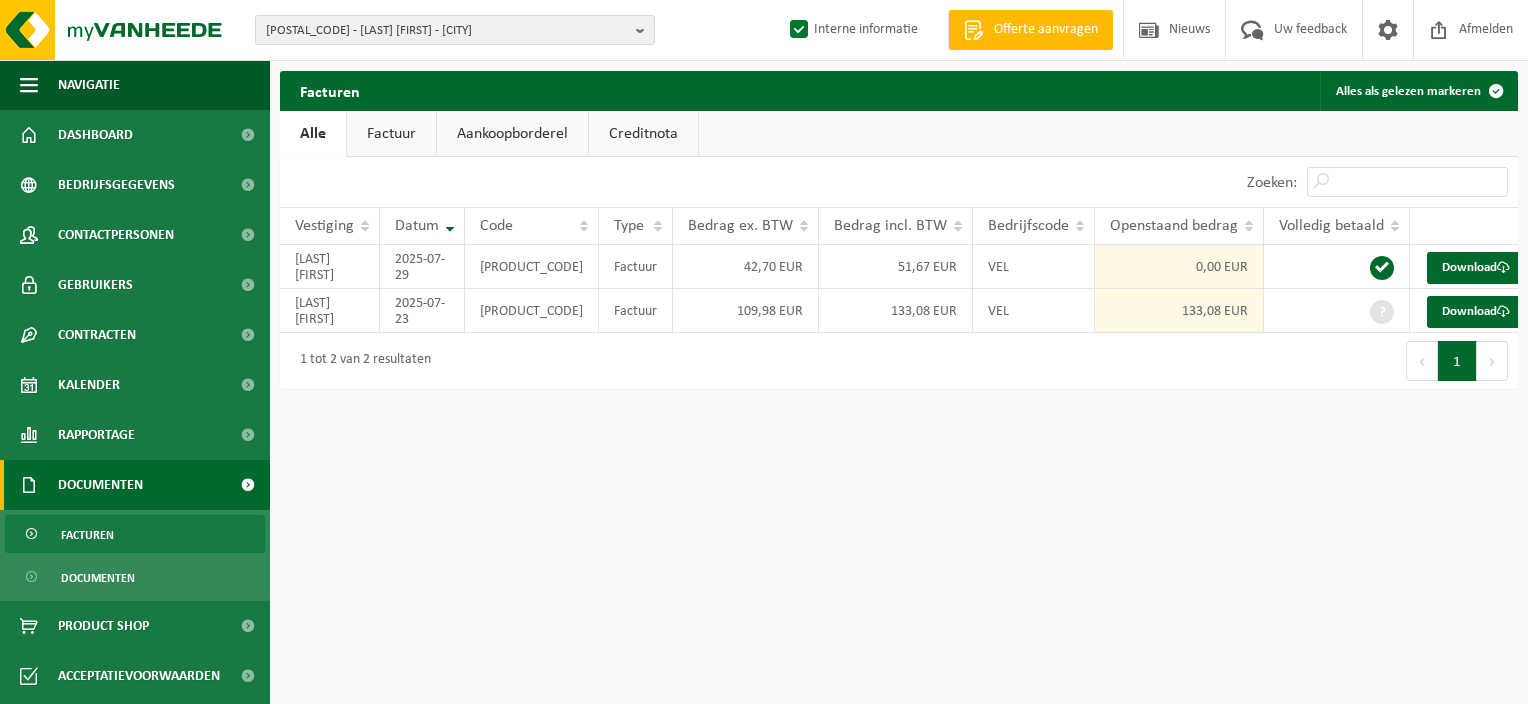 scroll, scrollTop: 0, scrollLeft: 0, axis: both 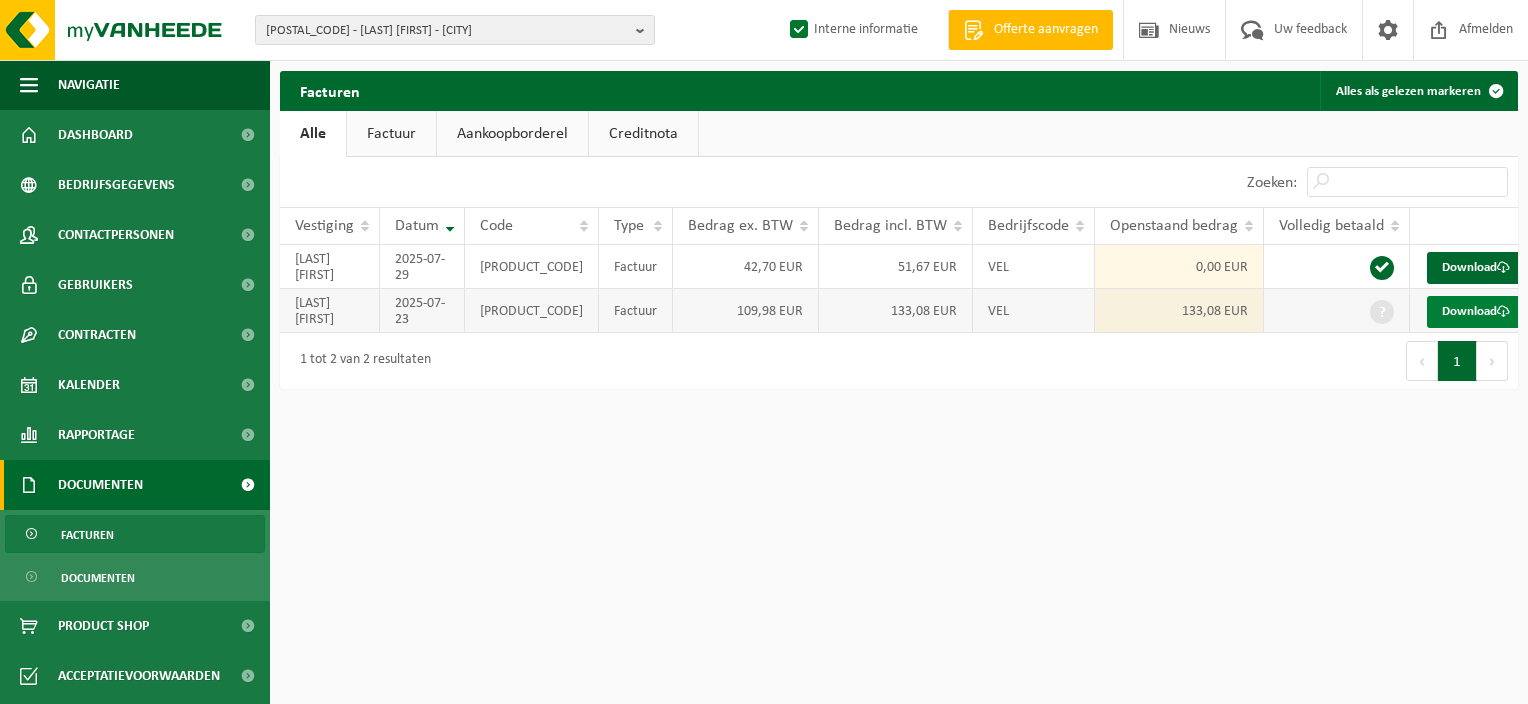 click on "Download" at bounding box center (1476, 312) 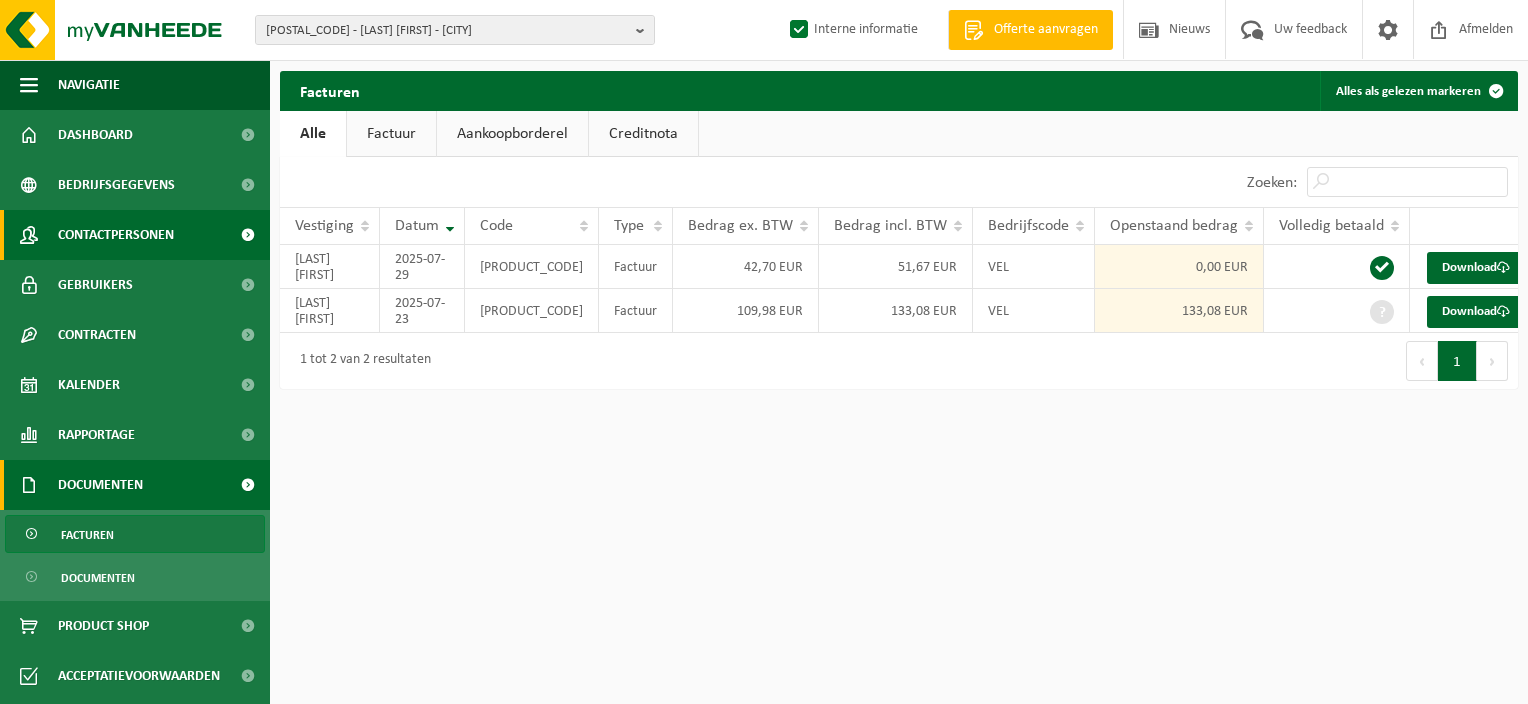 click on "Contactpersonen" at bounding box center [116, 235] 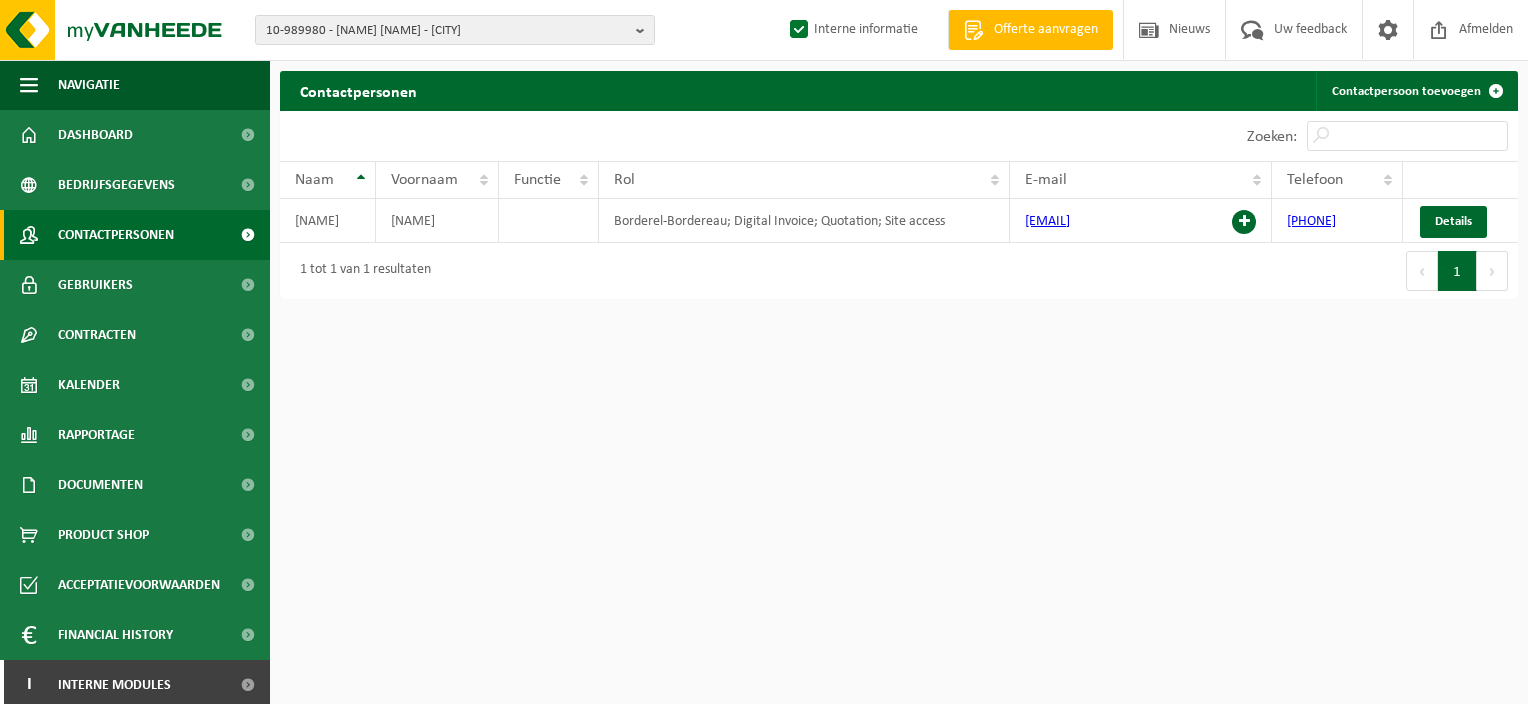 scroll, scrollTop: 0, scrollLeft: 0, axis: both 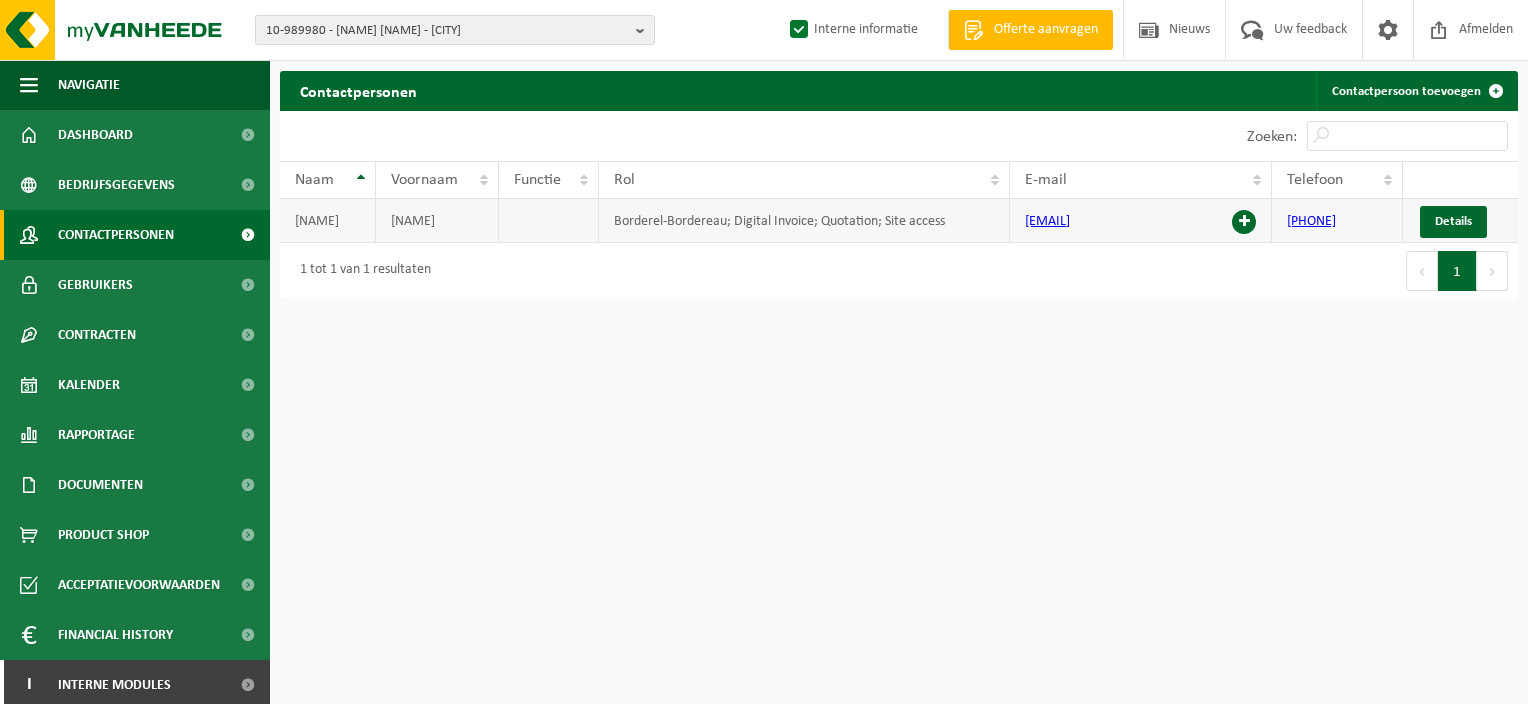 drag, startPoint x: 1200, startPoint y: 224, endPoint x: 1009, endPoint y: 228, distance: 191.04189 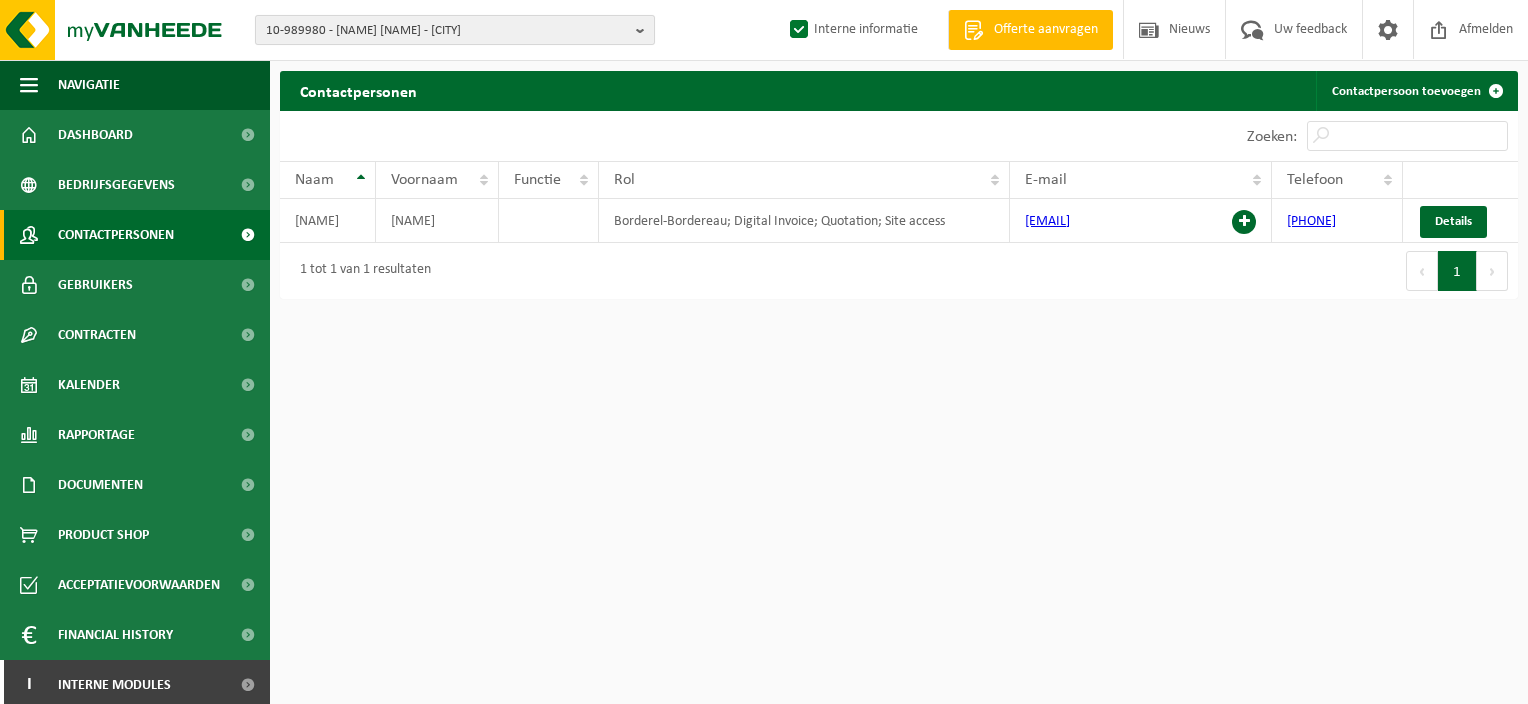 click on "10-989980 - DAMIENS MATTHIEU - LASNE" at bounding box center [447, 31] 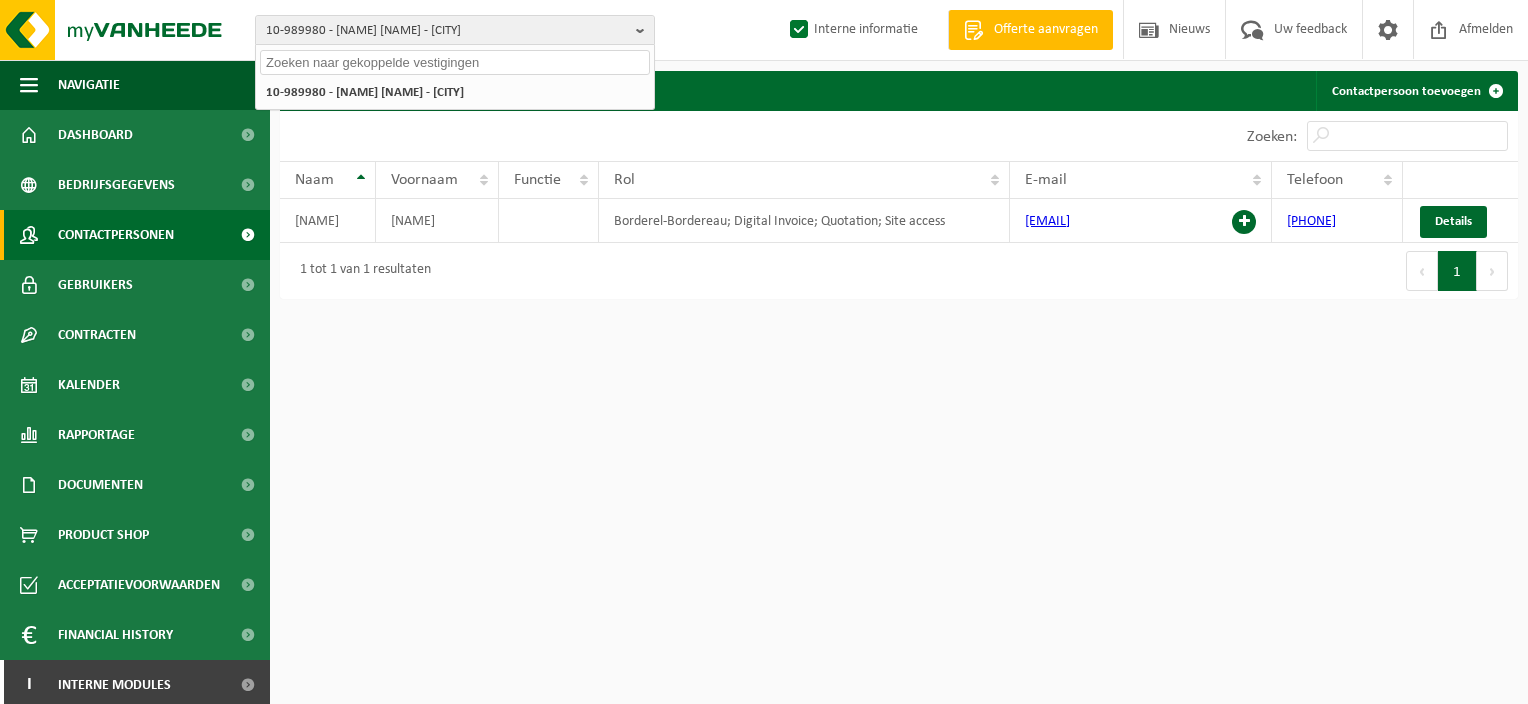 click at bounding box center (455, 62) 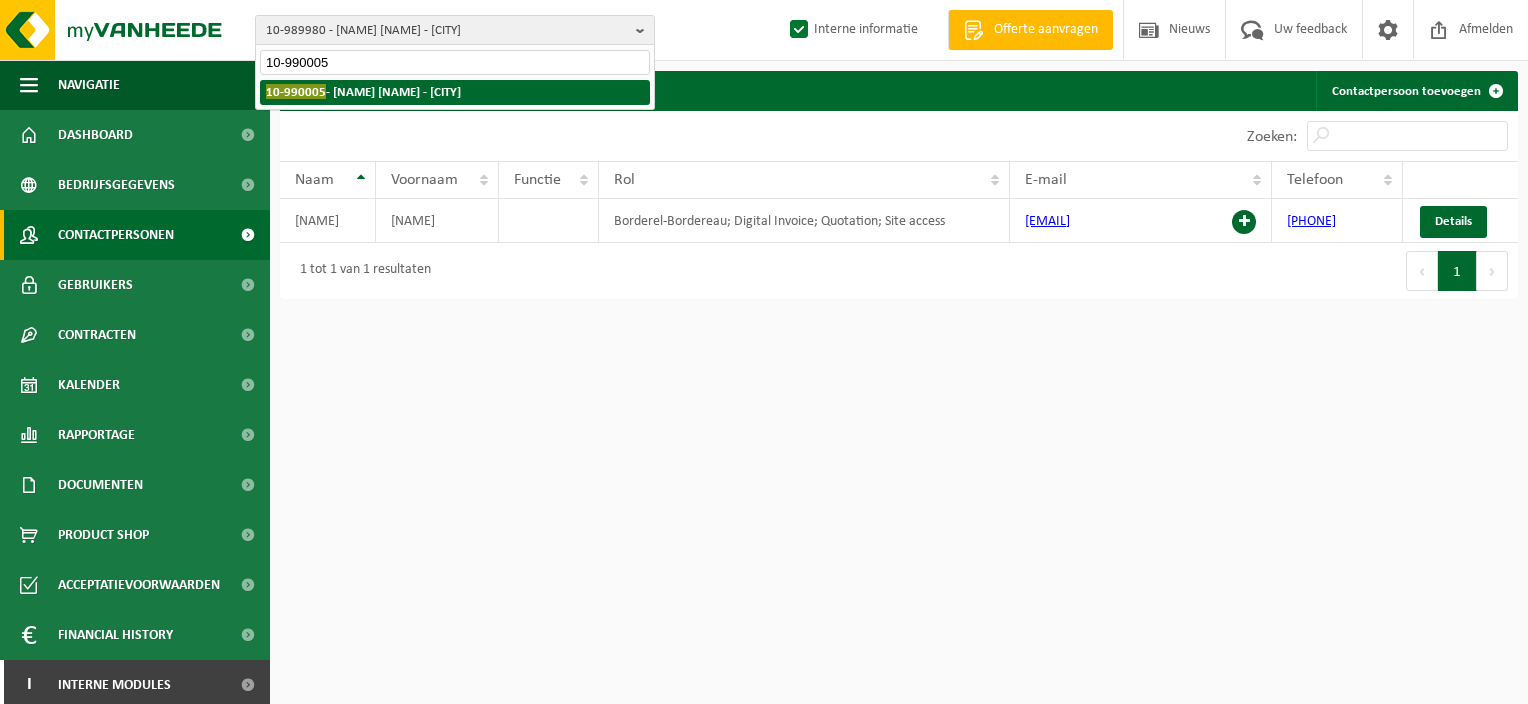 type on "10-990005" 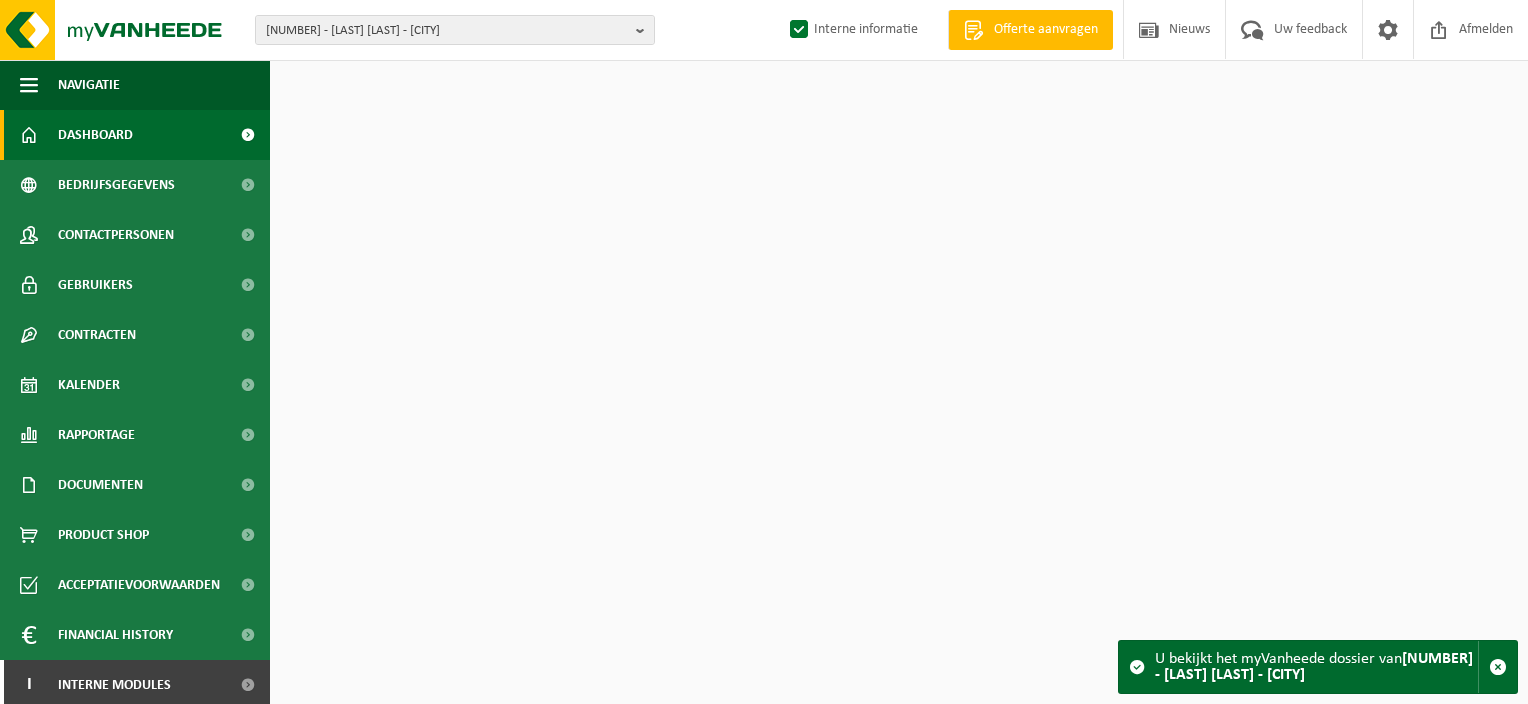 scroll, scrollTop: 0, scrollLeft: 0, axis: both 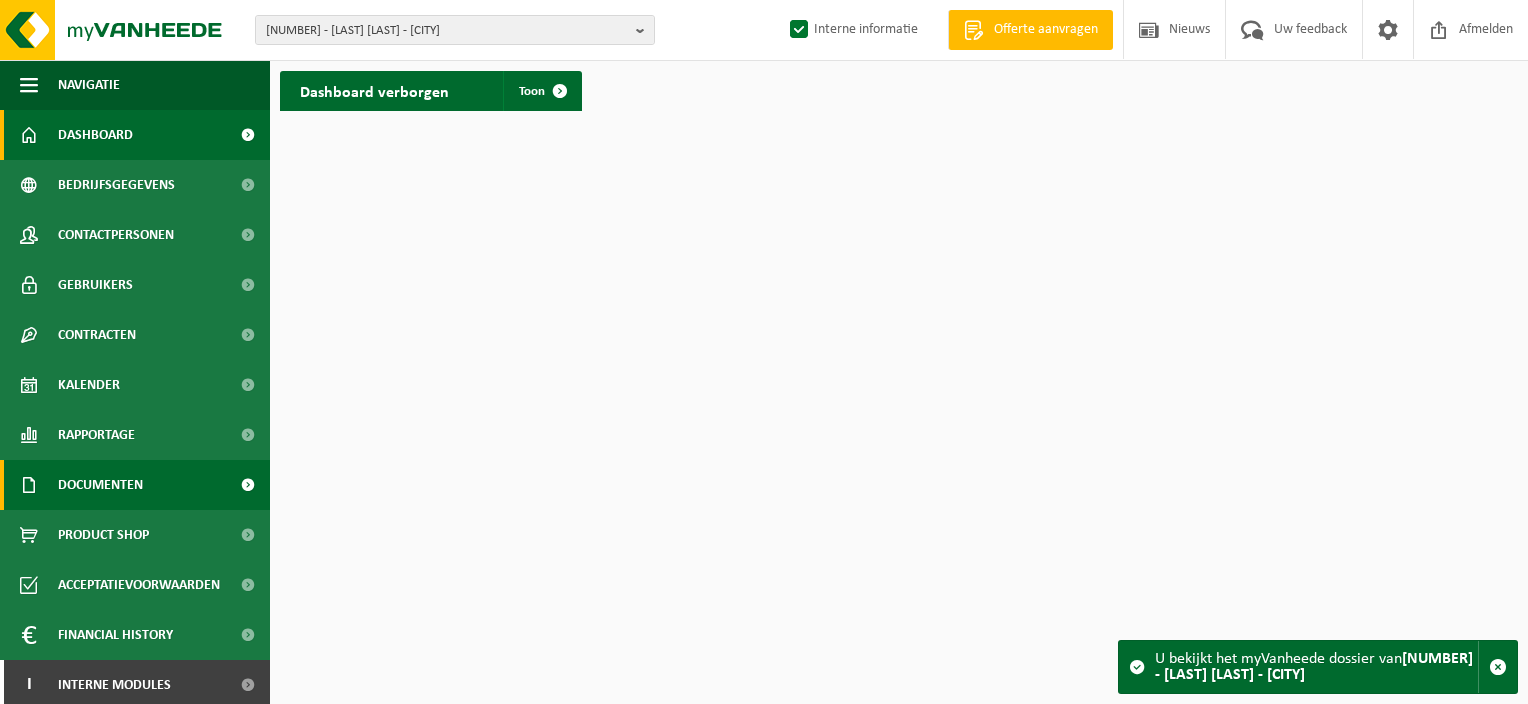 click on "Documenten" at bounding box center (100, 485) 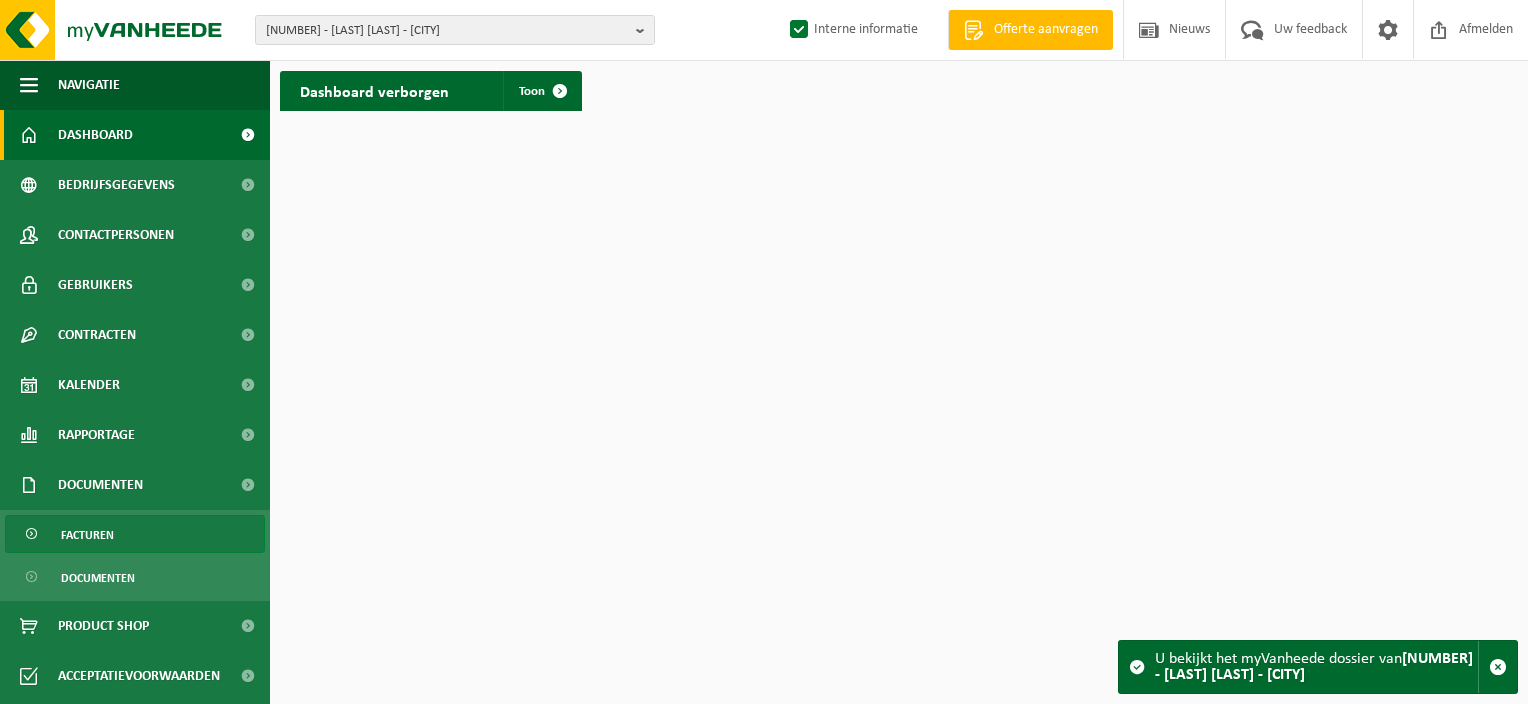 click on "Facturen" at bounding box center (87, 535) 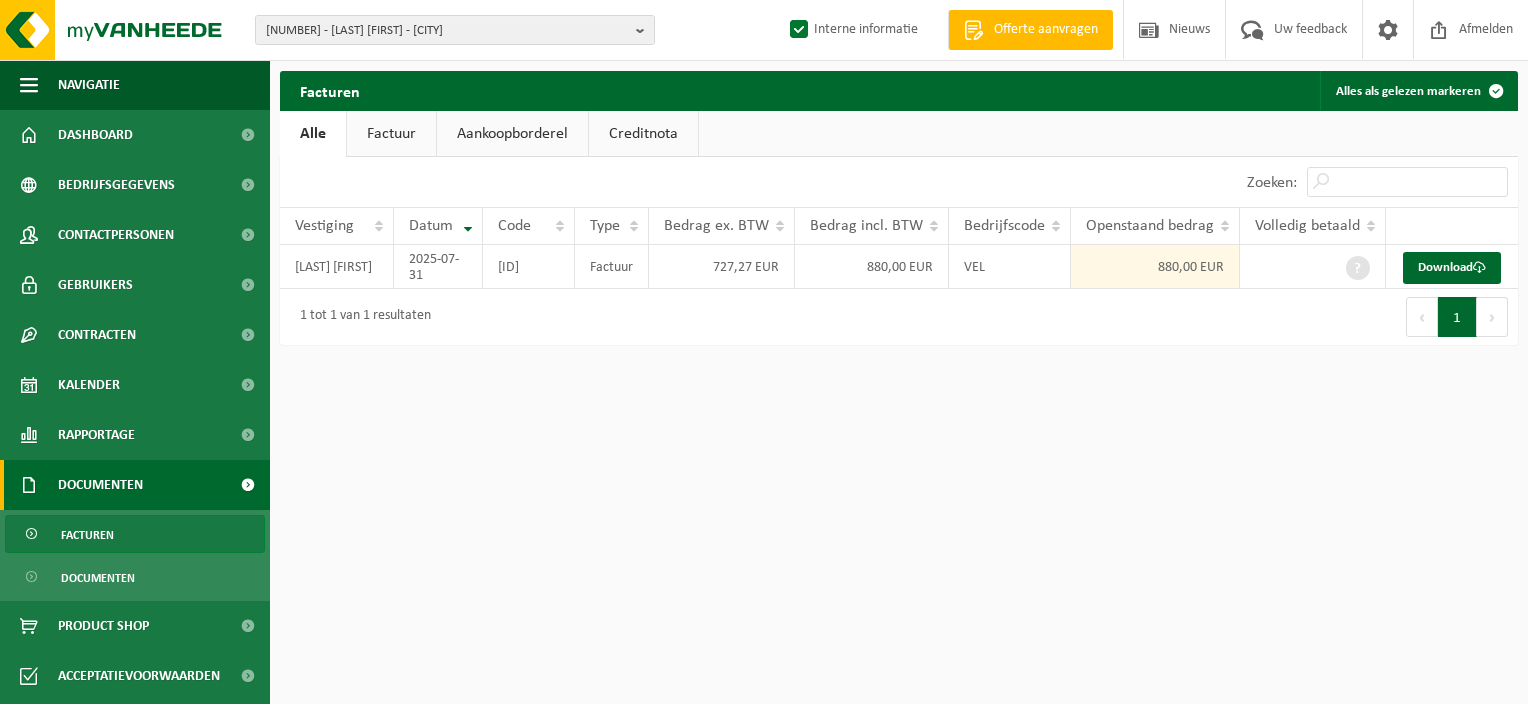 scroll, scrollTop: 0, scrollLeft: 0, axis: both 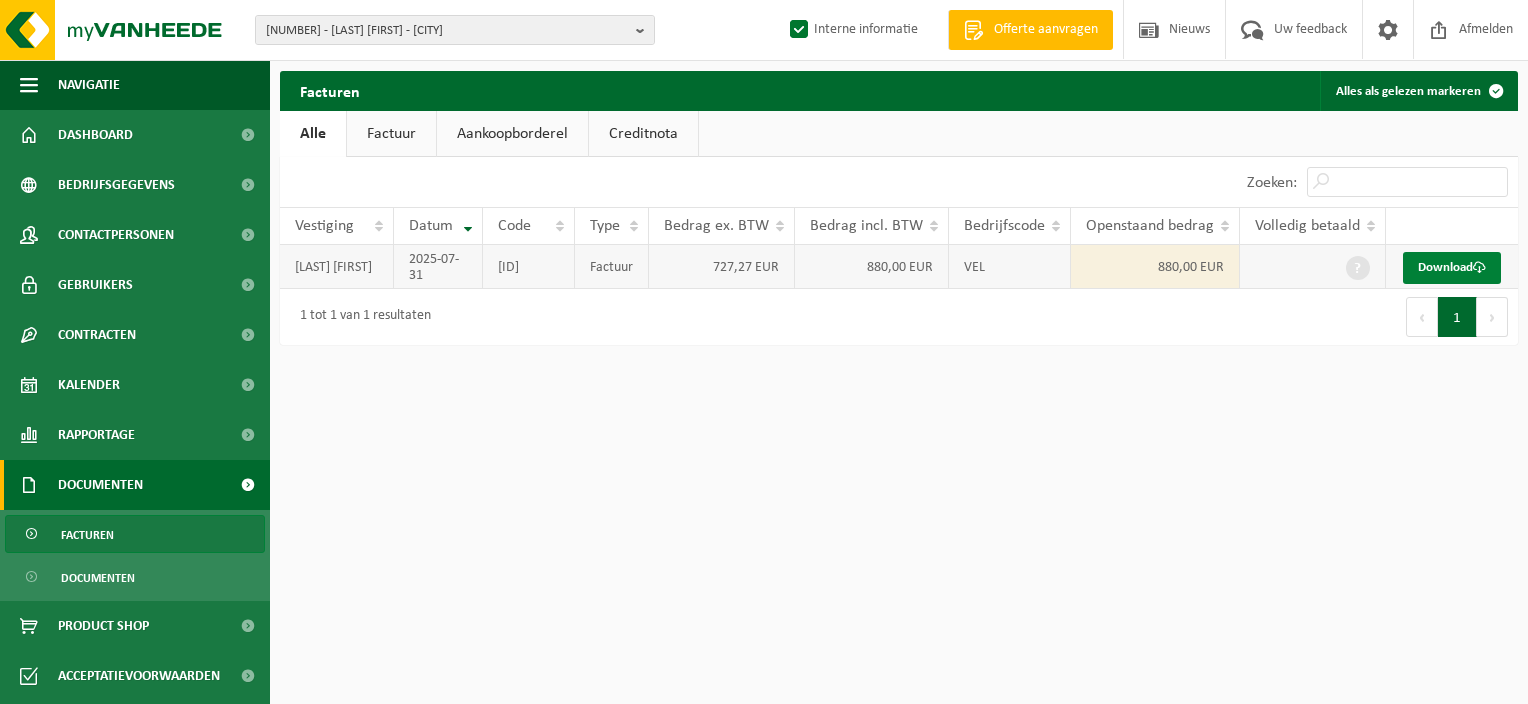 click on "Download" at bounding box center [1452, 268] 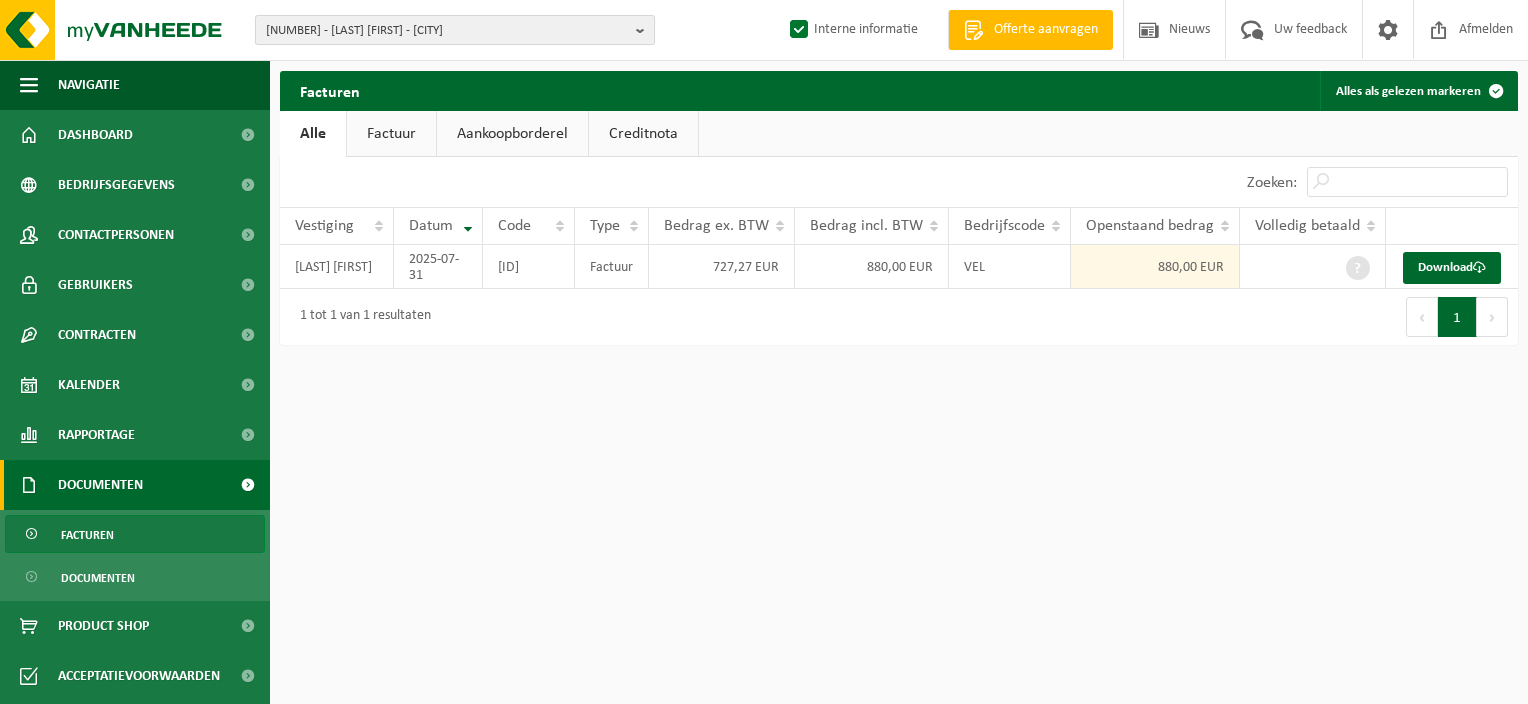 click at bounding box center (645, 30) 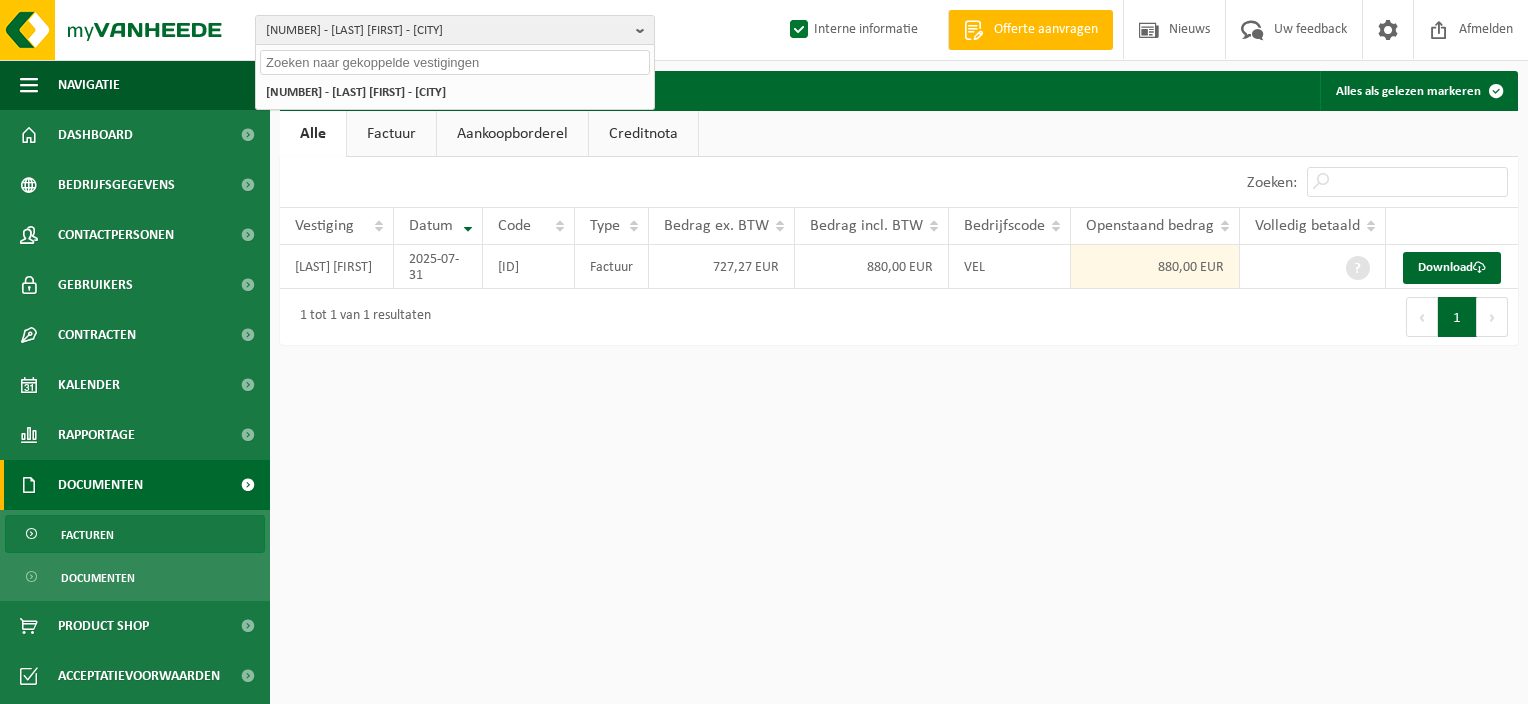 click at bounding box center (455, 62) 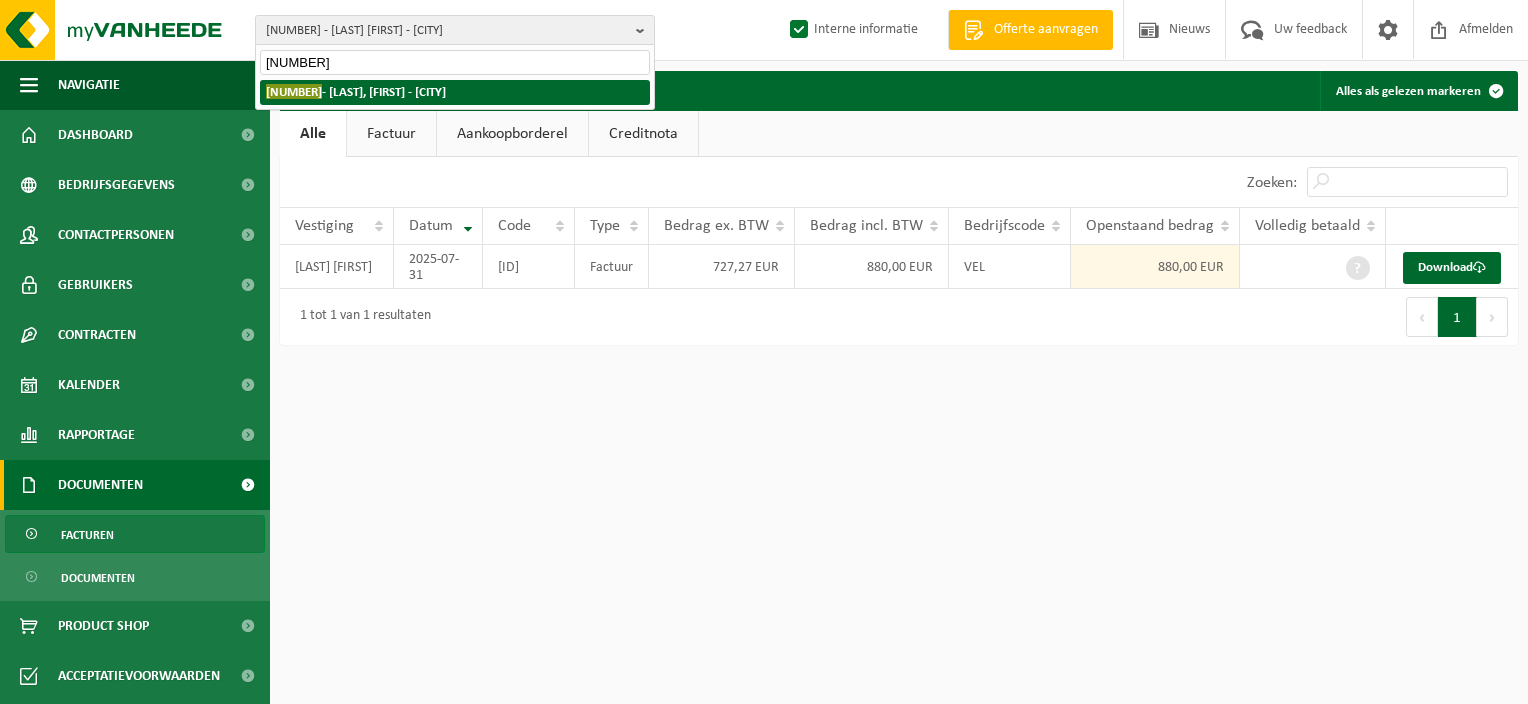 type on "10-990011" 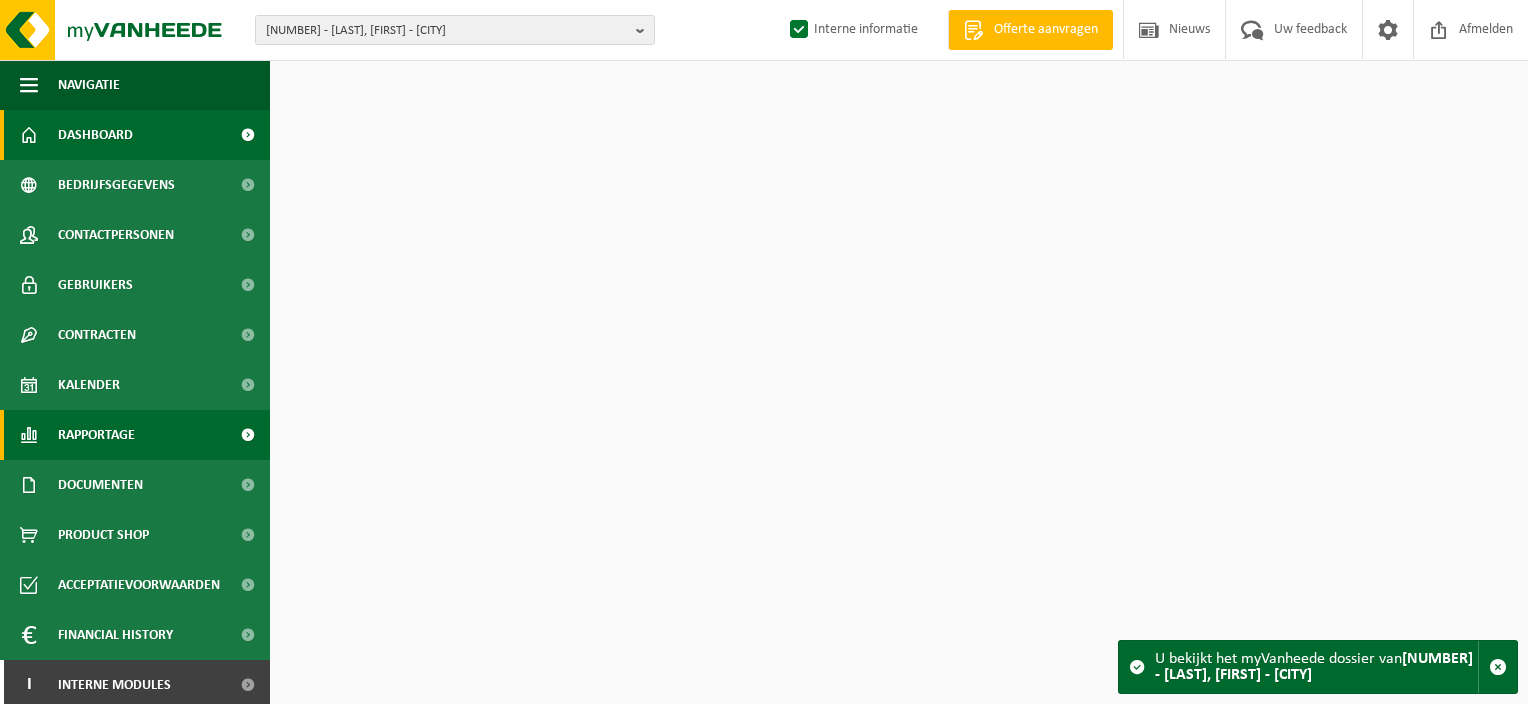 scroll, scrollTop: 0, scrollLeft: 0, axis: both 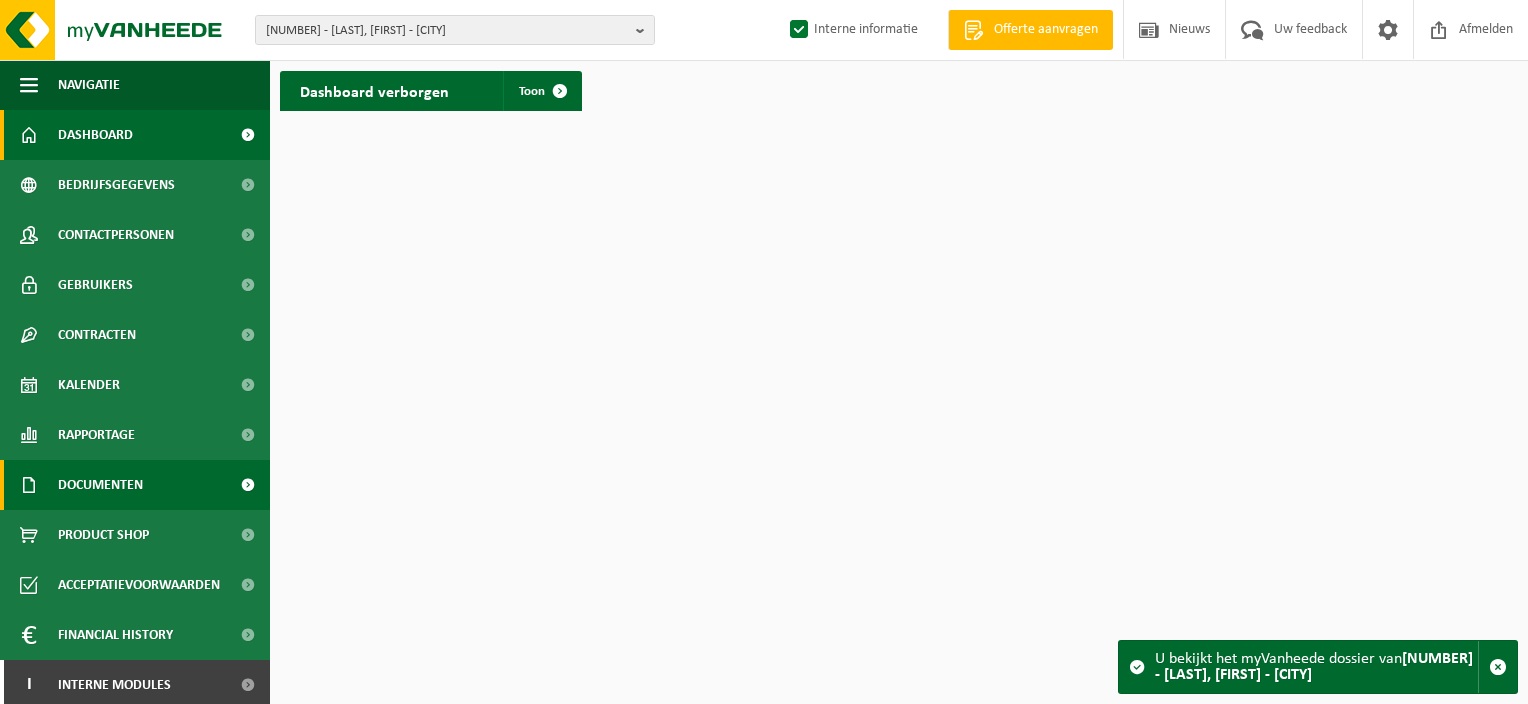 click on "Documenten" at bounding box center [135, 485] 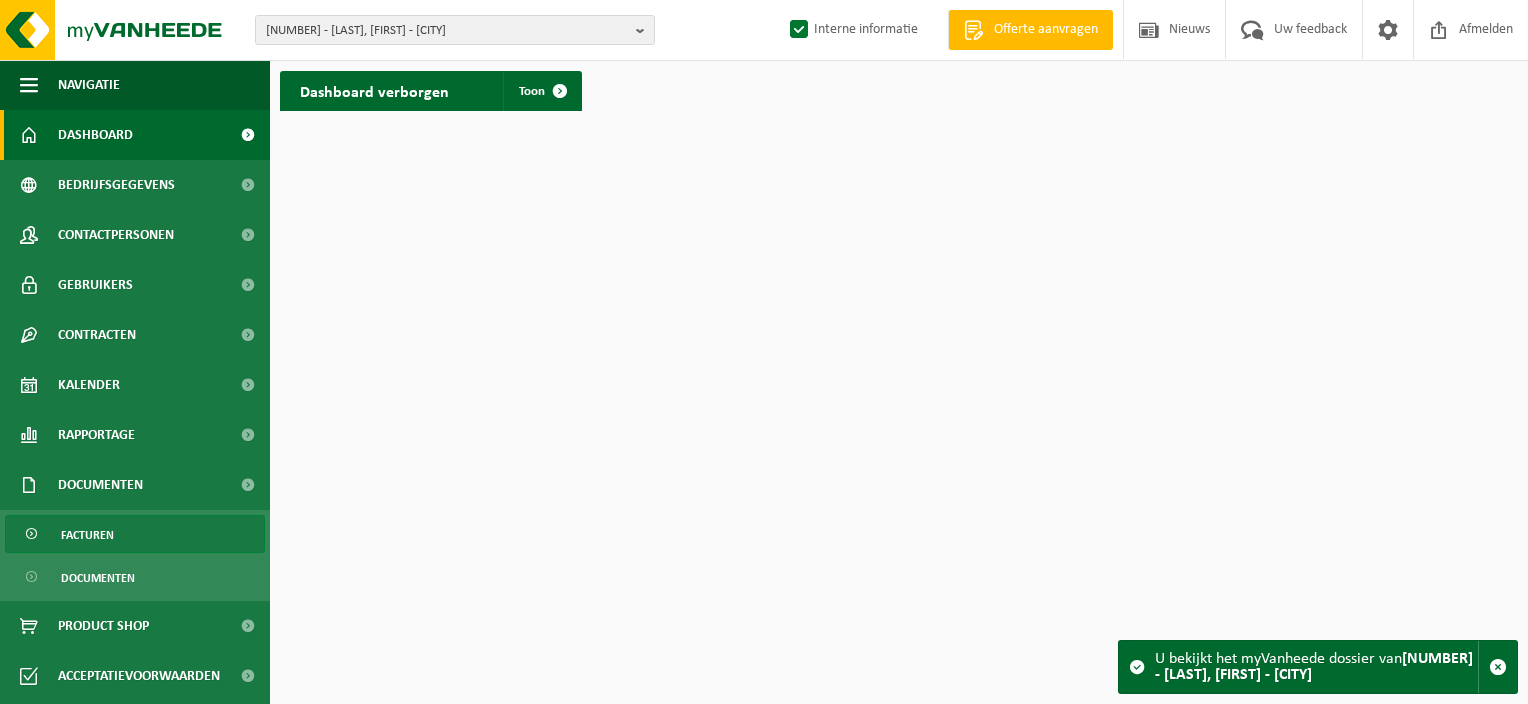 click on "Facturen" at bounding box center [135, 534] 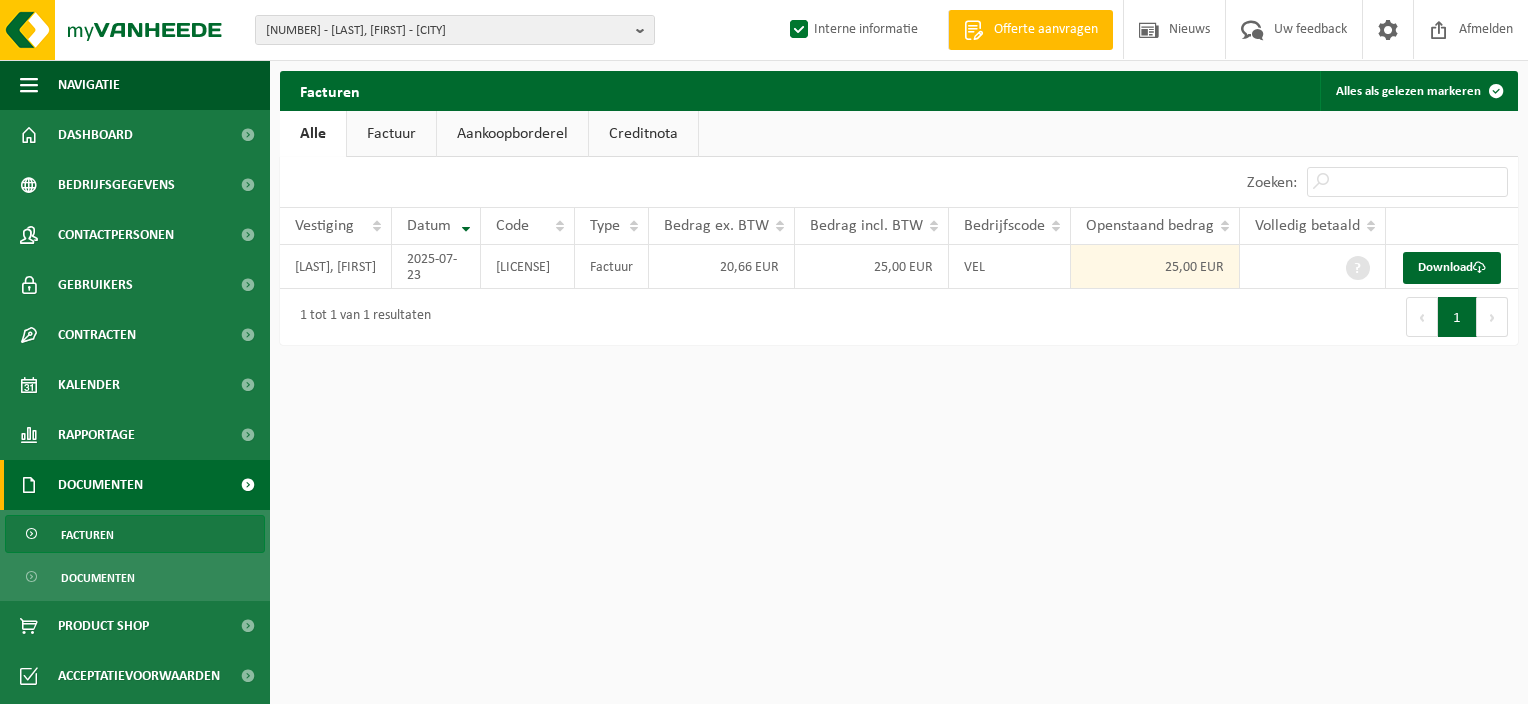 scroll, scrollTop: 0, scrollLeft: 0, axis: both 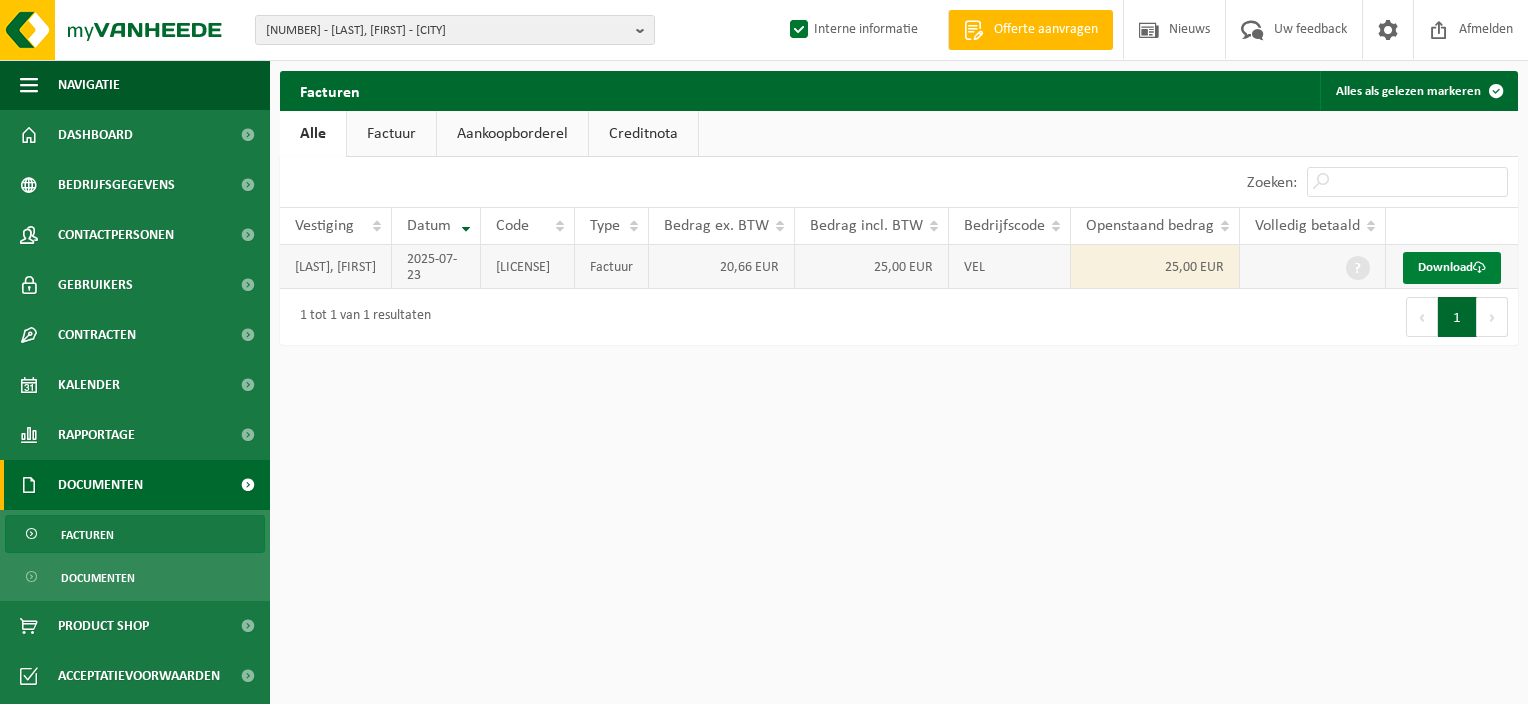 click on "Download" at bounding box center (1452, 268) 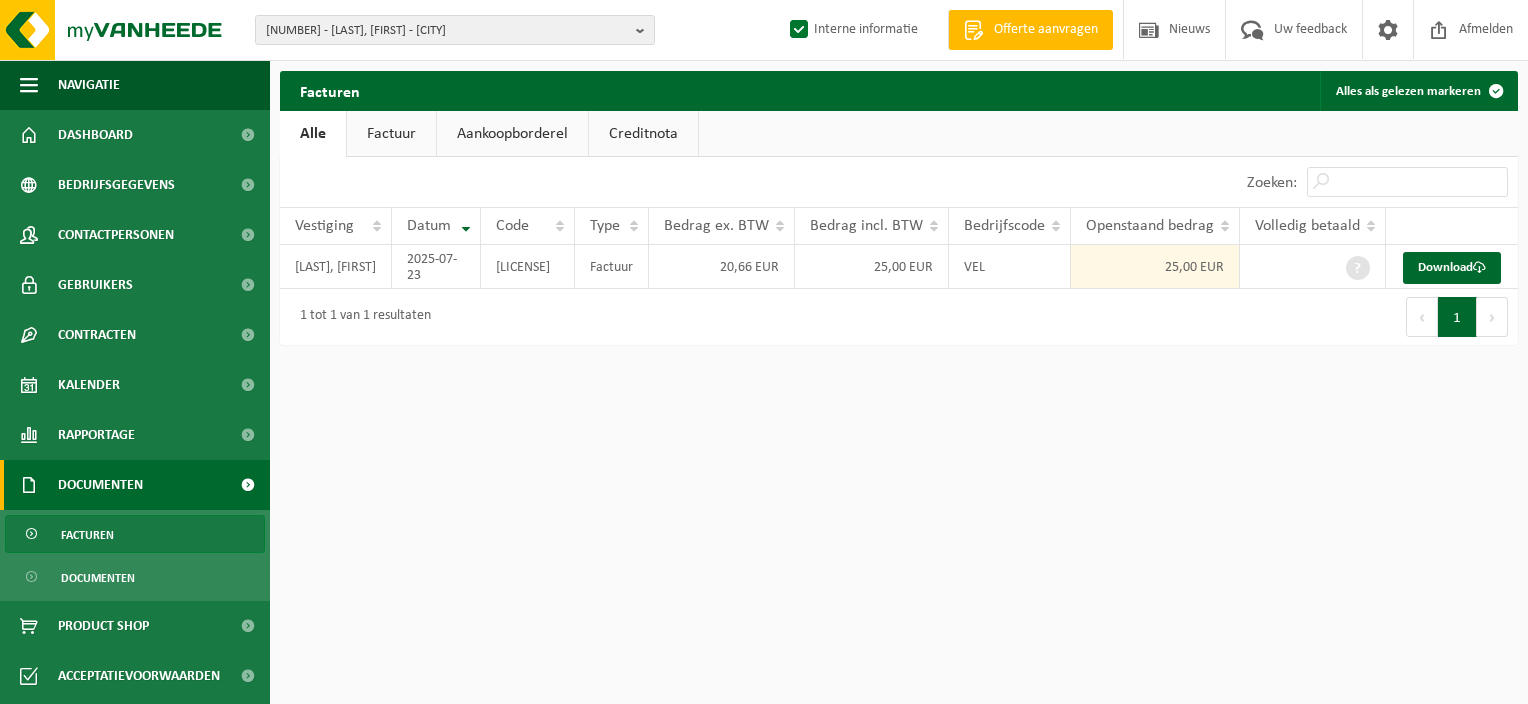 click on "[NUMBER] - [LAST], [FIRST] - [CITY] [NUMBER] - [LAST], [FIRST] - [CITY] Interne informatie Welkom ONLINE SALES TEAM [CITY] Offerte aanvragen Nieuws Uw feedback Afmelden Navigatie Offerte aanvragen Nieuws Uw feedback Afmelden Dashboard Bedrijfsgegevens Contactpersonen Gebruikers Contracten Actieve contracten Historiek contracten Kalender Rapportage In grafiekvorm In lijstvorm Documenten Facturen Documenten Product Shop Acceptatievoorwaarden Financial History In grafiekvorm In lijstvorm I Interne modules Toolbox" at bounding box center [764, 352] 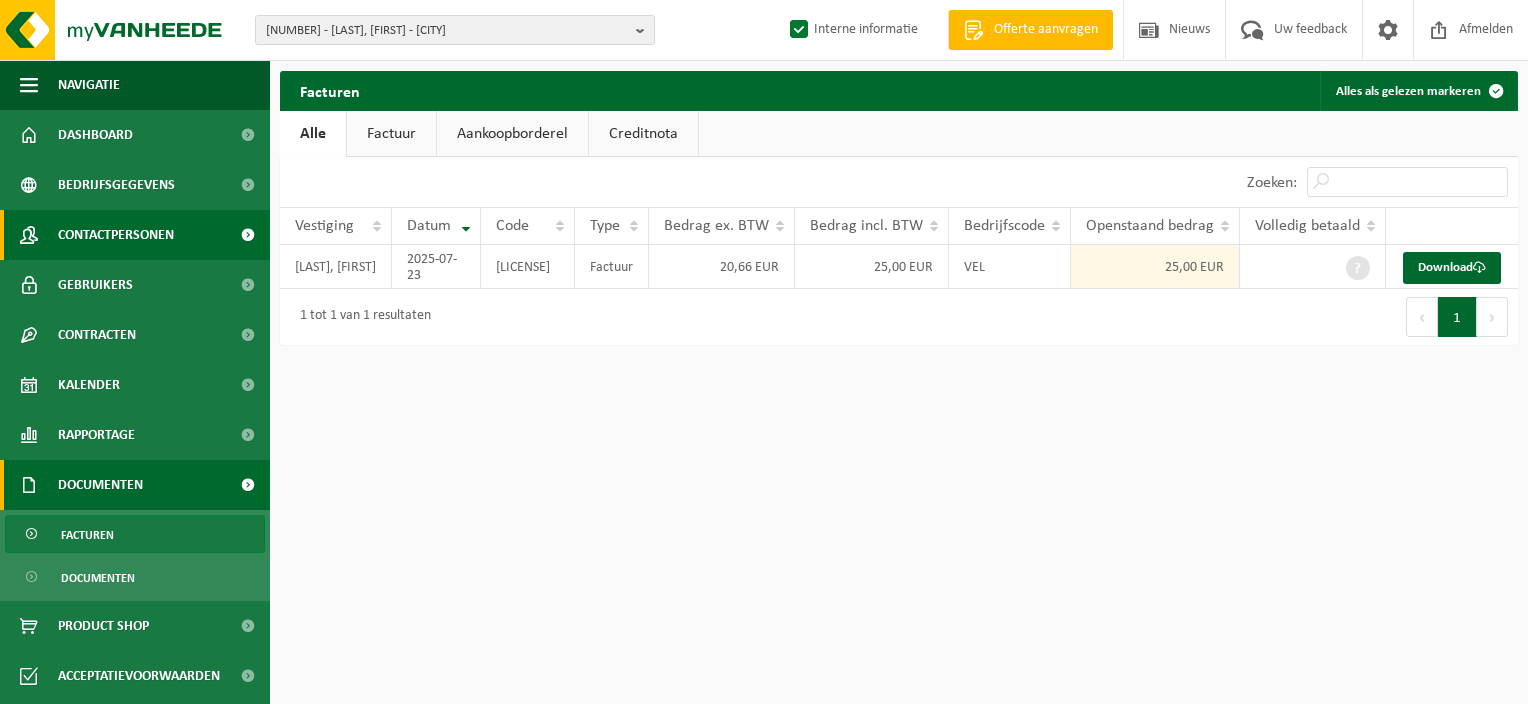click on "Contactpersonen" at bounding box center (116, 235) 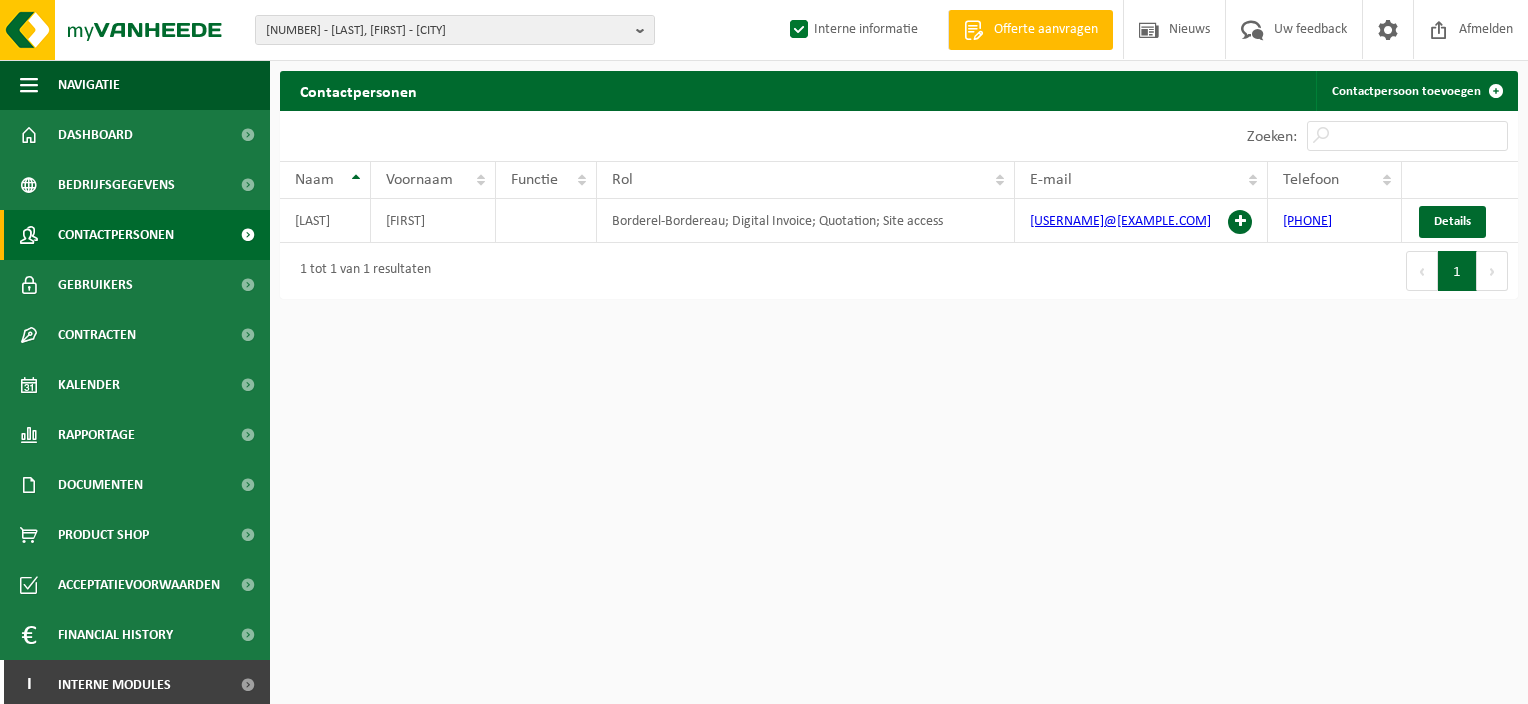 scroll, scrollTop: 0, scrollLeft: 0, axis: both 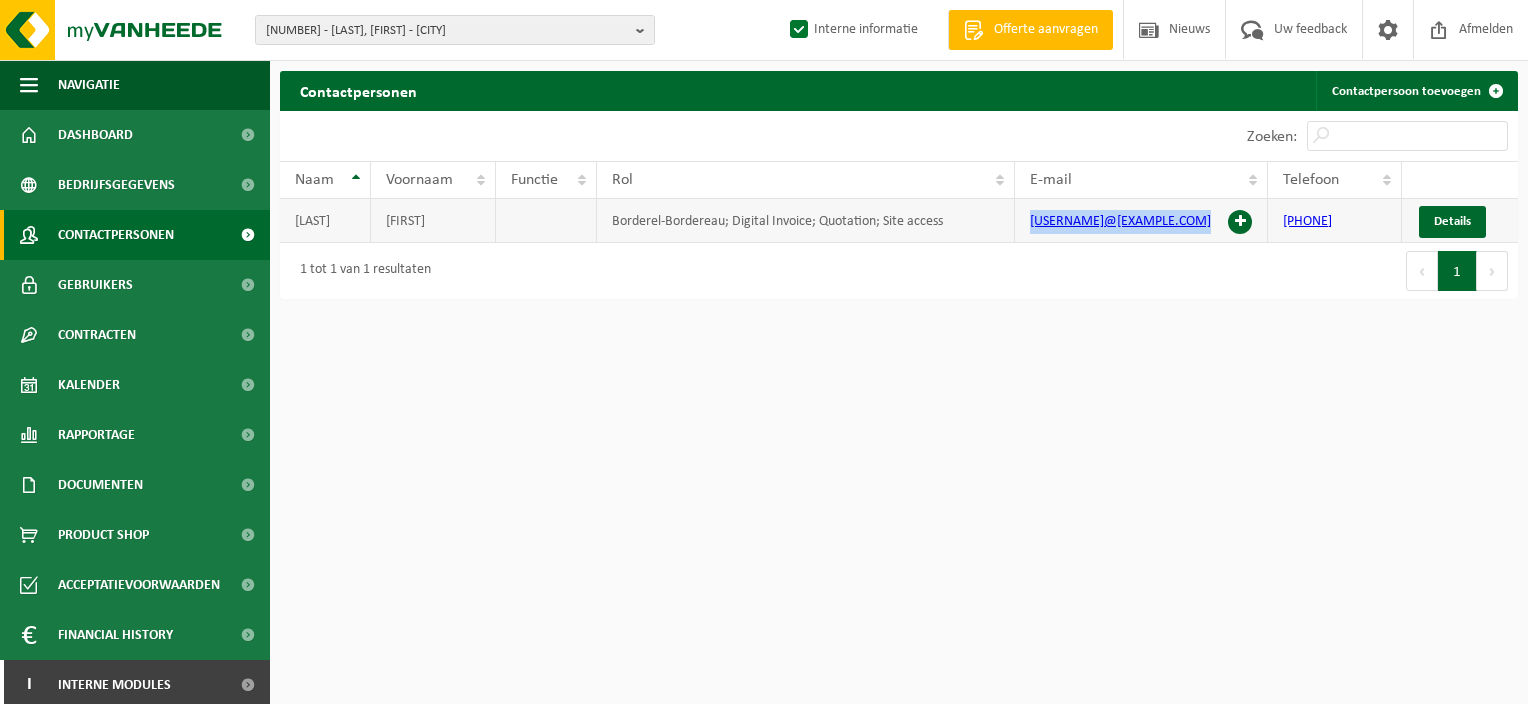 drag, startPoint x: 1192, startPoint y: 222, endPoint x: 1028, endPoint y: 220, distance: 164.01219 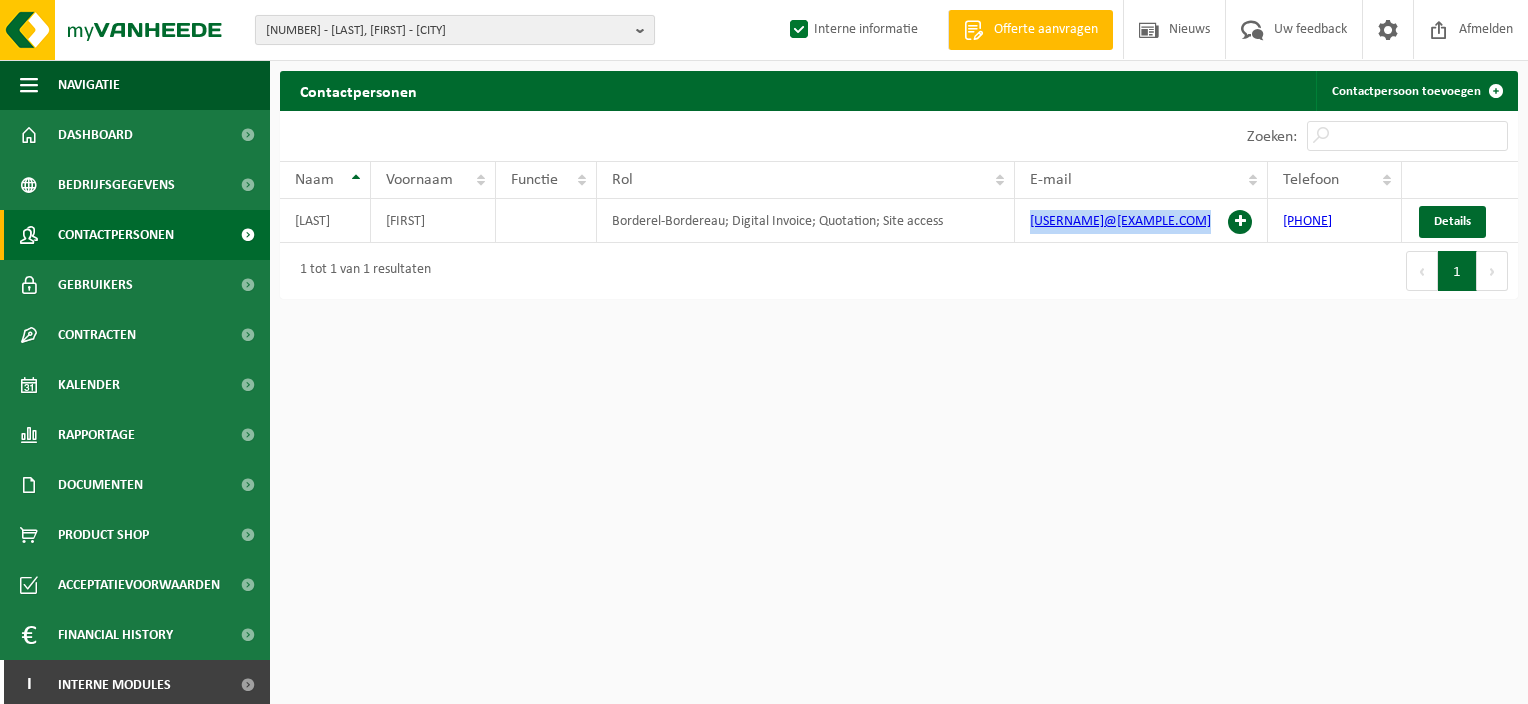 click on "10-990011 - POUHL, BENJAMIN - NIVELLES" at bounding box center (455, 30) 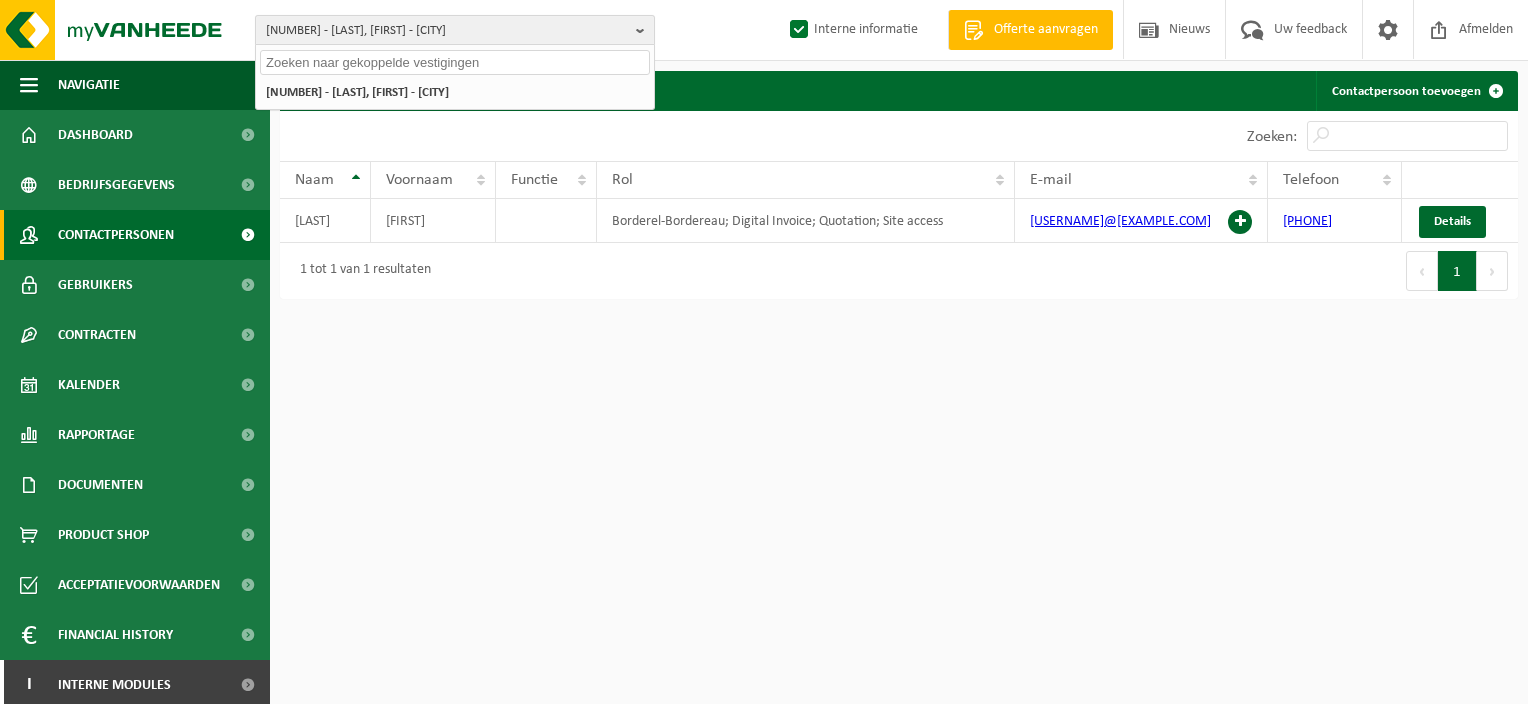 paste on "10-990080" 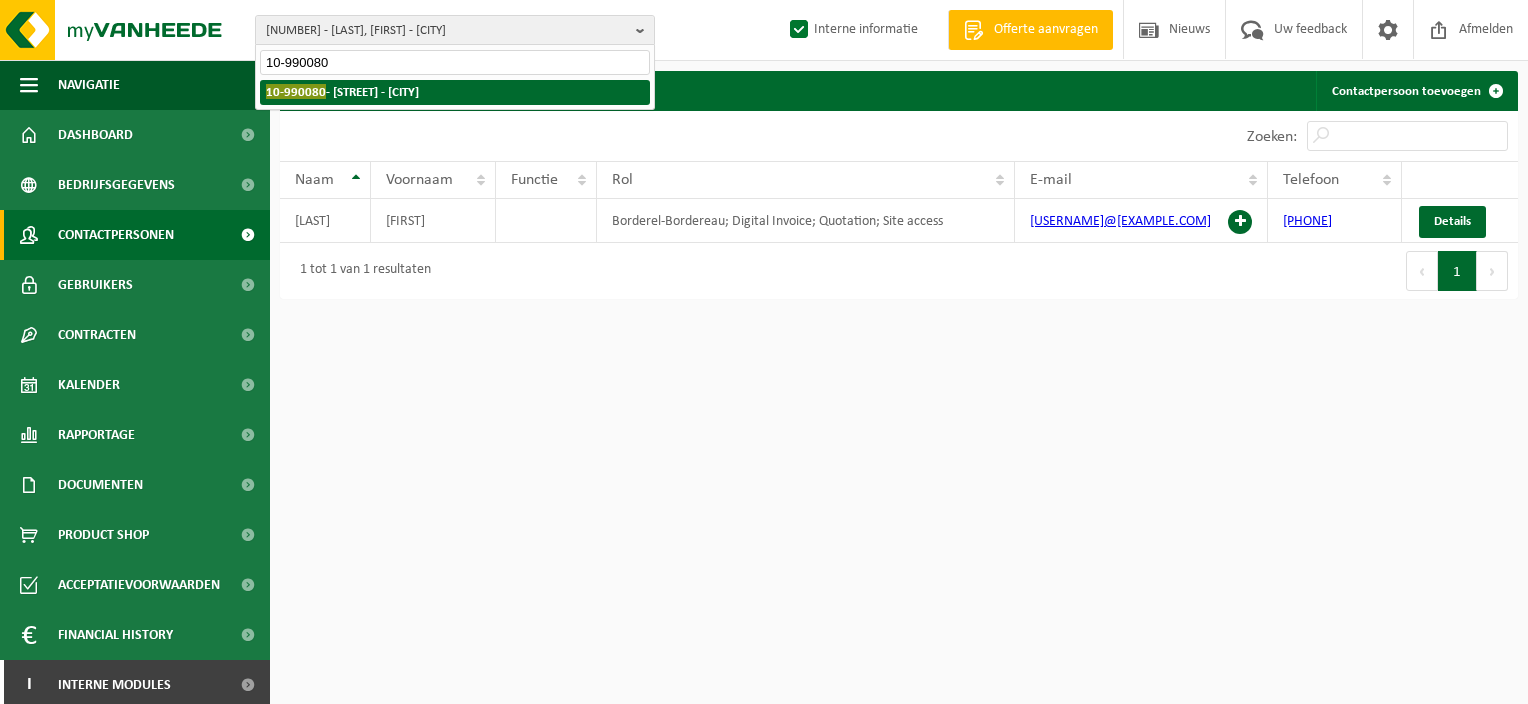 type on "10-990080" 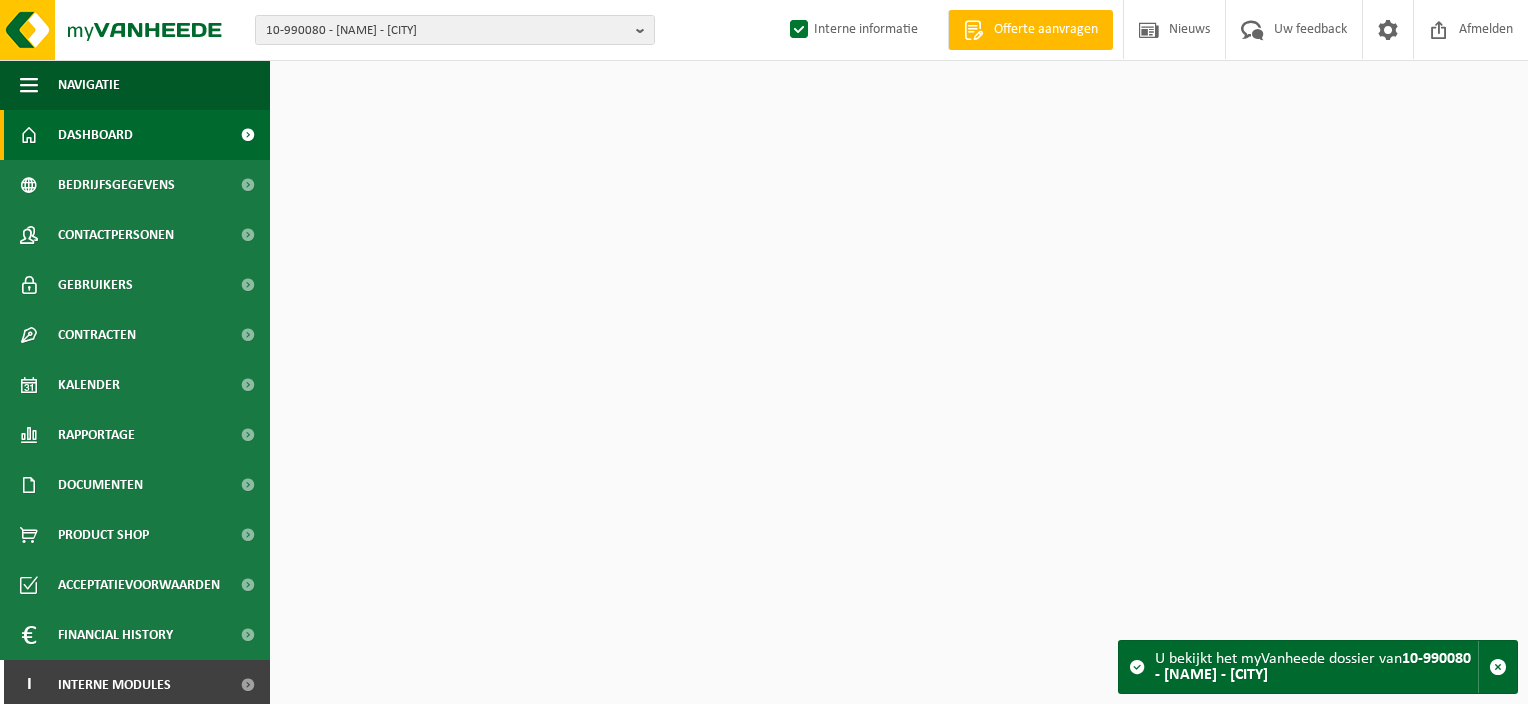 scroll, scrollTop: 0, scrollLeft: 0, axis: both 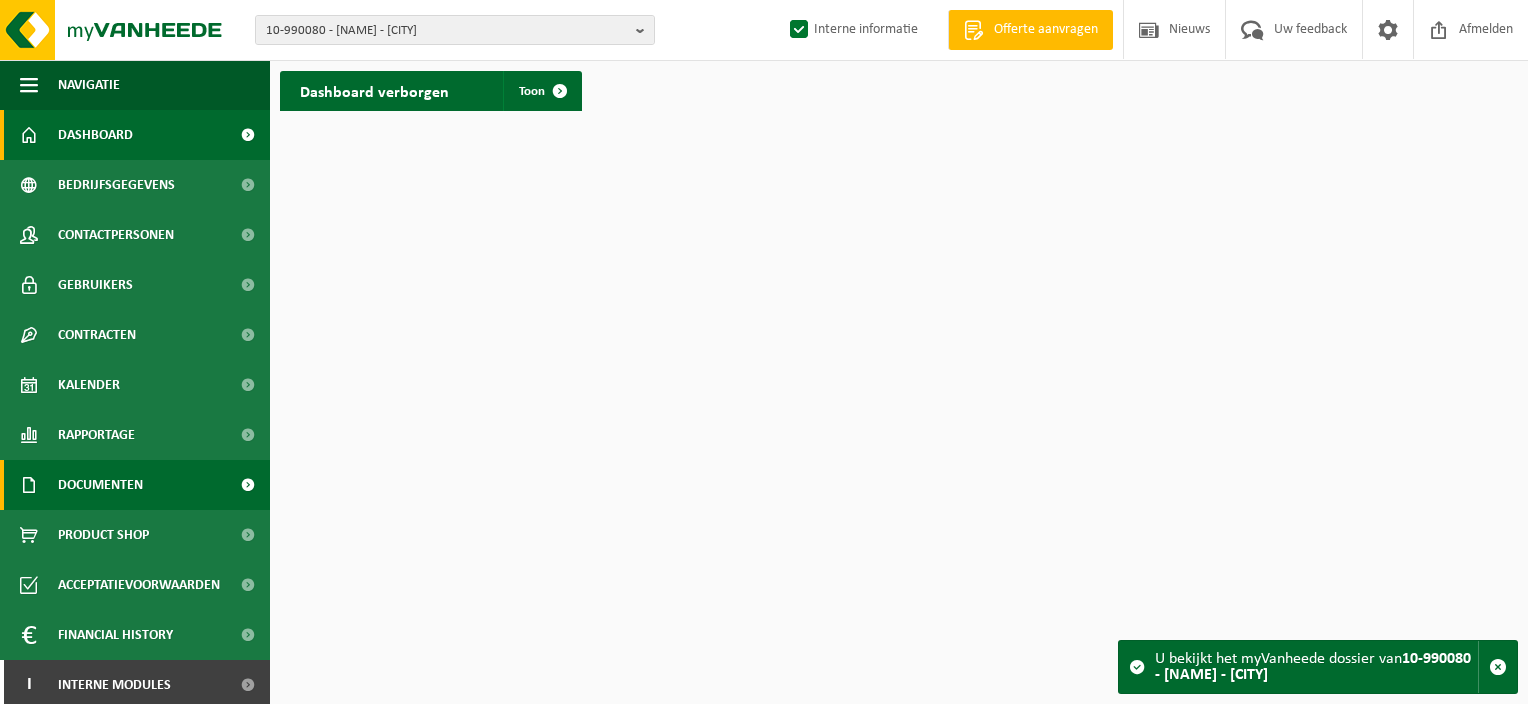 click on "Documenten" at bounding box center [135, 485] 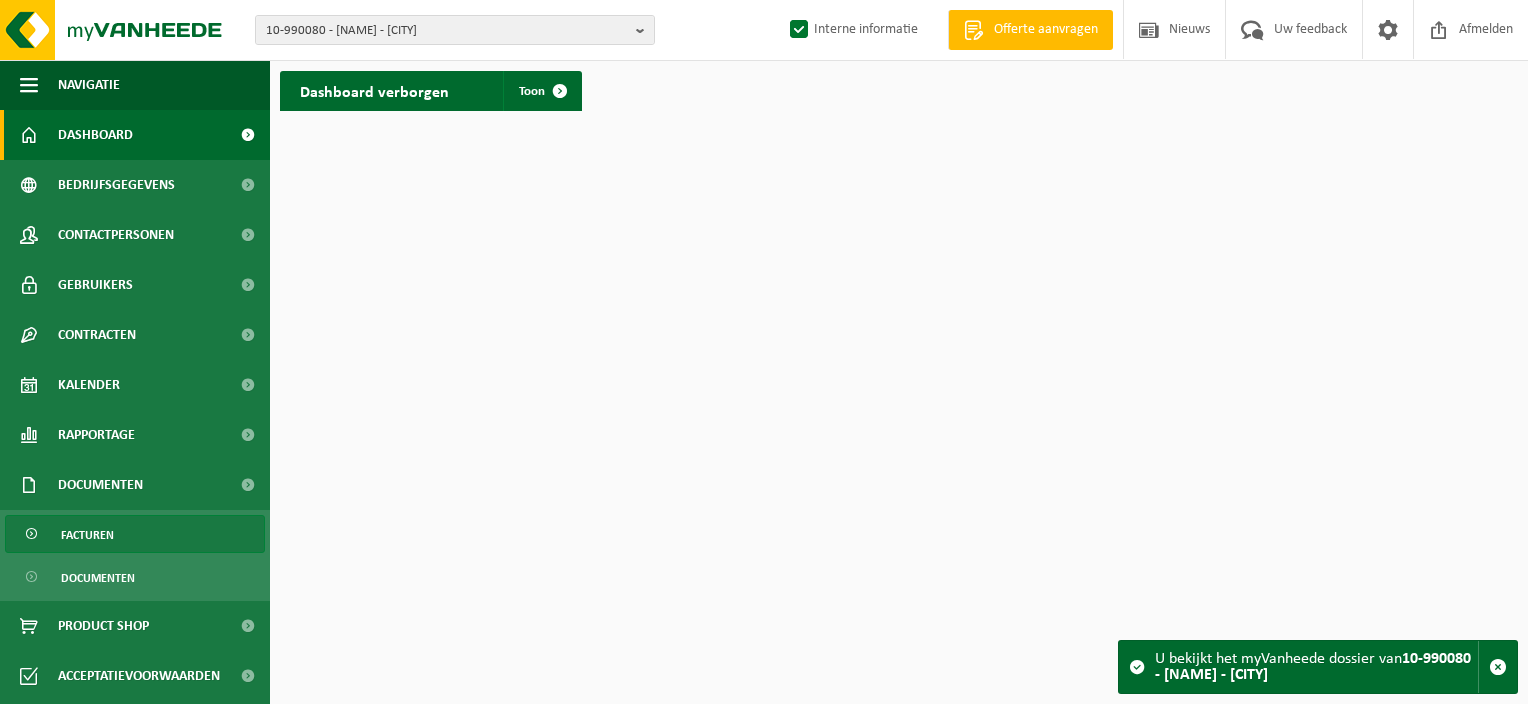 click on "Facturen" at bounding box center (135, 534) 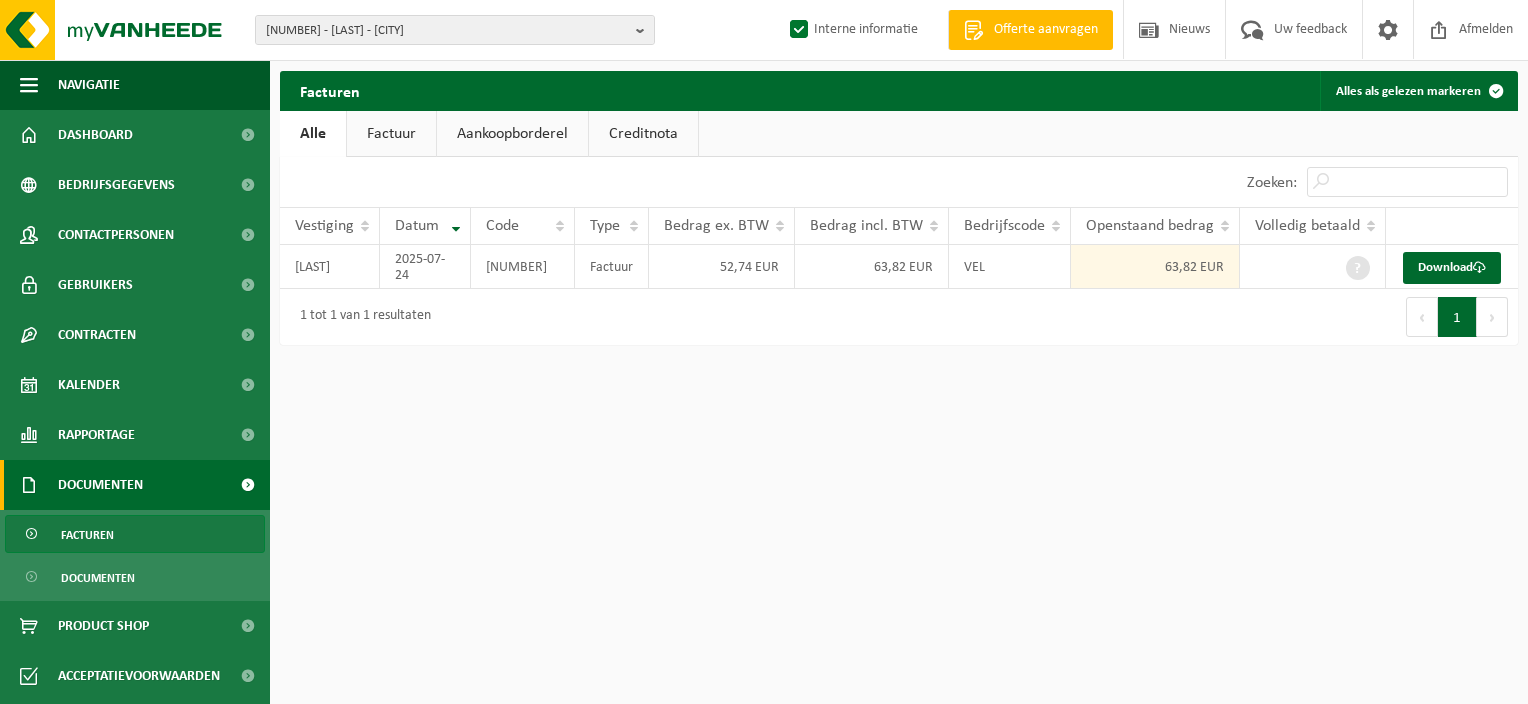 scroll, scrollTop: 0, scrollLeft: 0, axis: both 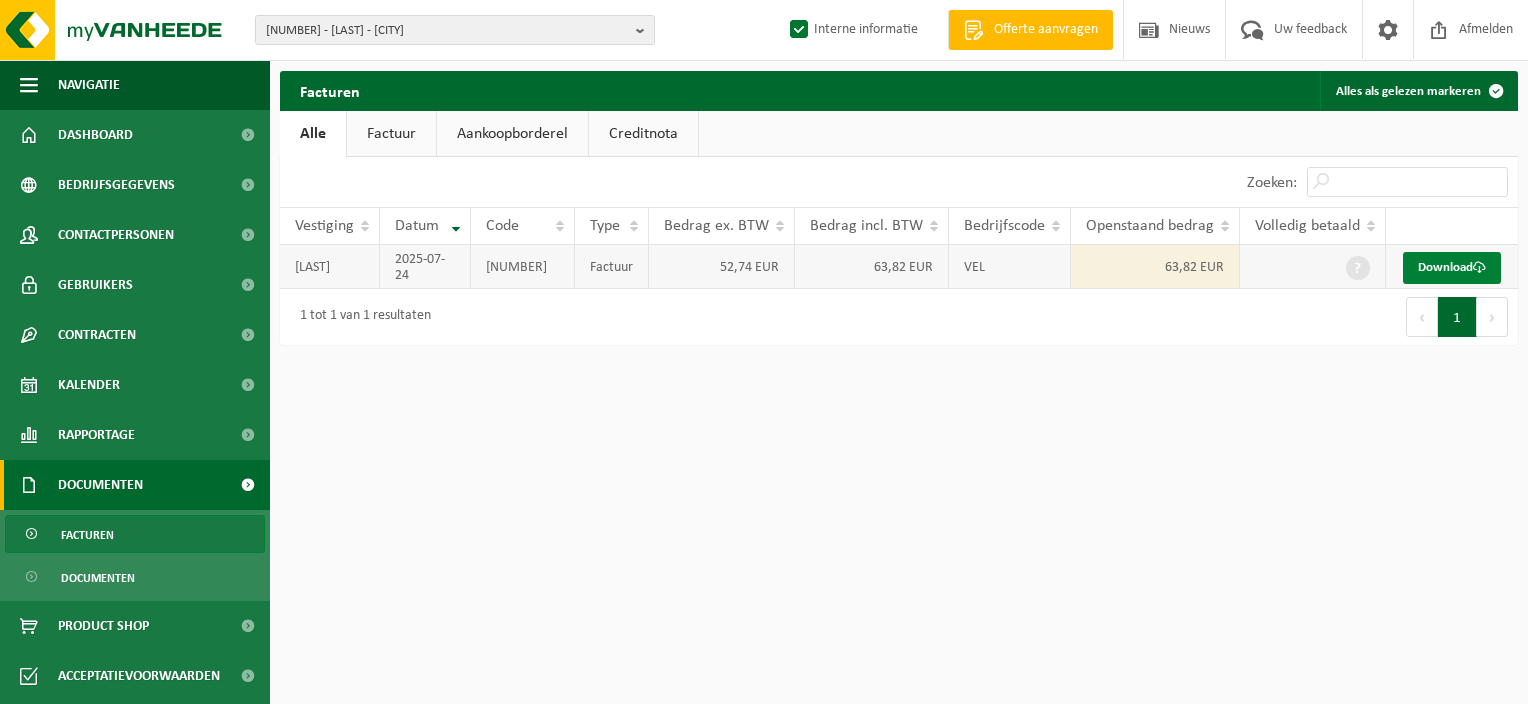 click on "Download" at bounding box center (1452, 268) 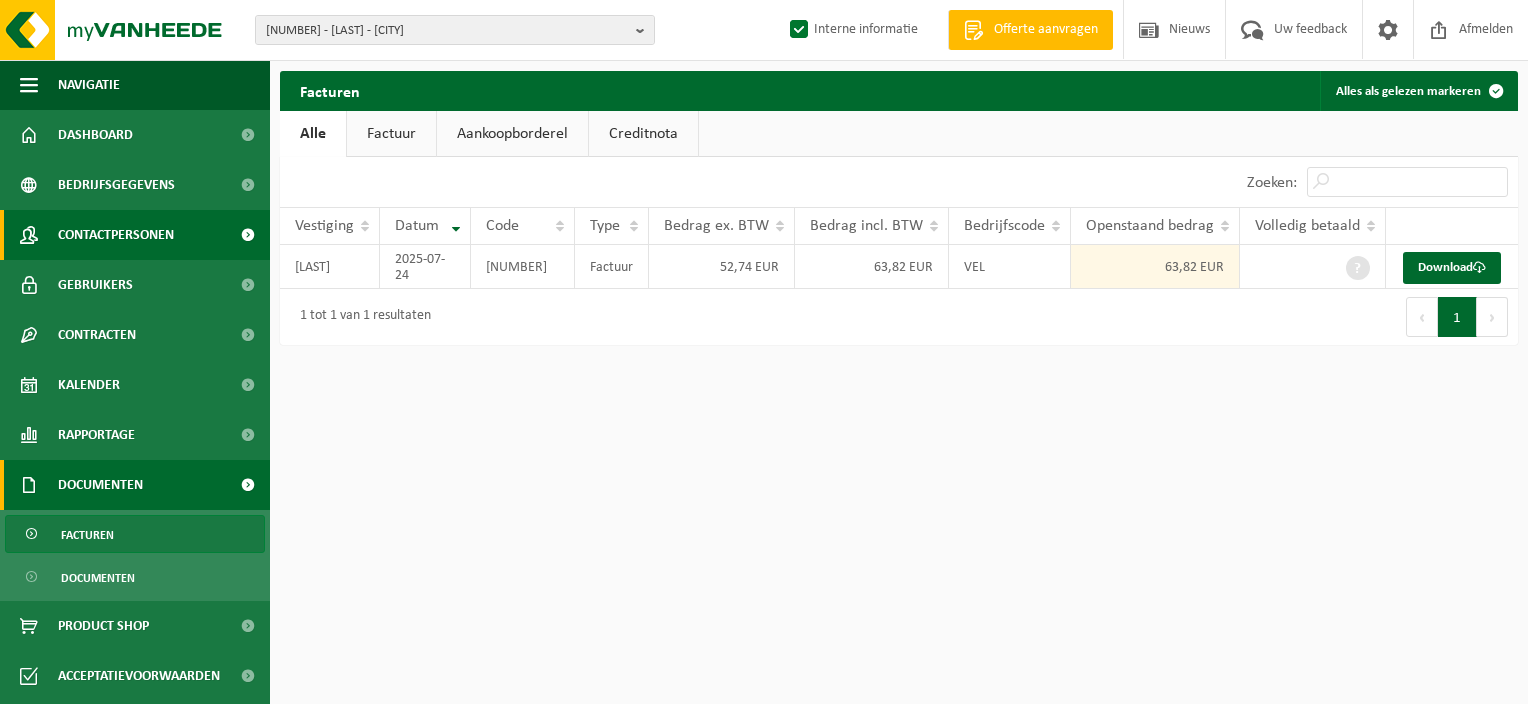 click on "Contactpersonen" at bounding box center (116, 235) 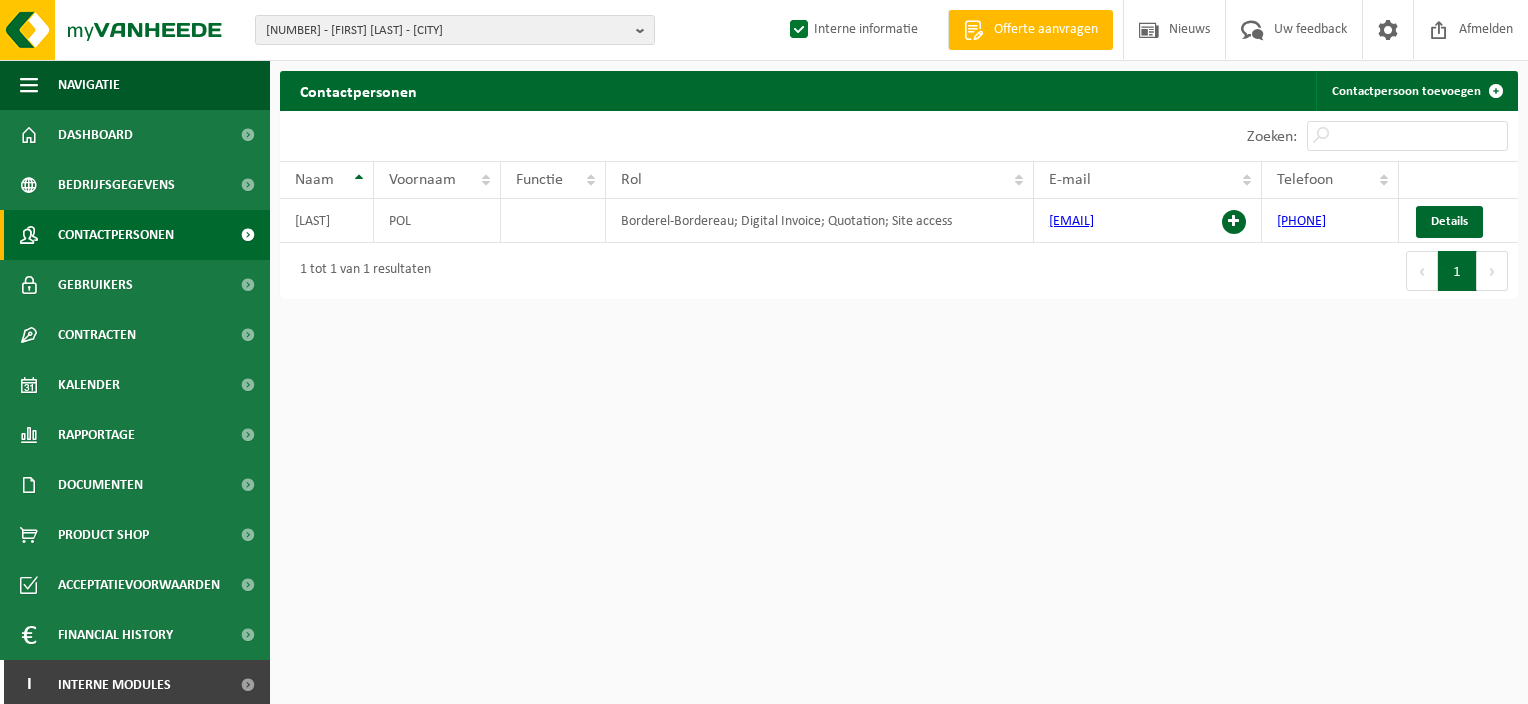 scroll, scrollTop: 0, scrollLeft: 0, axis: both 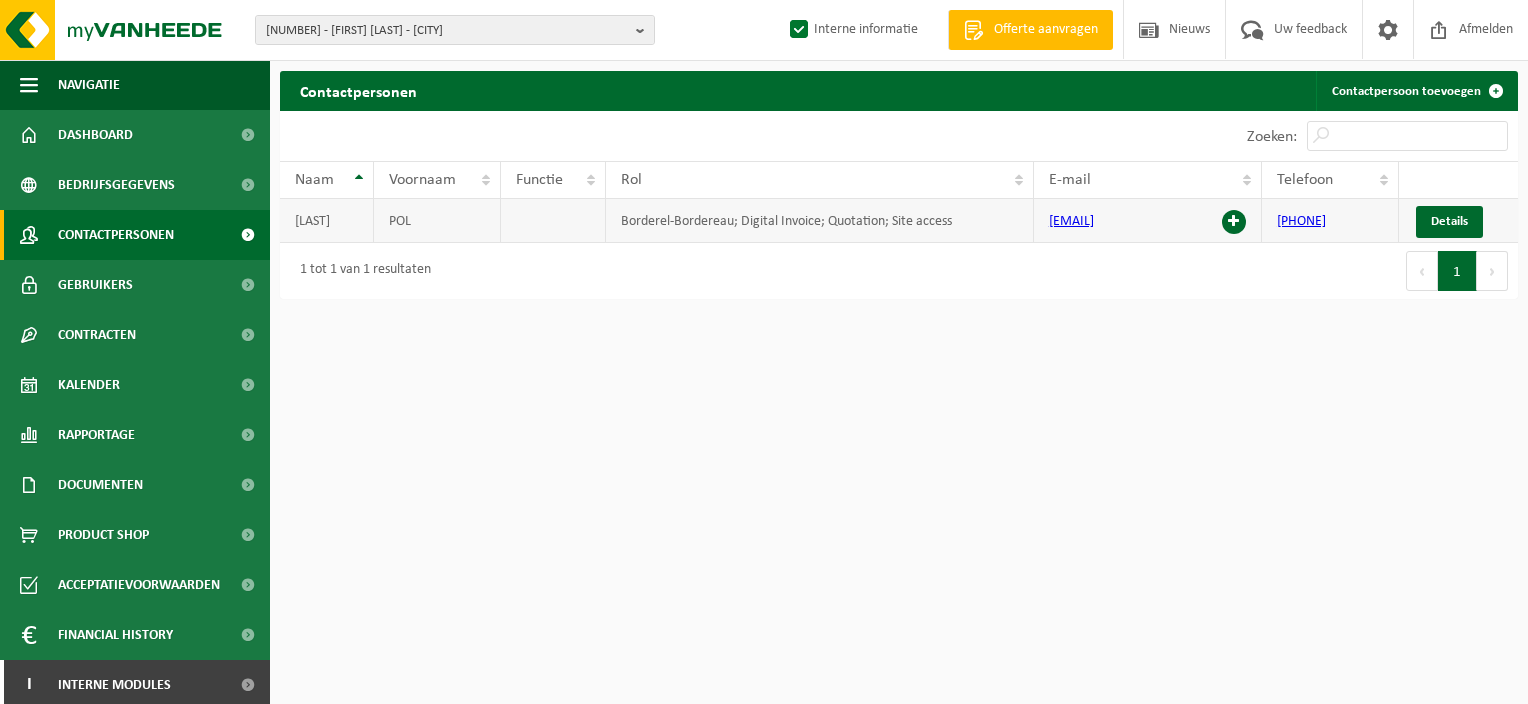 drag, startPoint x: 1196, startPoint y: 224, endPoint x: 1049, endPoint y: 224, distance: 147 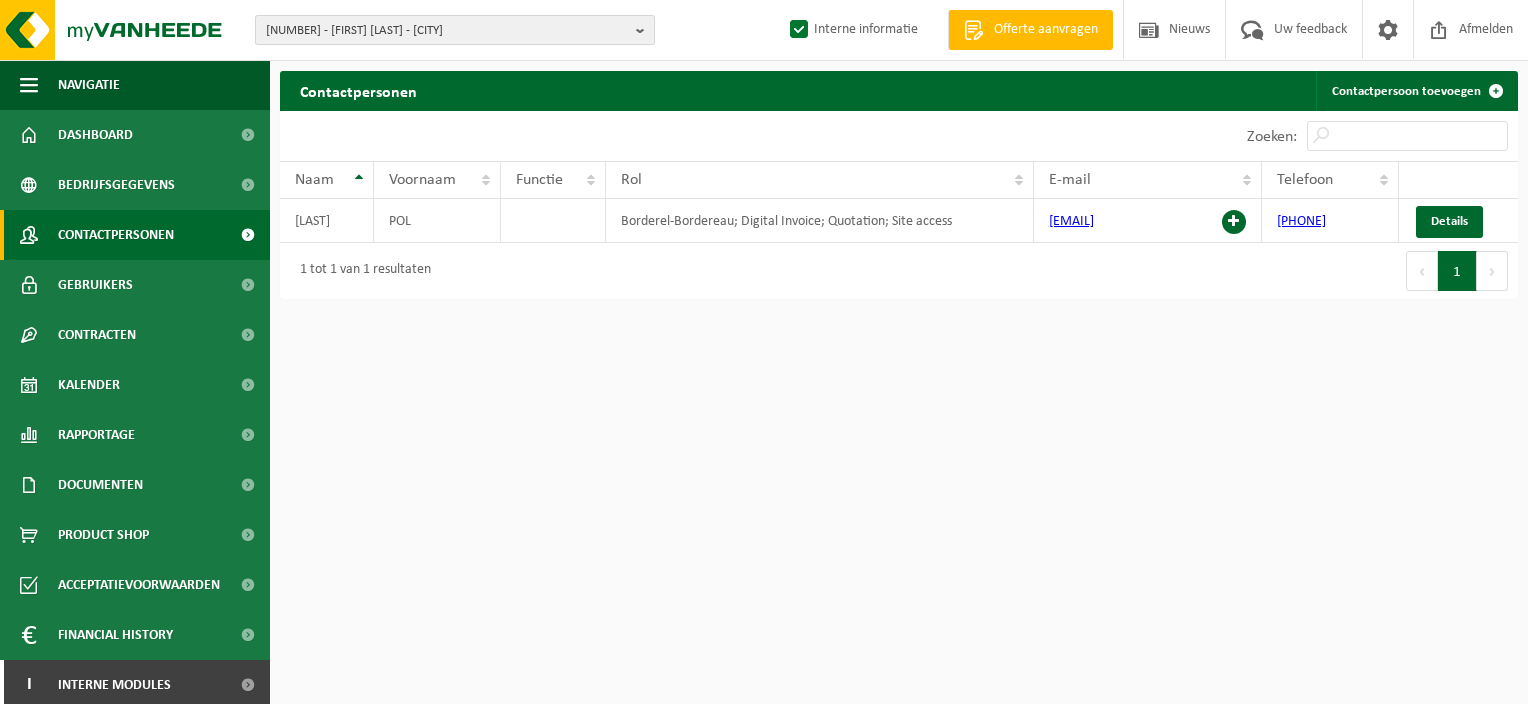 click at bounding box center [645, 30] 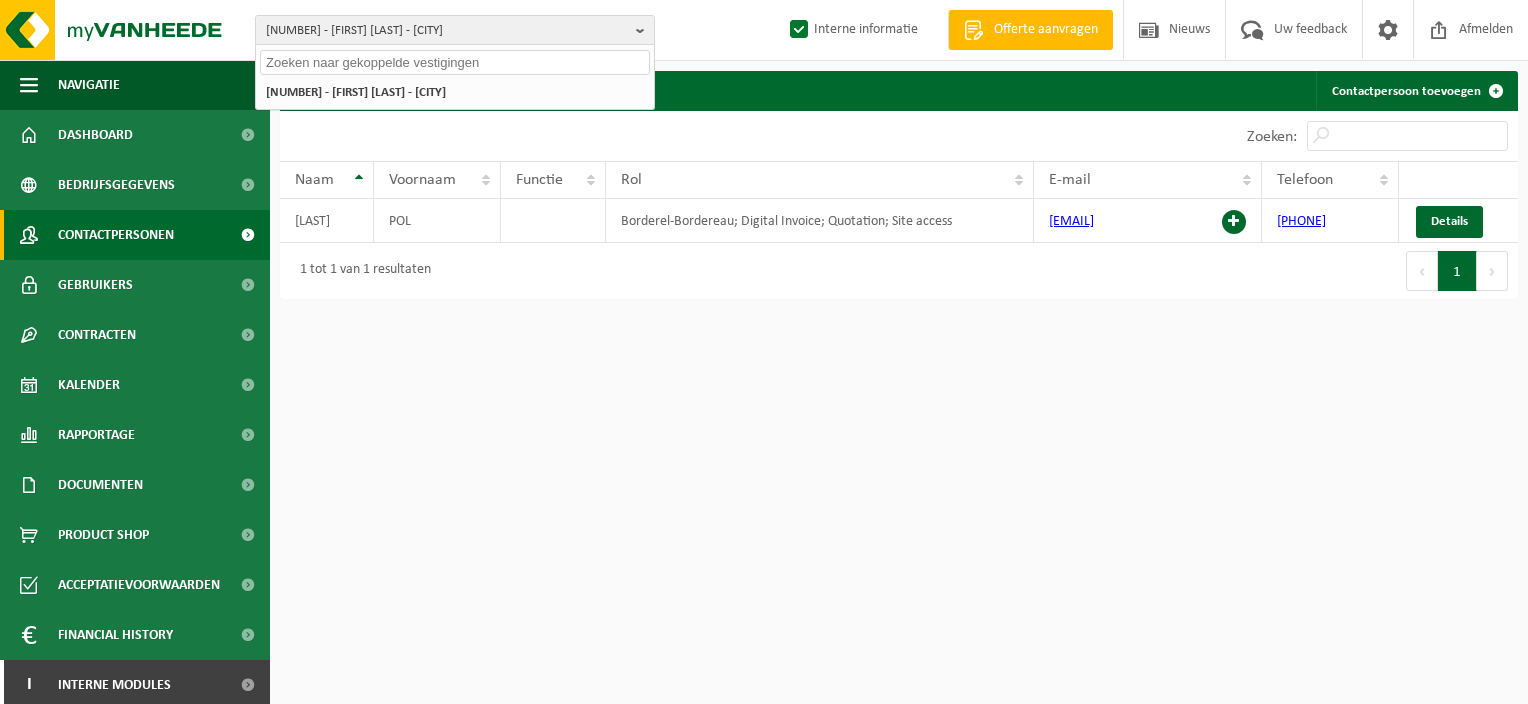 click at bounding box center (455, 62) 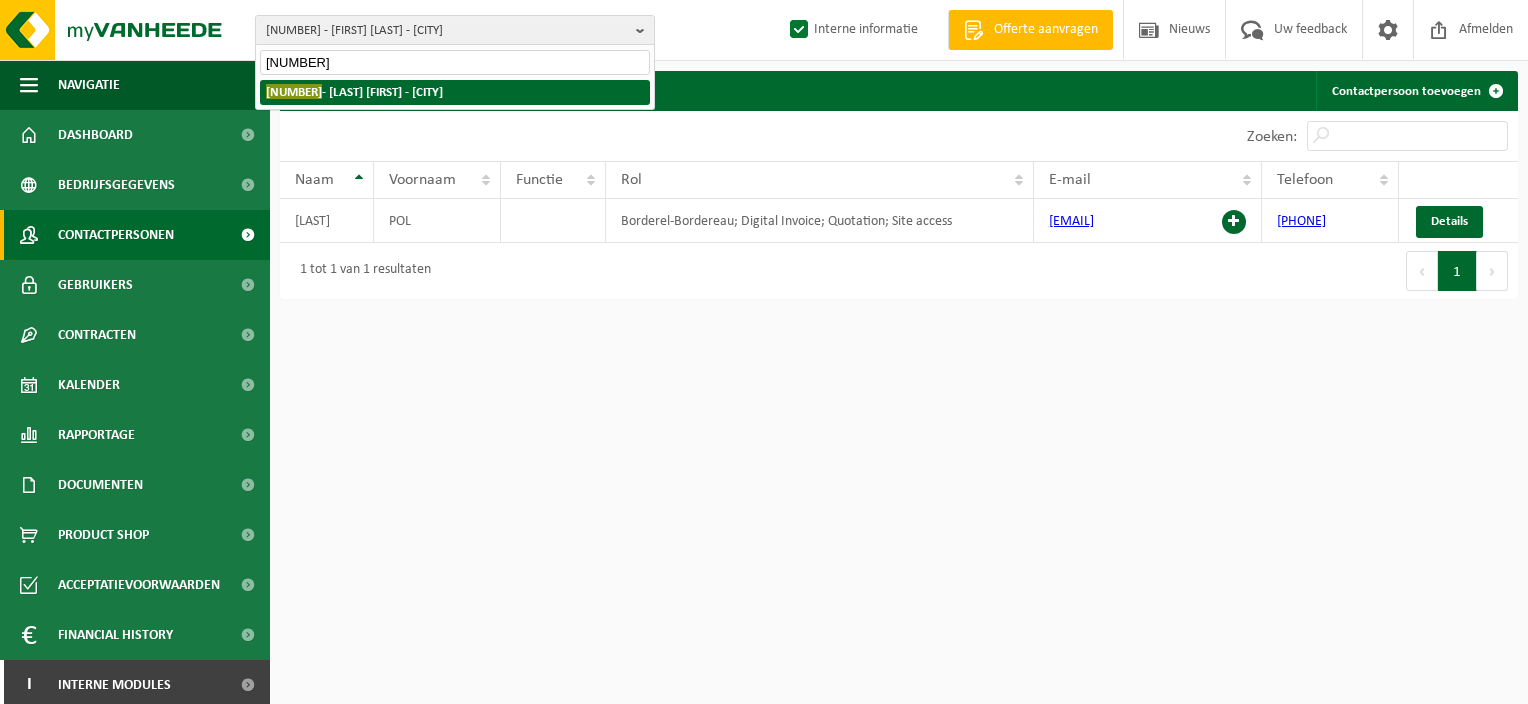 type on "10-990086" 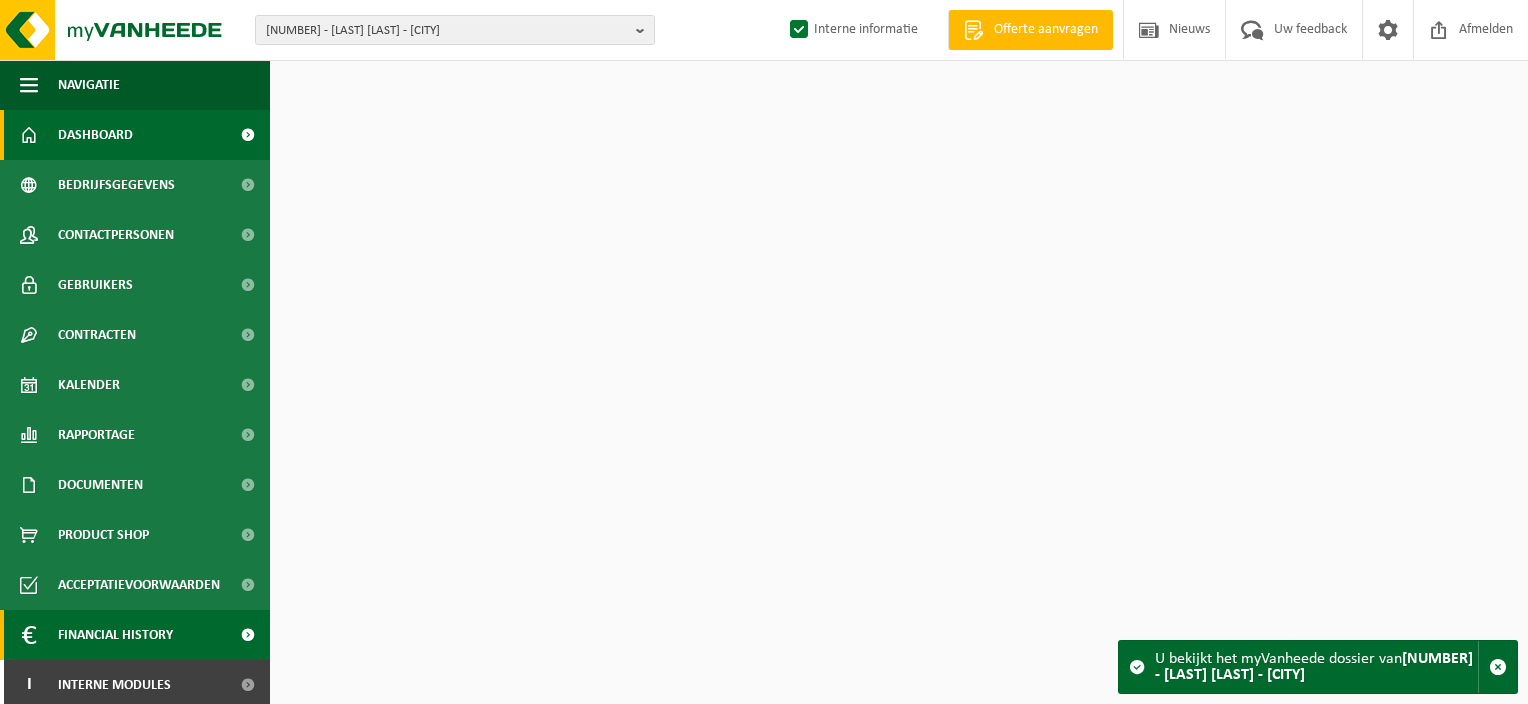 scroll, scrollTop: 0, scrollLeft: 0, axis: both 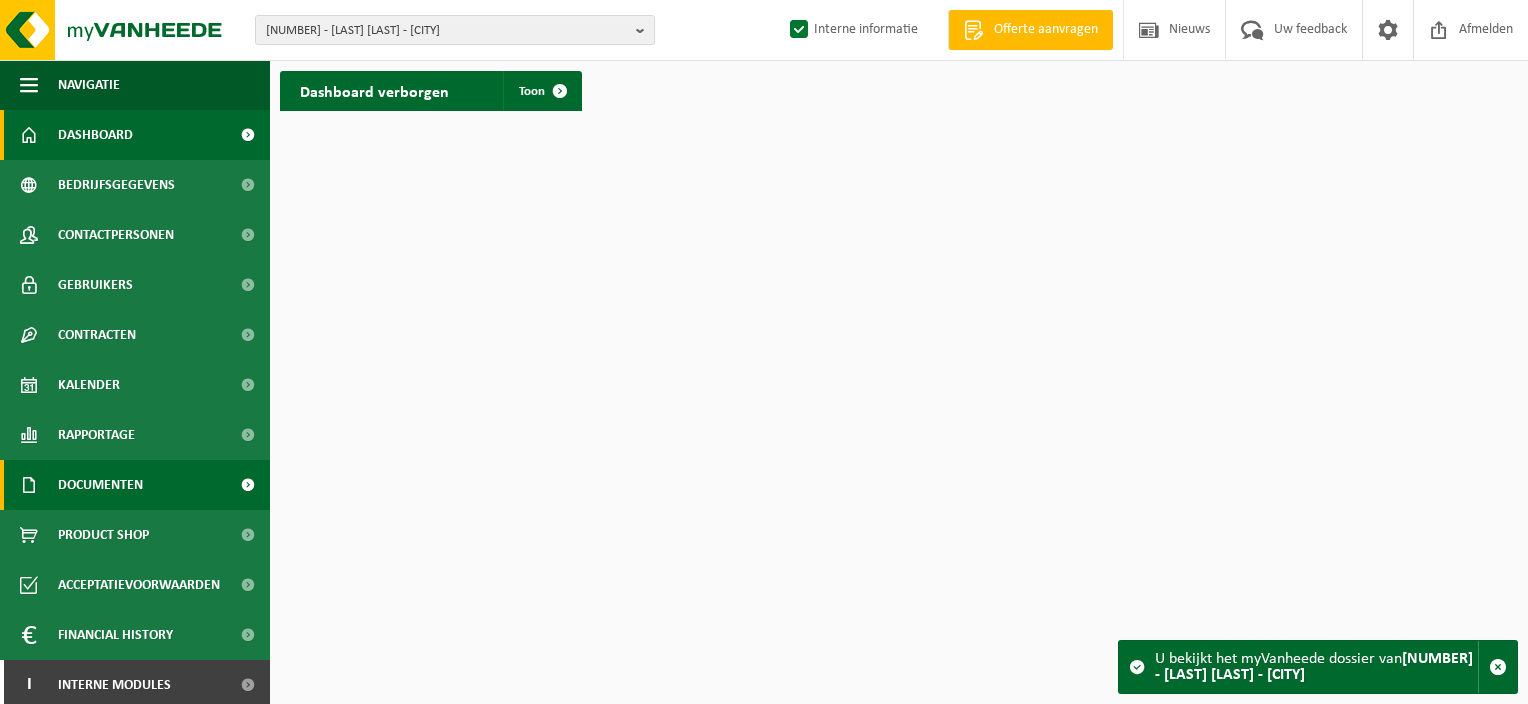 click on "Documenten" at bounding box center [100, 485] 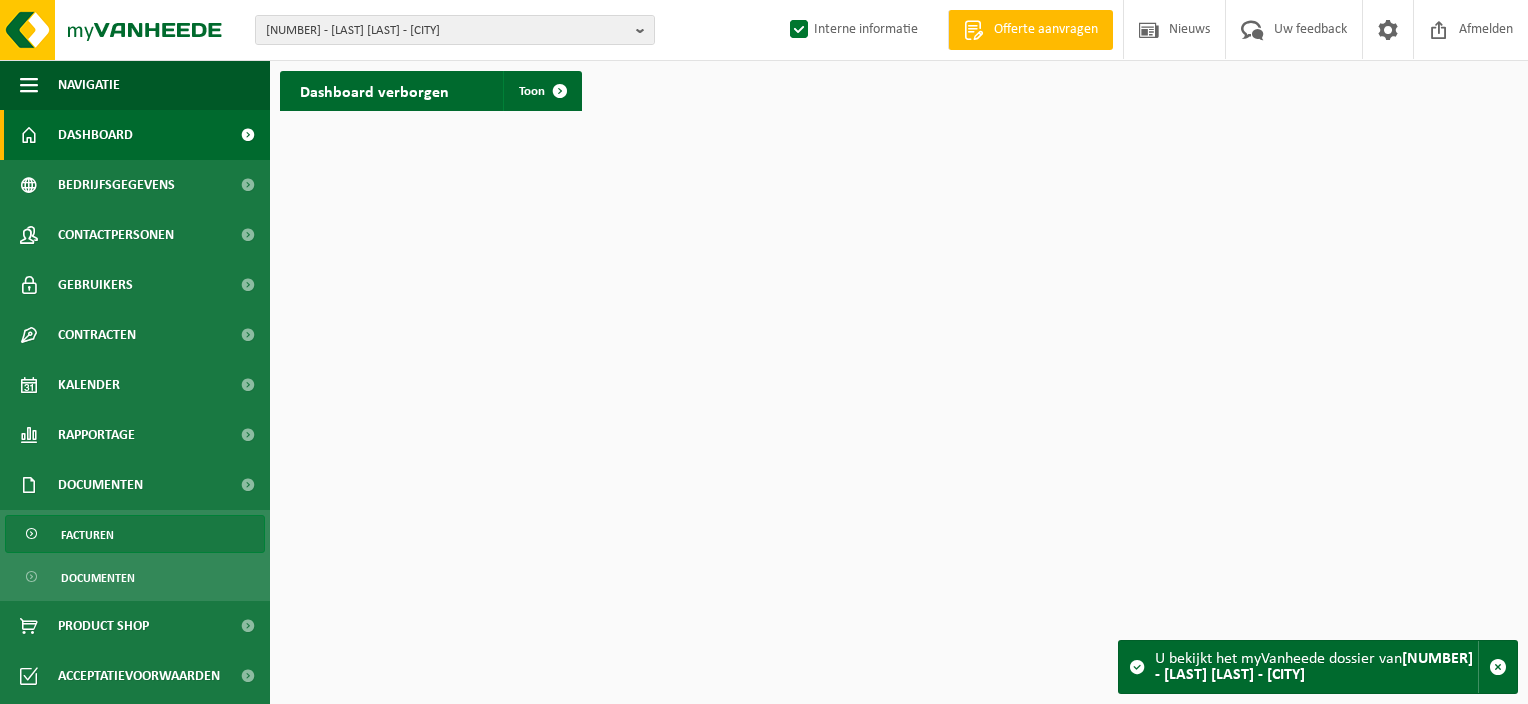 click on "Facturen" at bounding box center (135, 534) 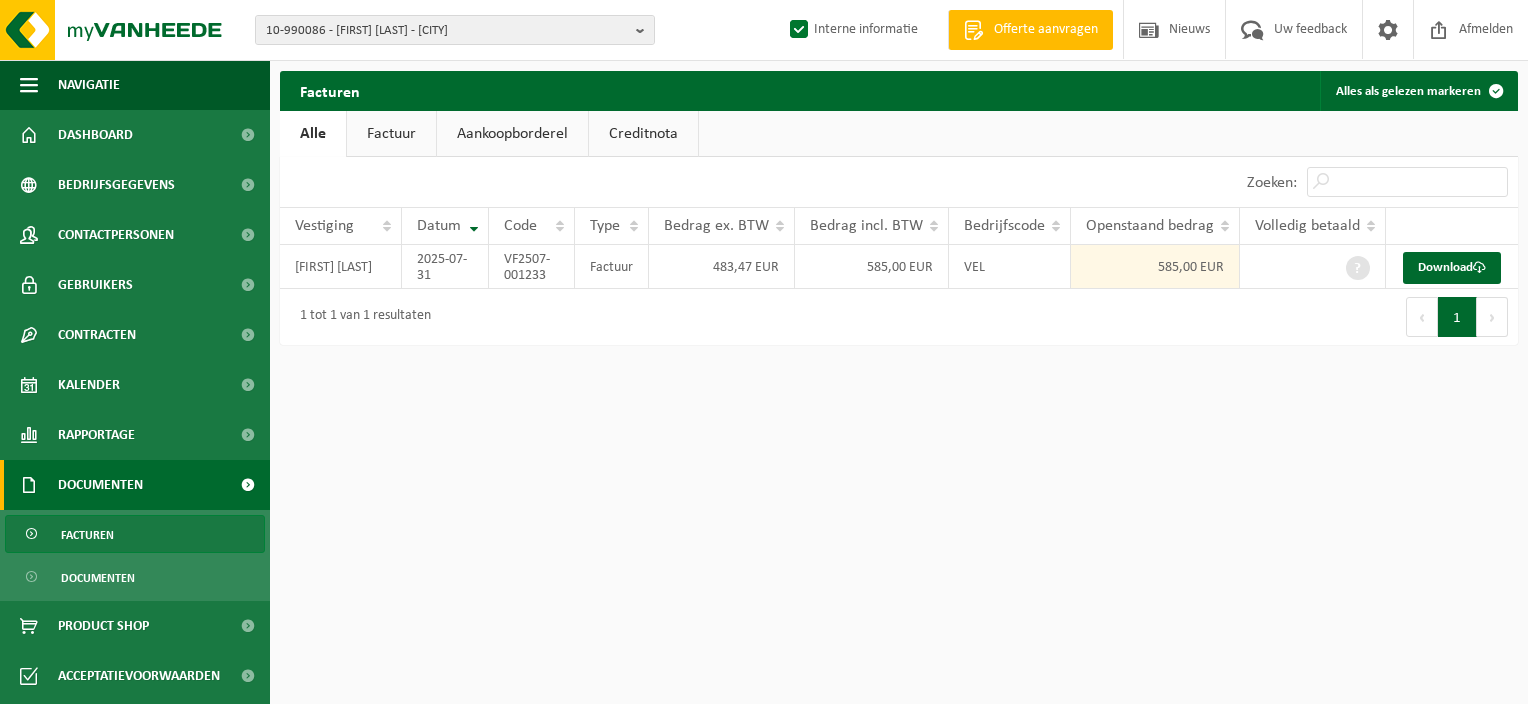 scroll, scrollTop: 0, scrollLeft: 0, axis: both 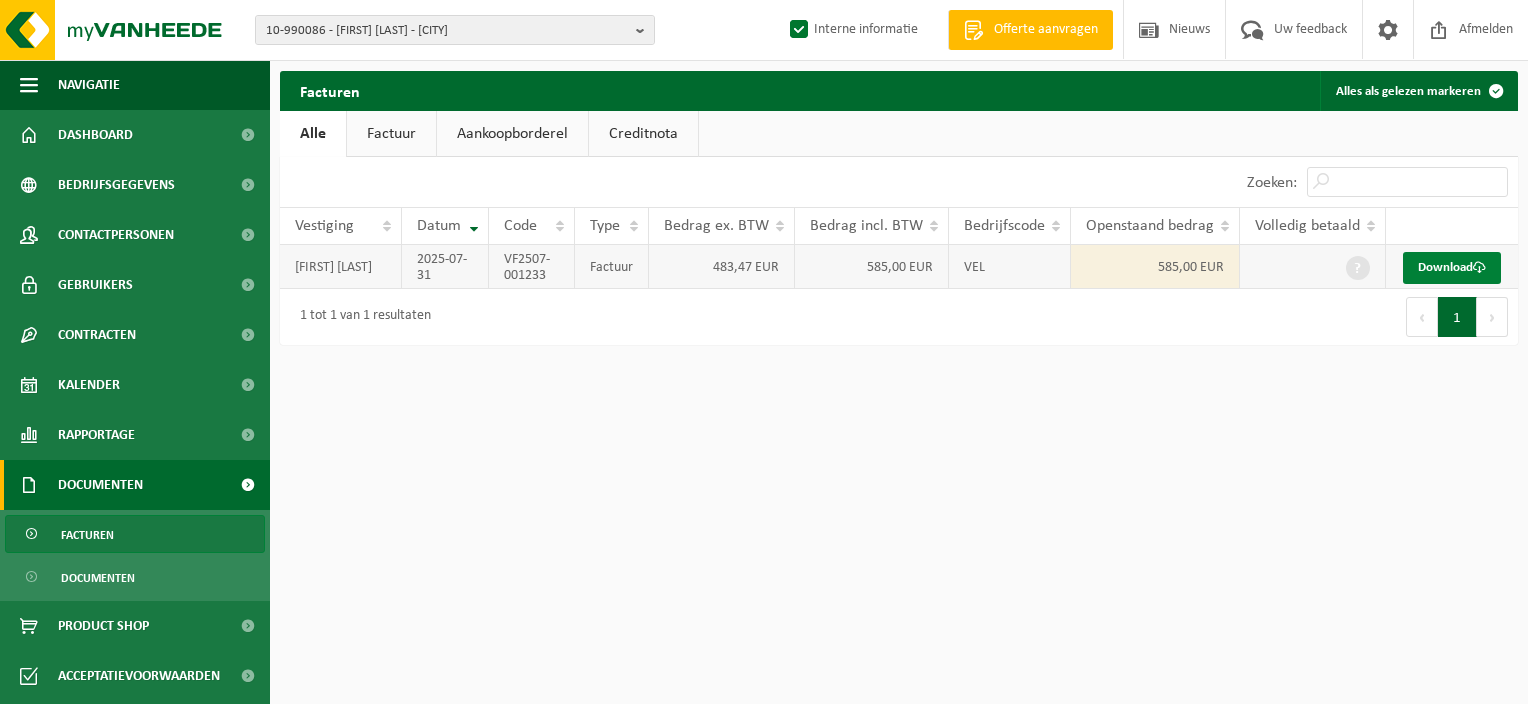 click on "Download" at bounding box center (1452, 268) 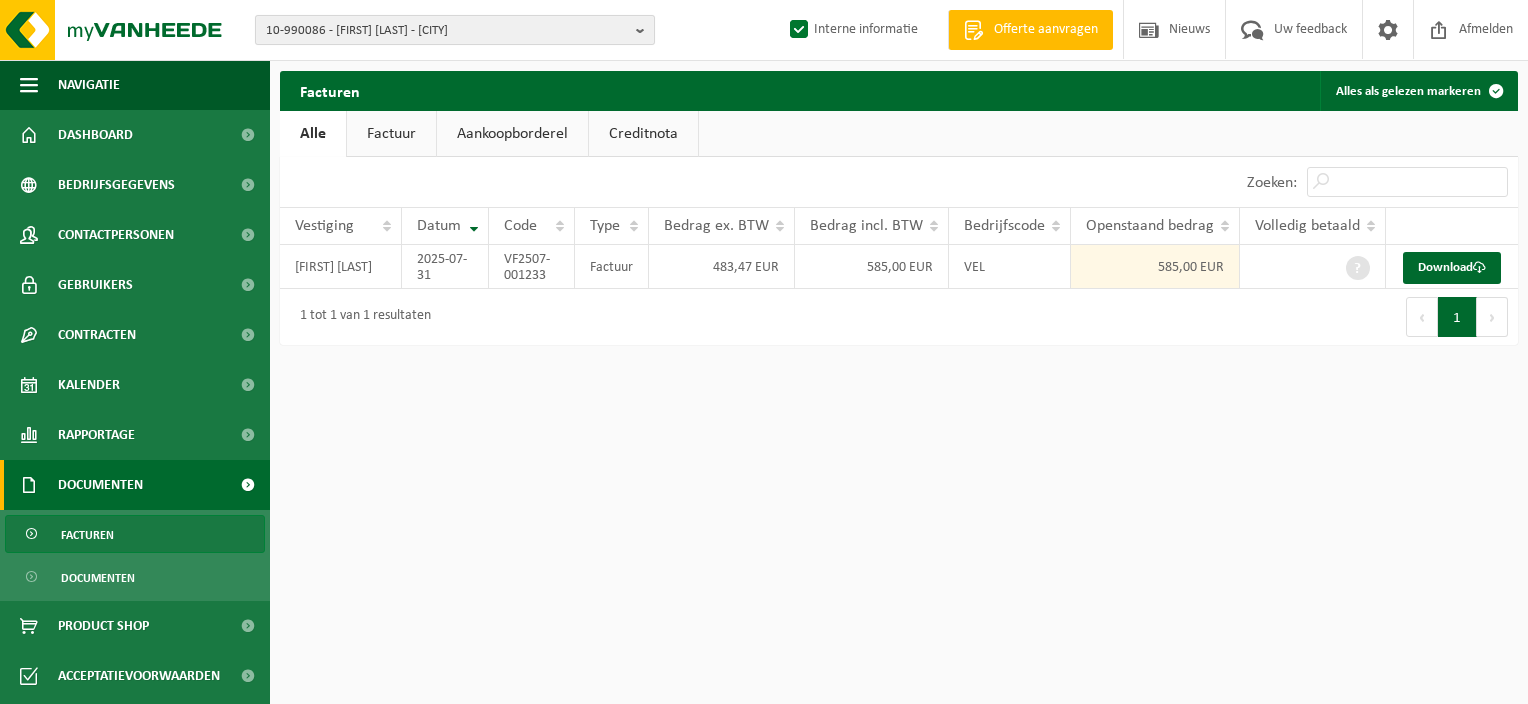 click at bounding box center (645, 30) 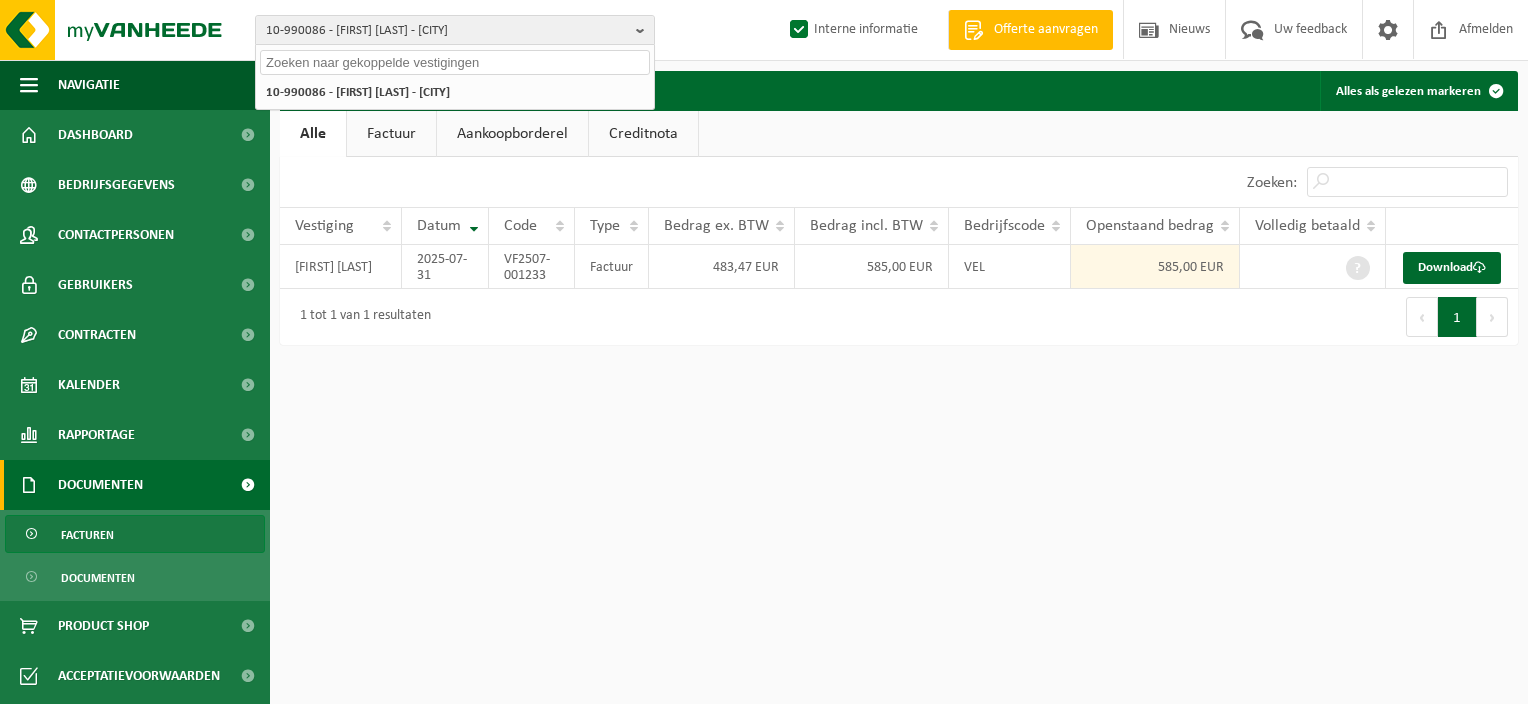 click at bounding box center [455, 62] 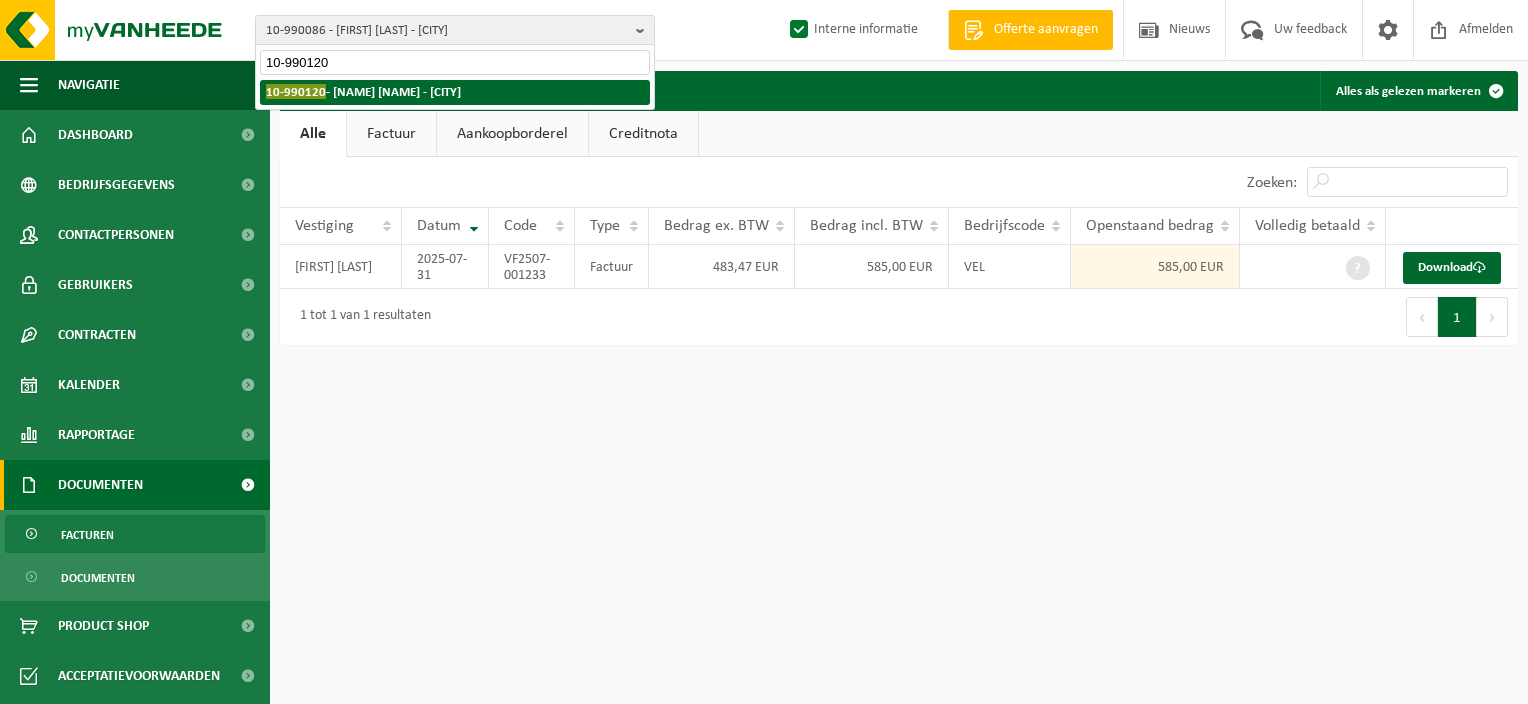 type on "10-990120" 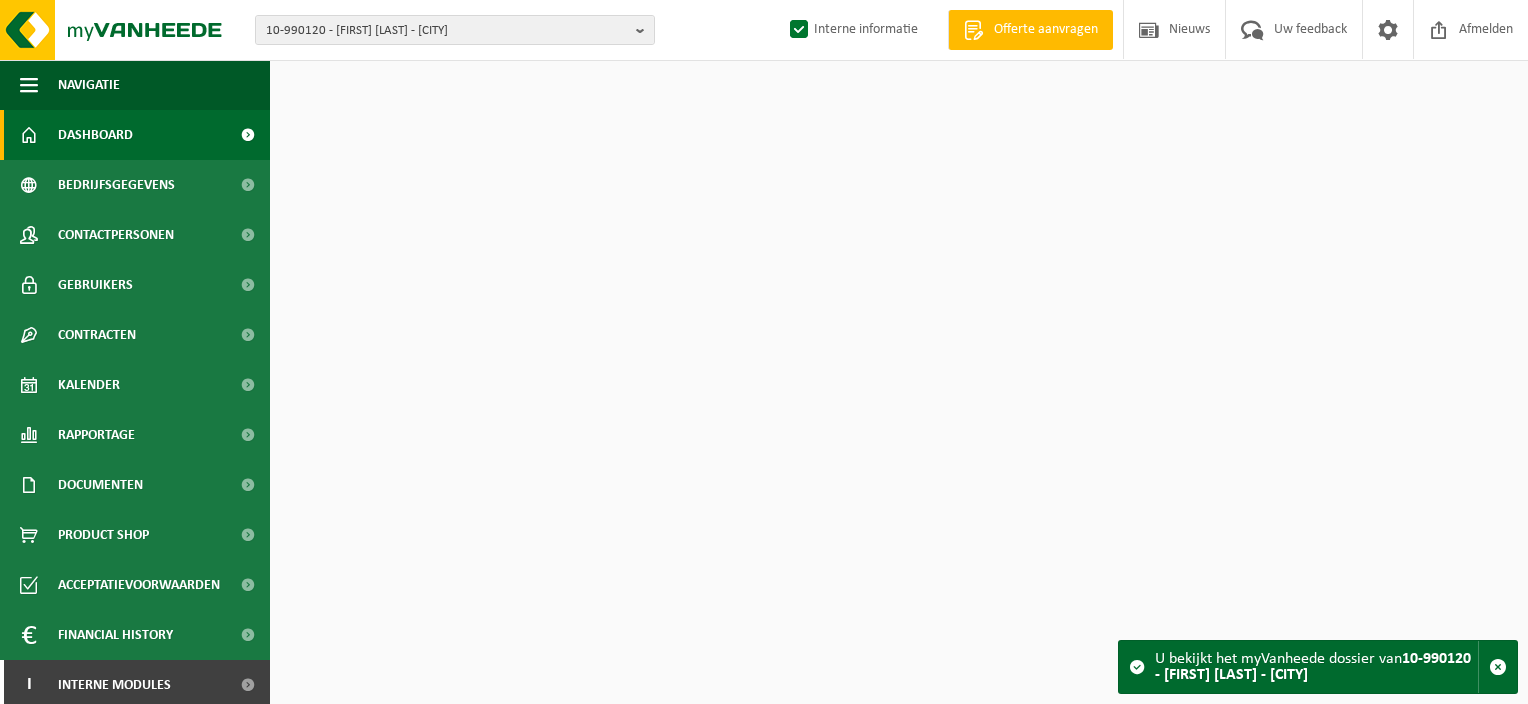 scroll, scrollTop: 0, scrollLeft: 0, axis: both 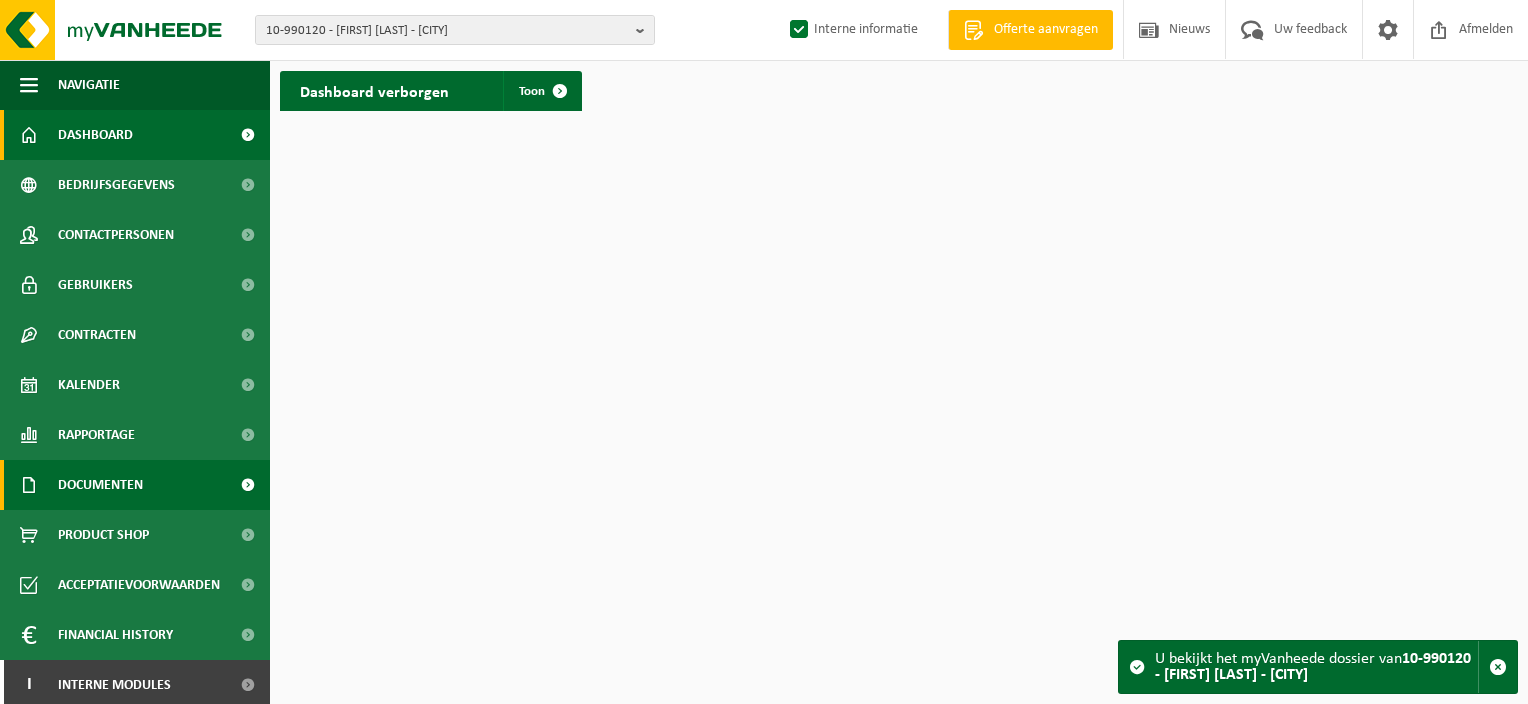 click on "Documenten" at bounding box center [100, 485] 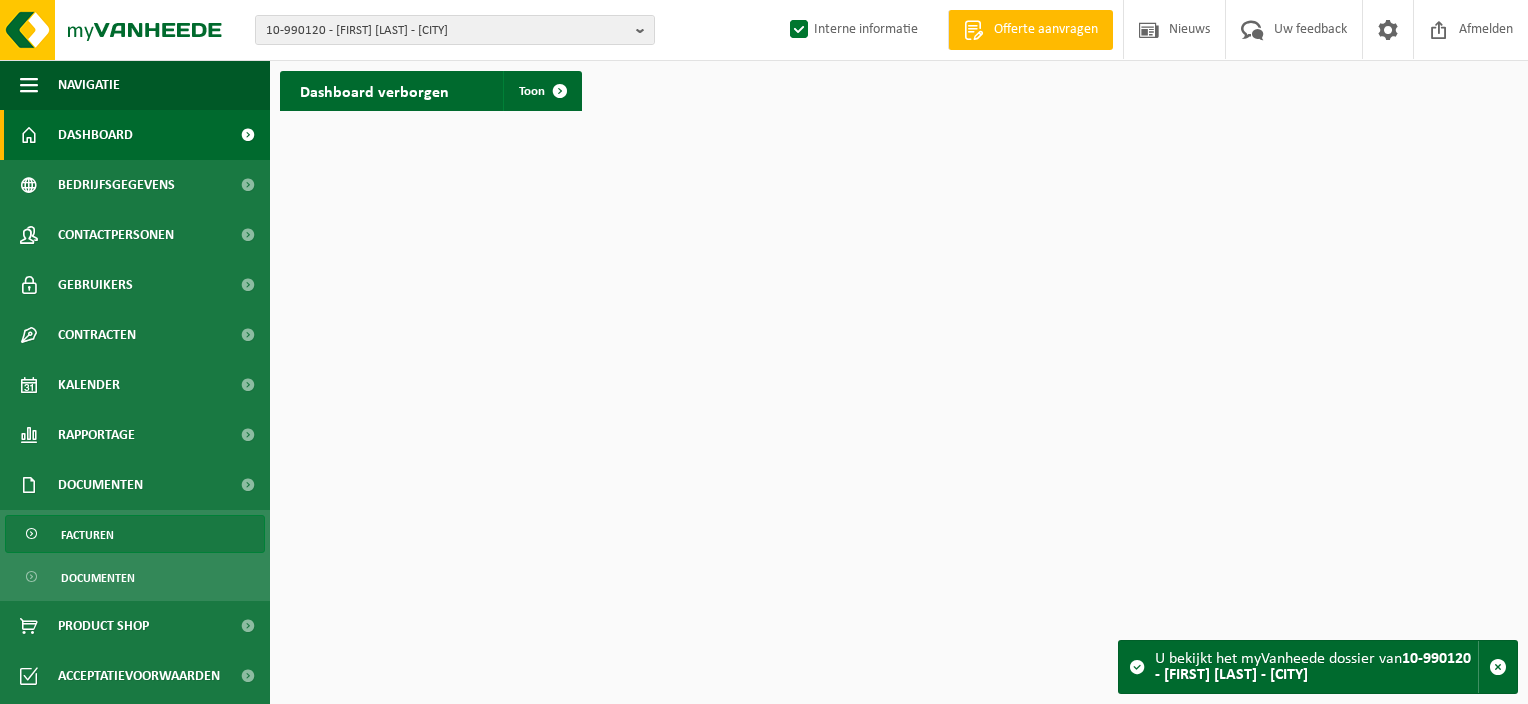 click on "Facturen" at bounding box center [87, 535] 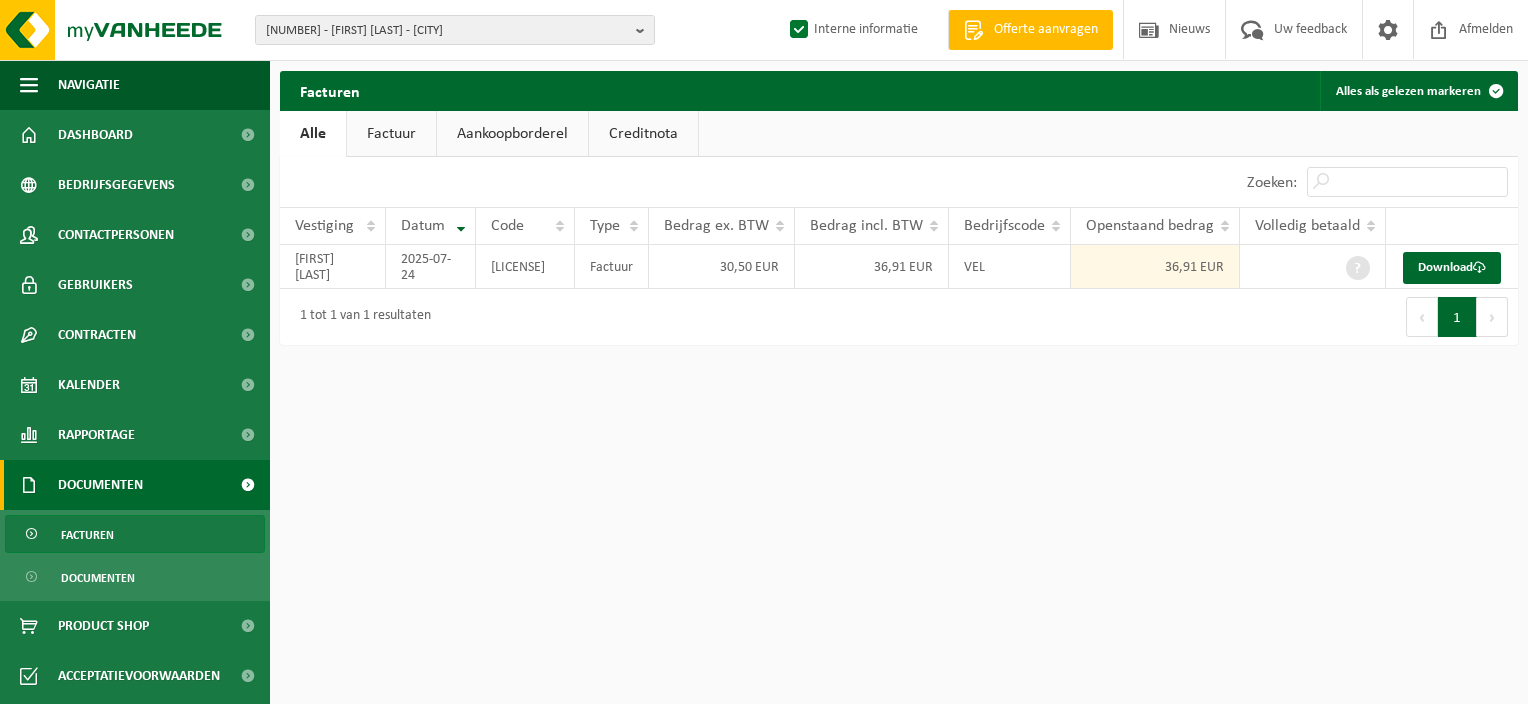 scroll, scrollTop: 0, scrollLeft: 0, axis: both 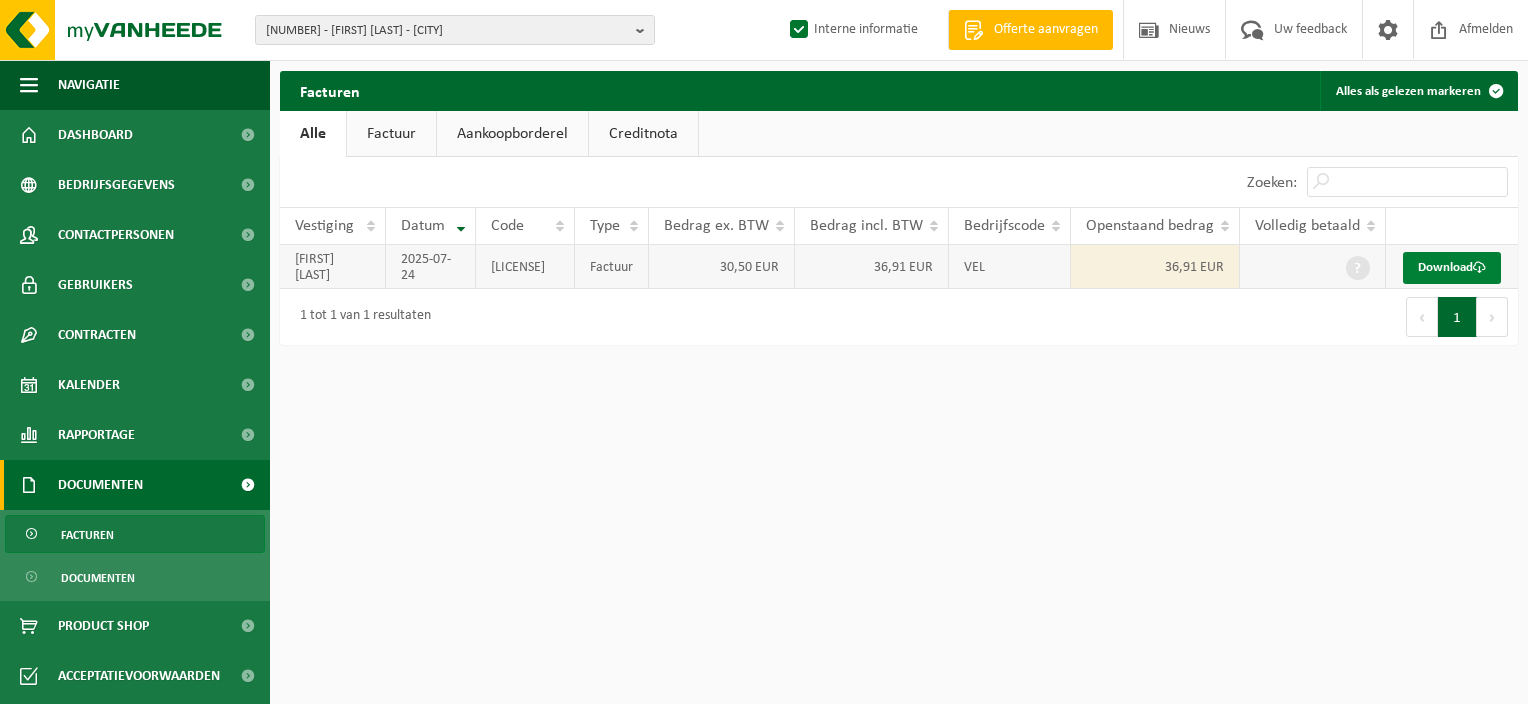 click on "Download" at bounding box center (1452, 268) 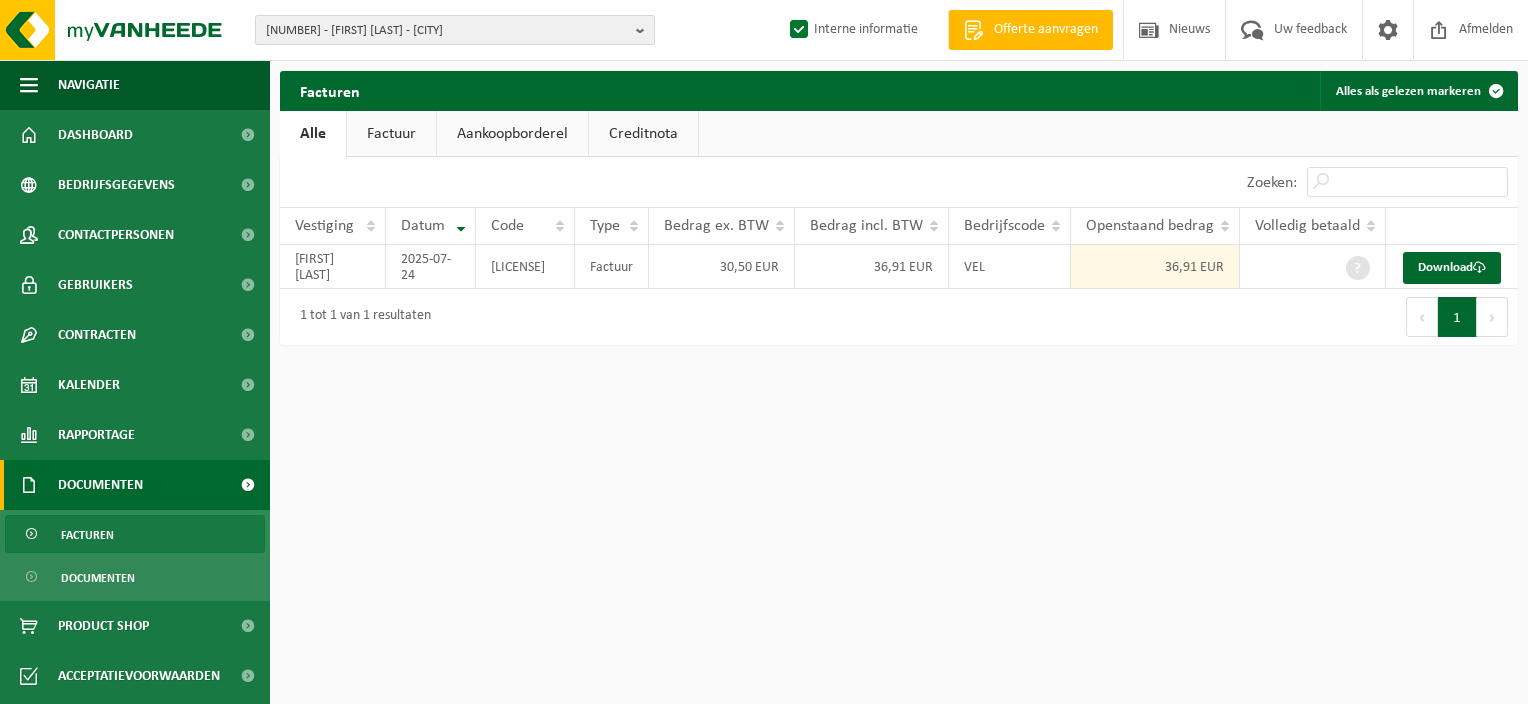 click at bounding box center (645, 30) 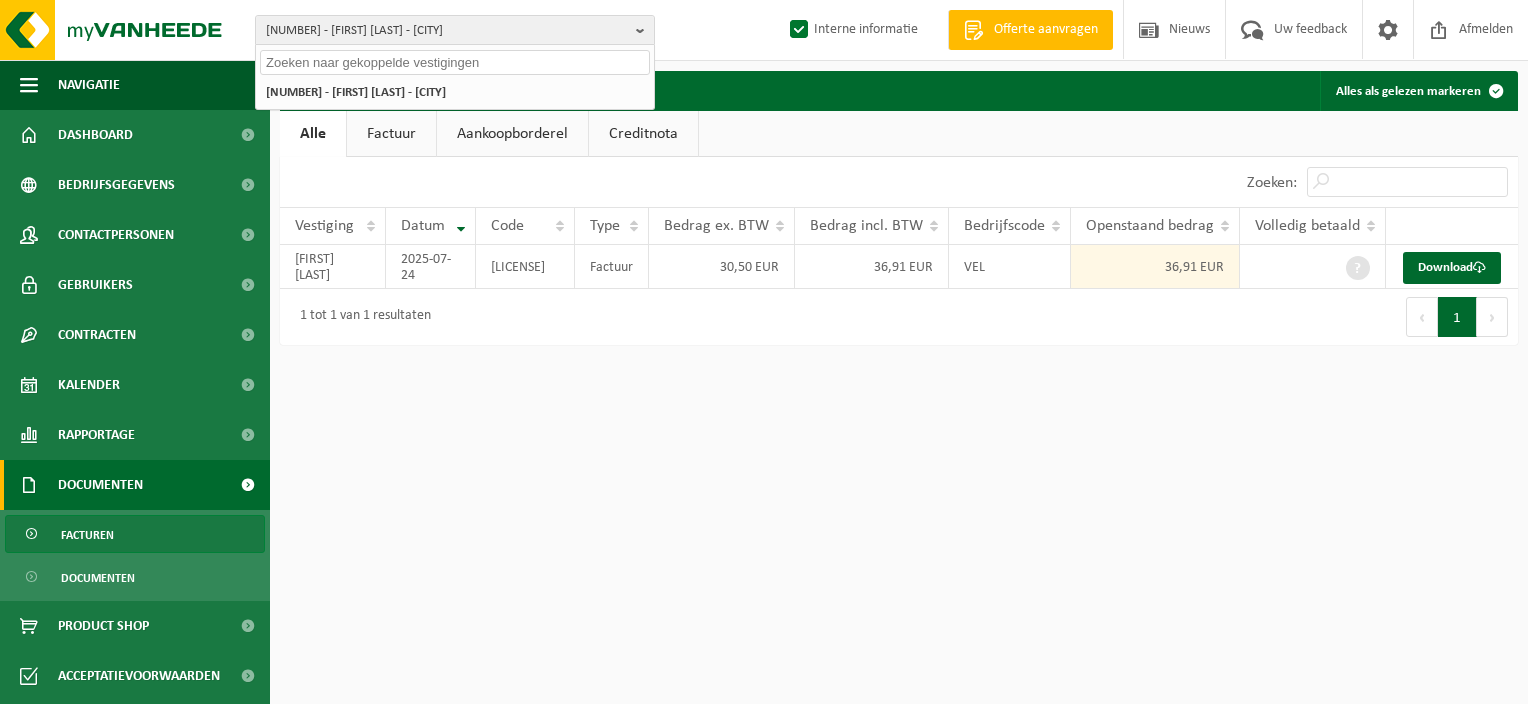 click at bounding box center [455, 62] 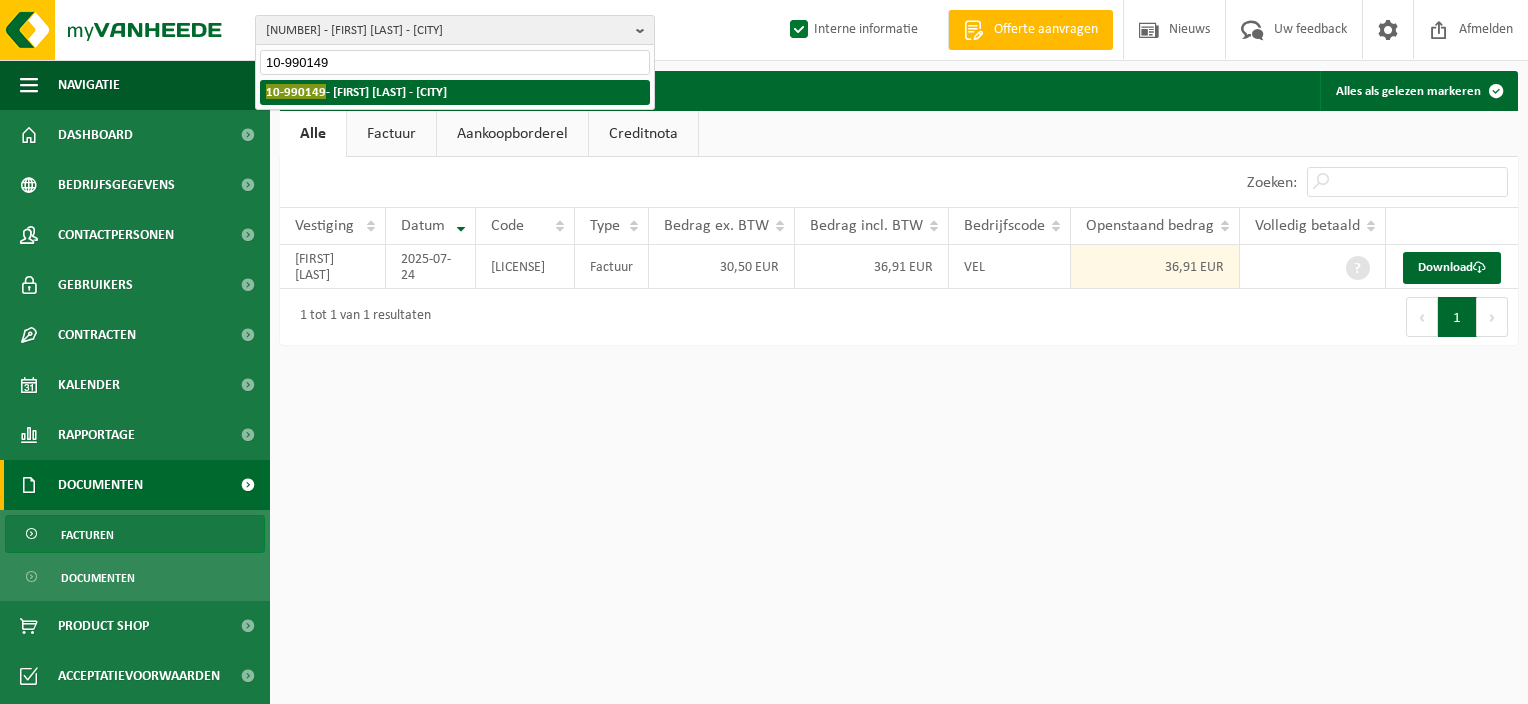 type on "10-990149" 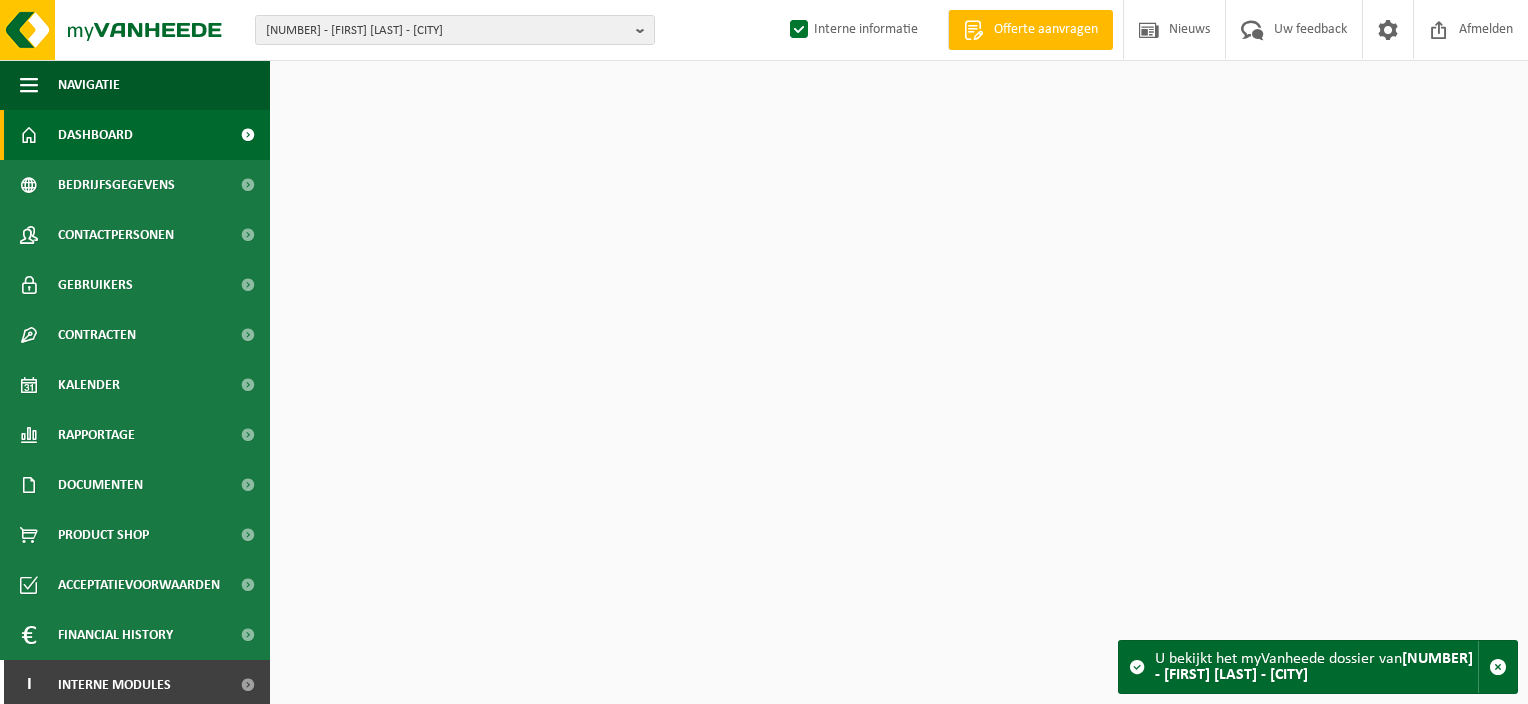 scroll, scrollTop: 0, scrollLeft: 0, axis: both 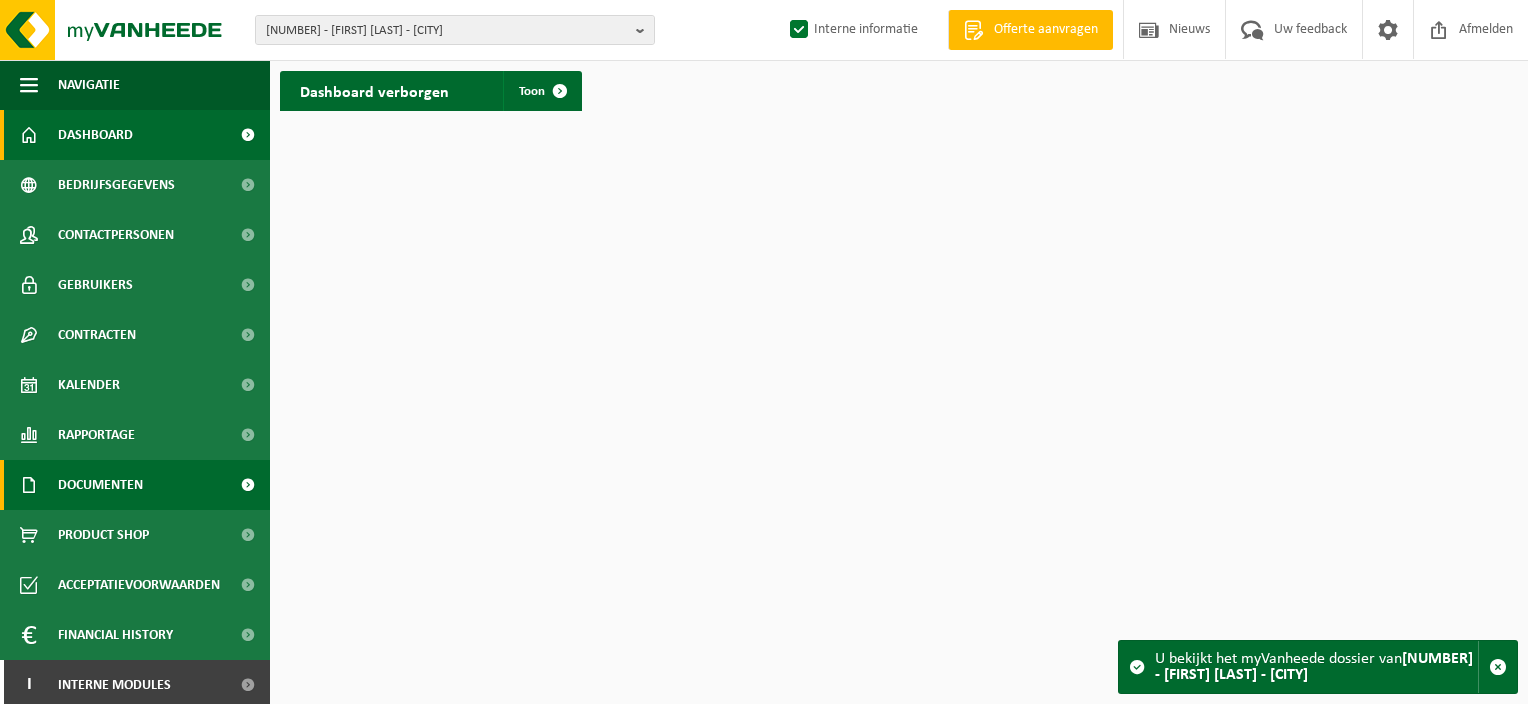 click on "Documenten" at bounding box center [135, 485] 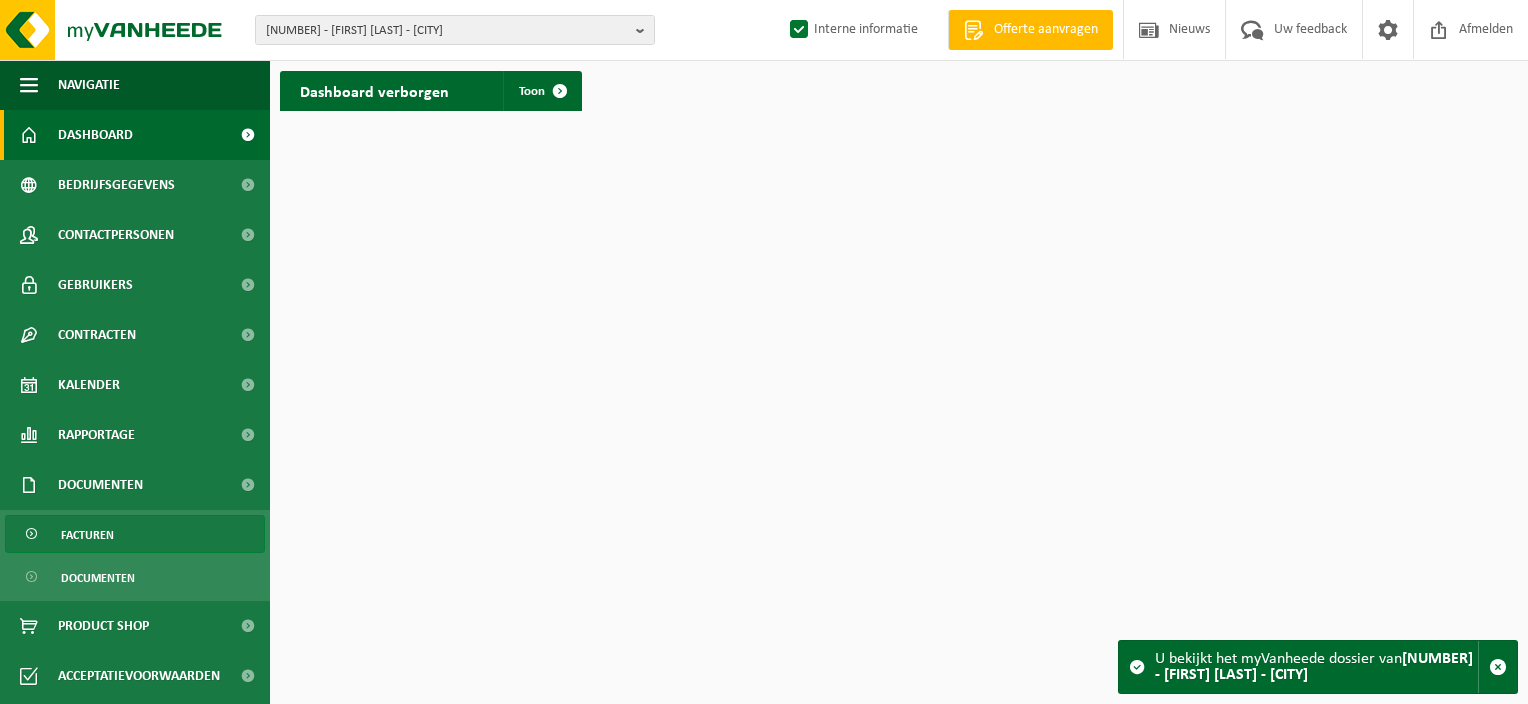 click on "Facturen" at bounding box center (135, 534) 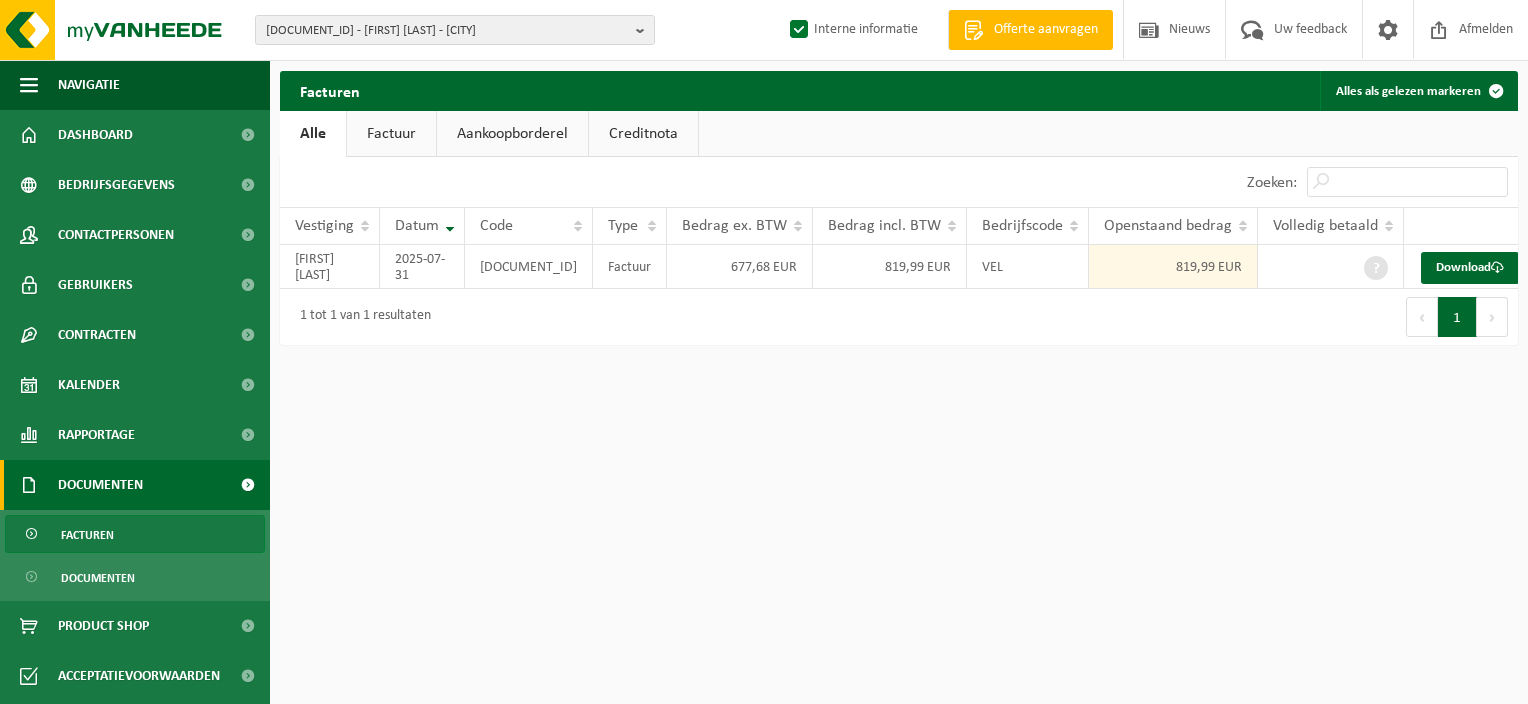 scroll, scrollTop: 0, scrollLeft: 0, axis: both 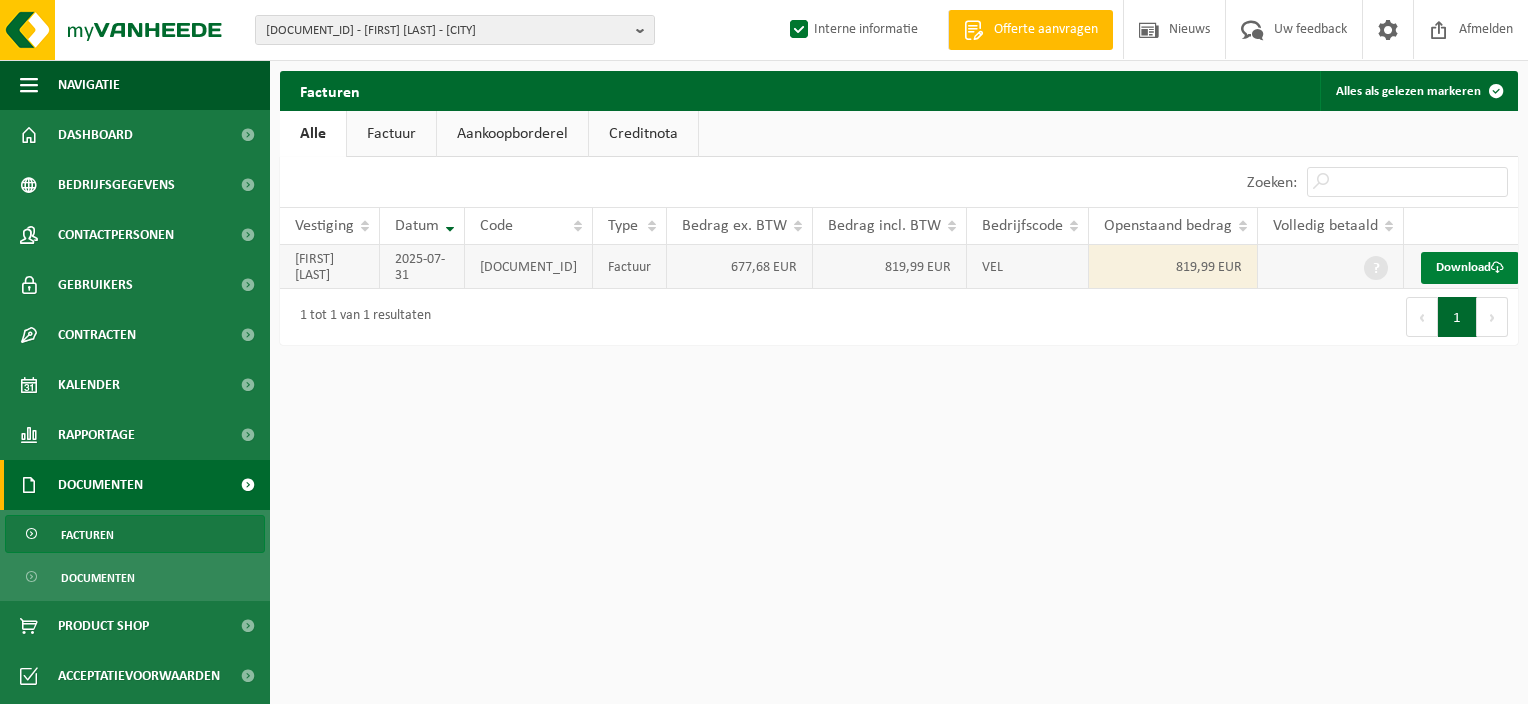 click on "Download" at bounding box center (1470, 268) 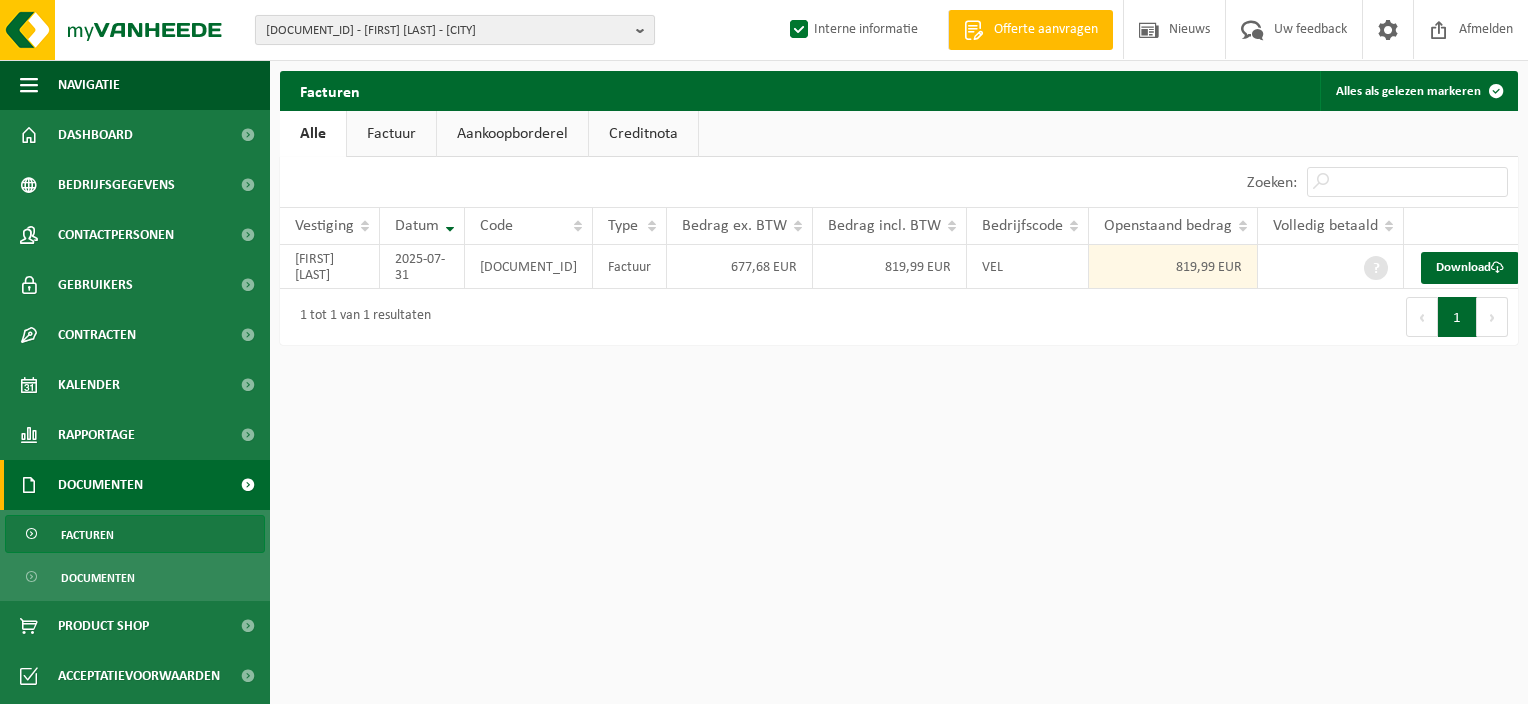 click at bounding box center (645, 30) 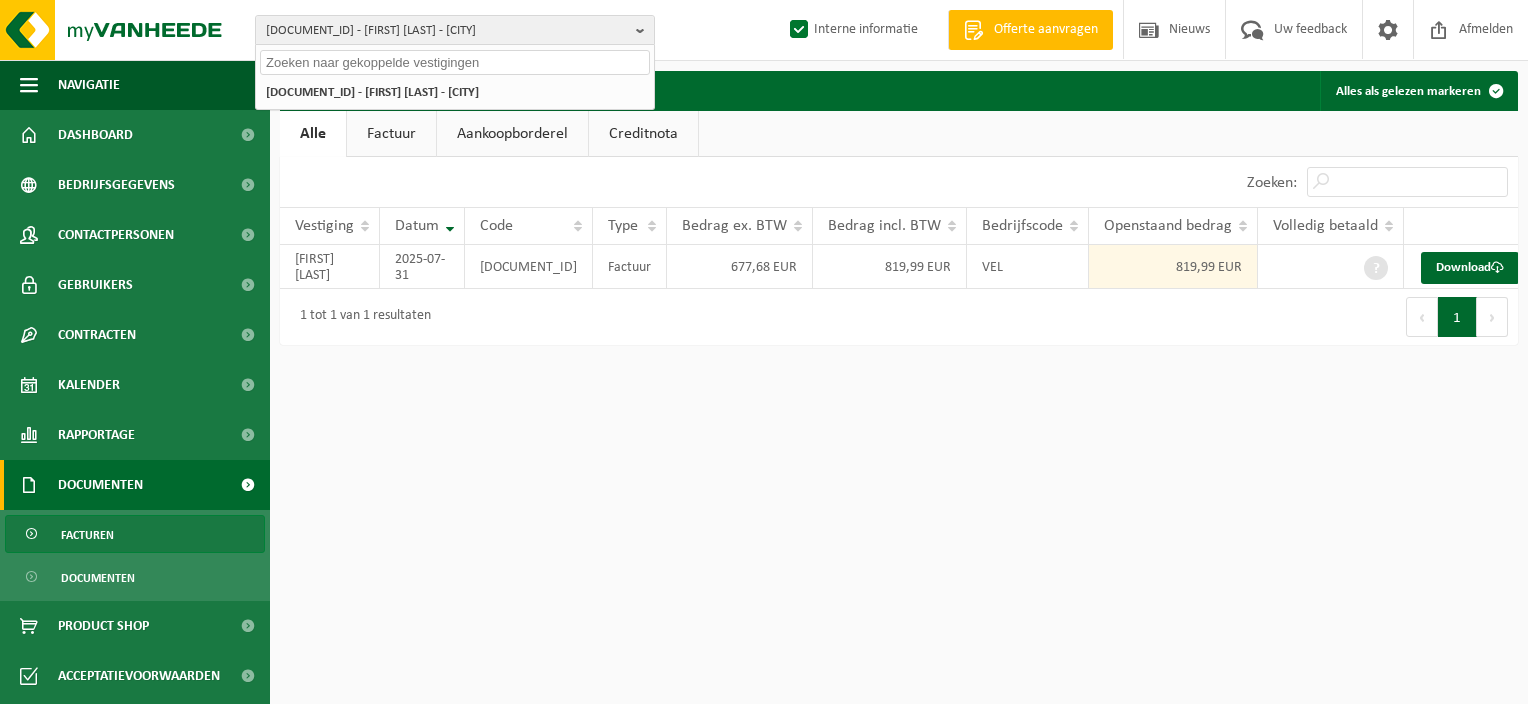 click at bounding box center (455, 62) 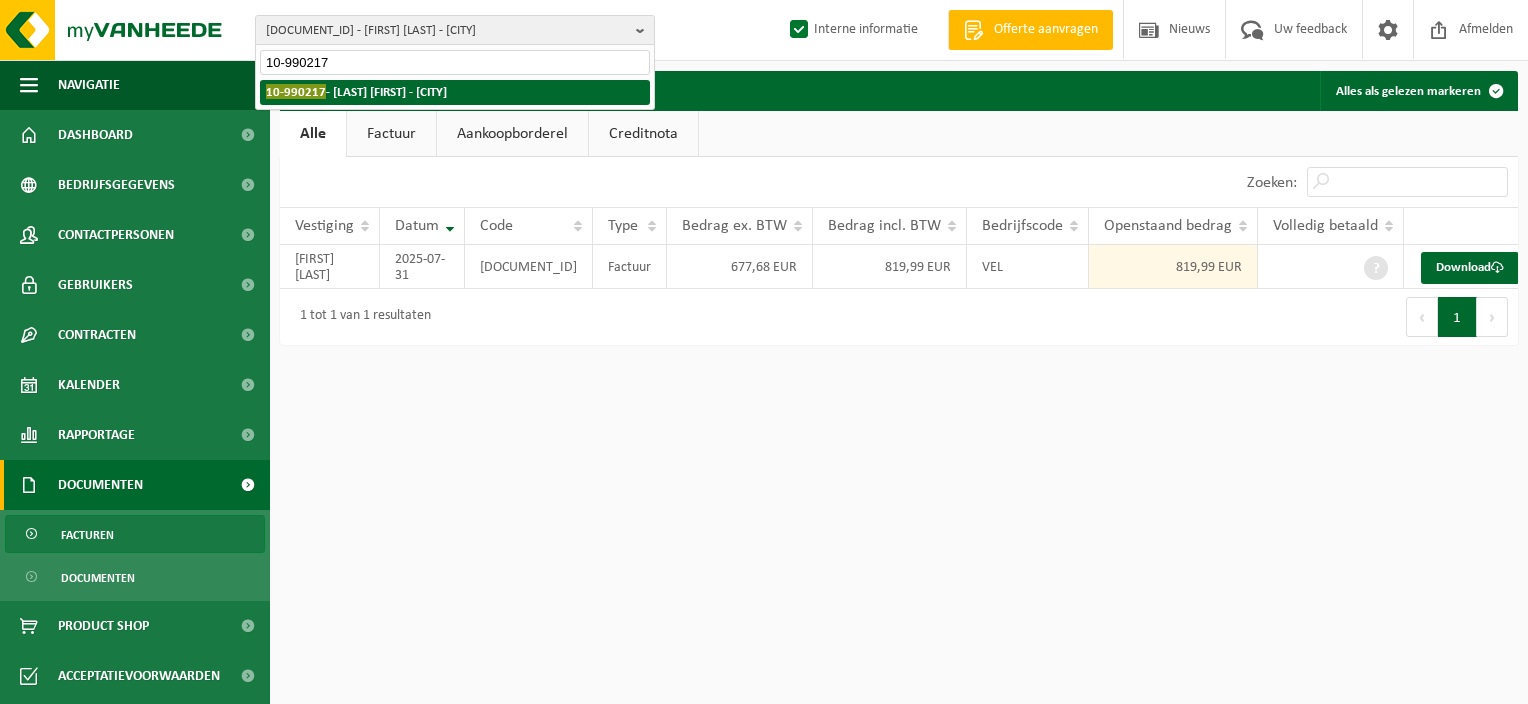 type on "10-990217" 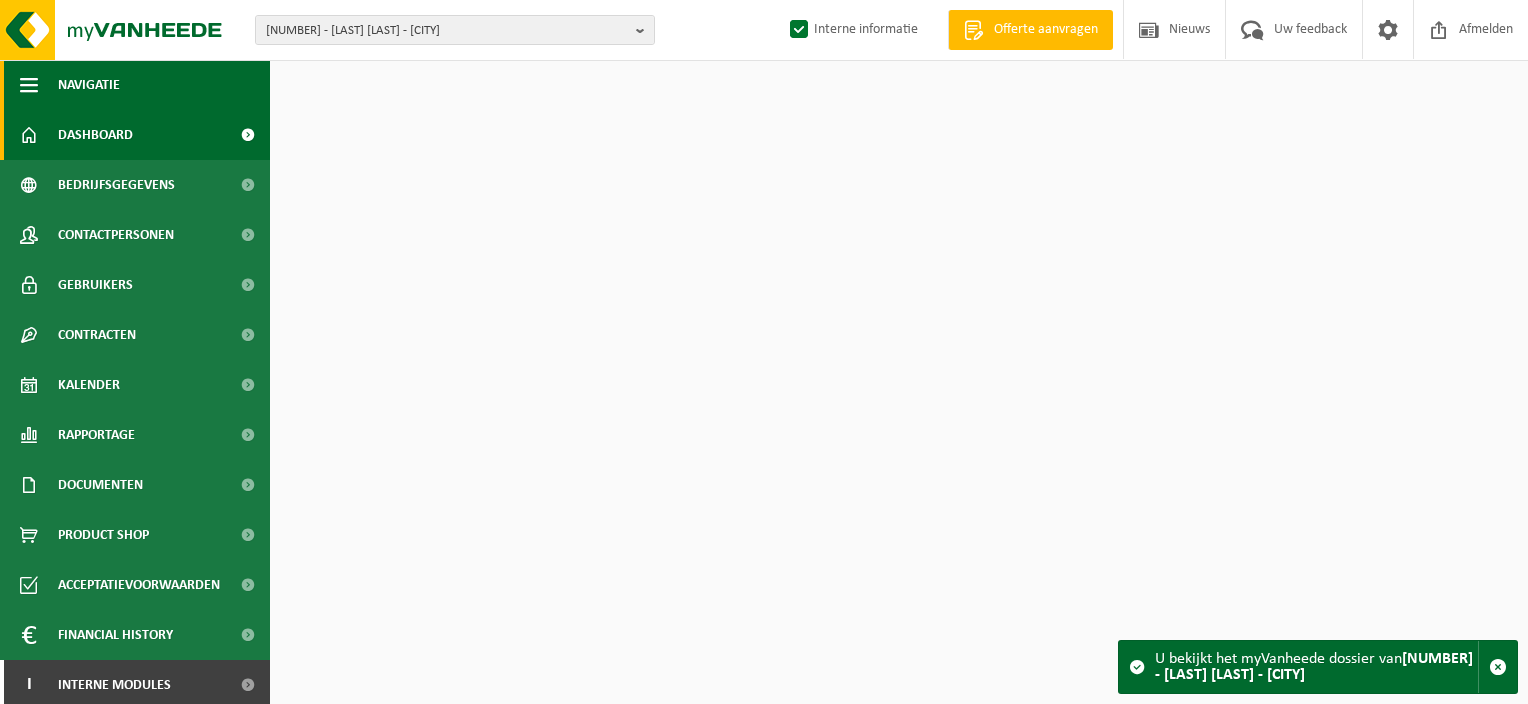 scroll, scrollTop: 0, scrollLeft: 0, axis: both 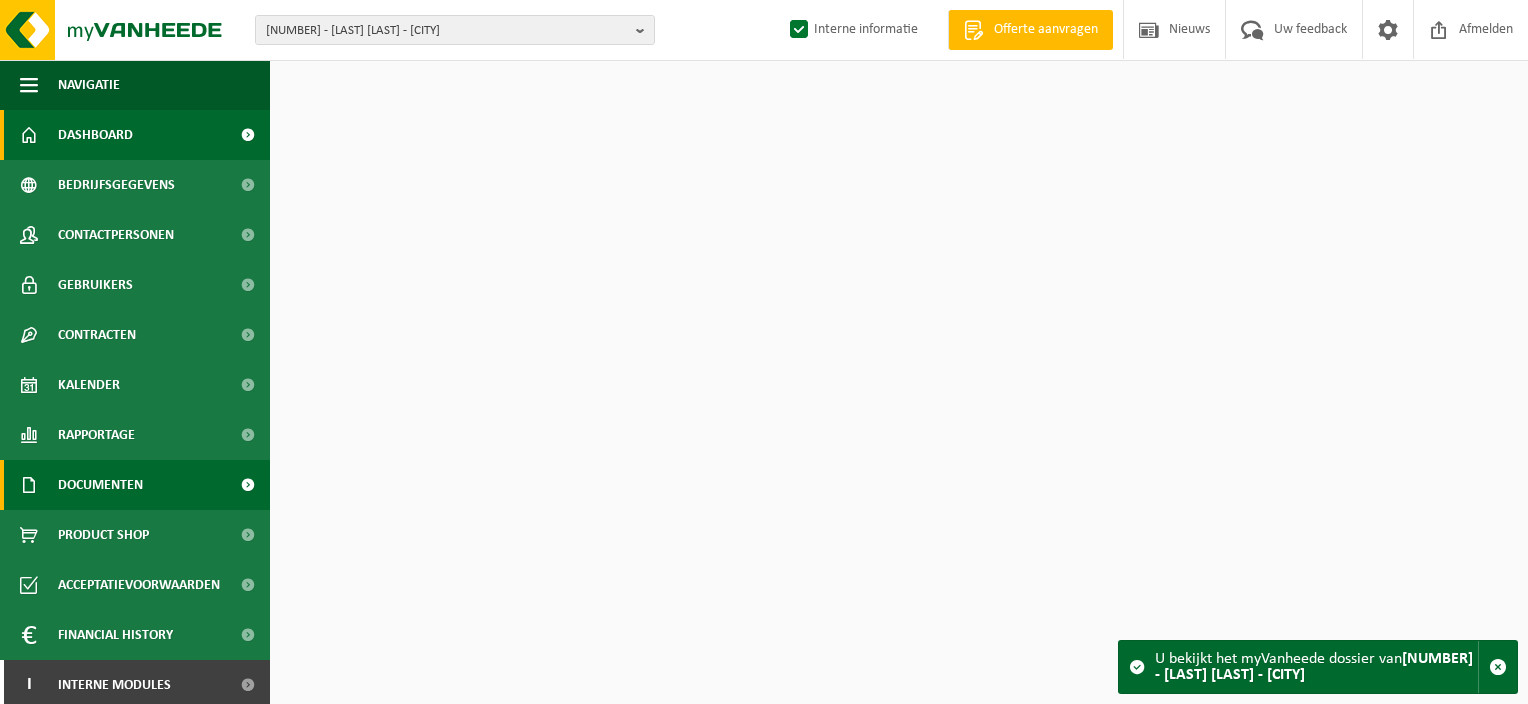 click on "Documenten" at bounding box center (135, 485) 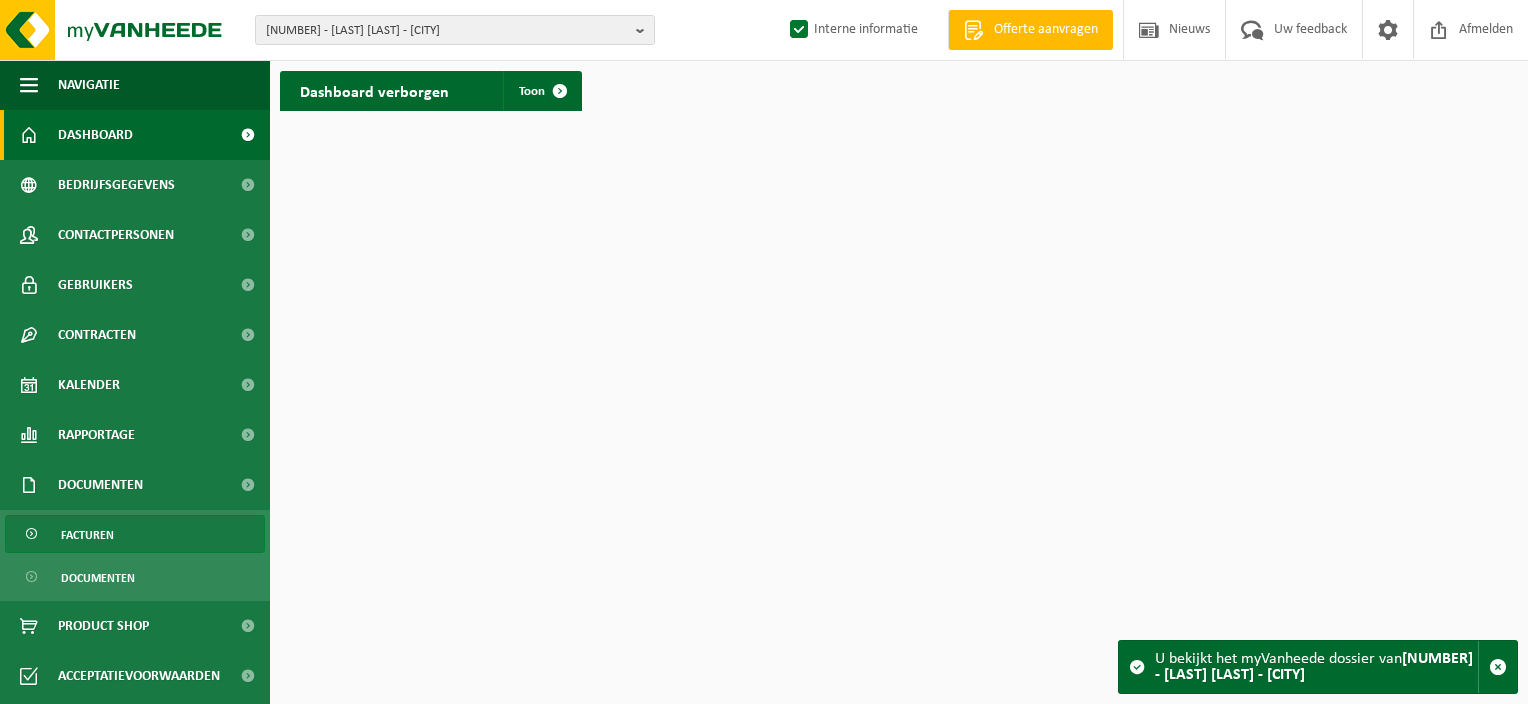 click on "Facturen" at bounding box center [135, 534] 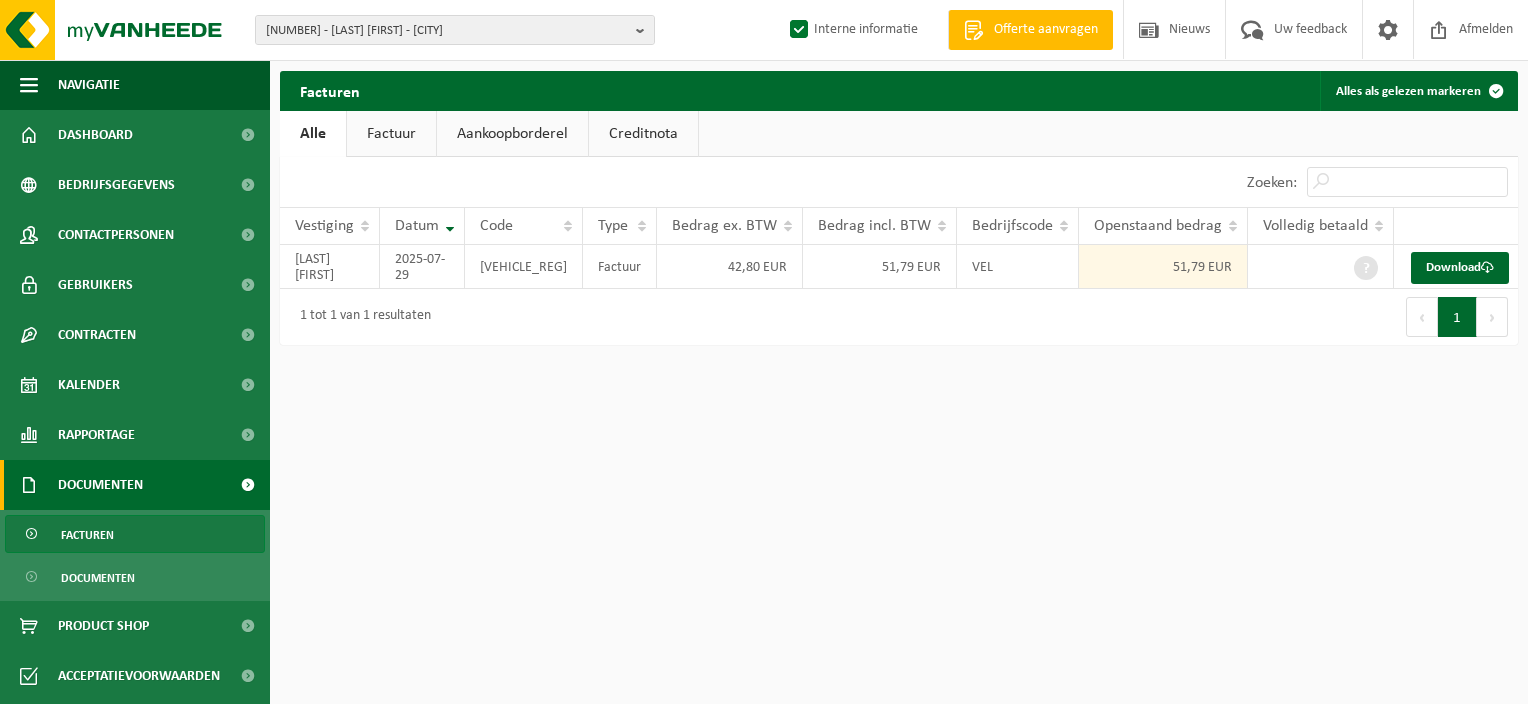 scroll, scrollTop: 0, scrollLeft: 0, axis: both 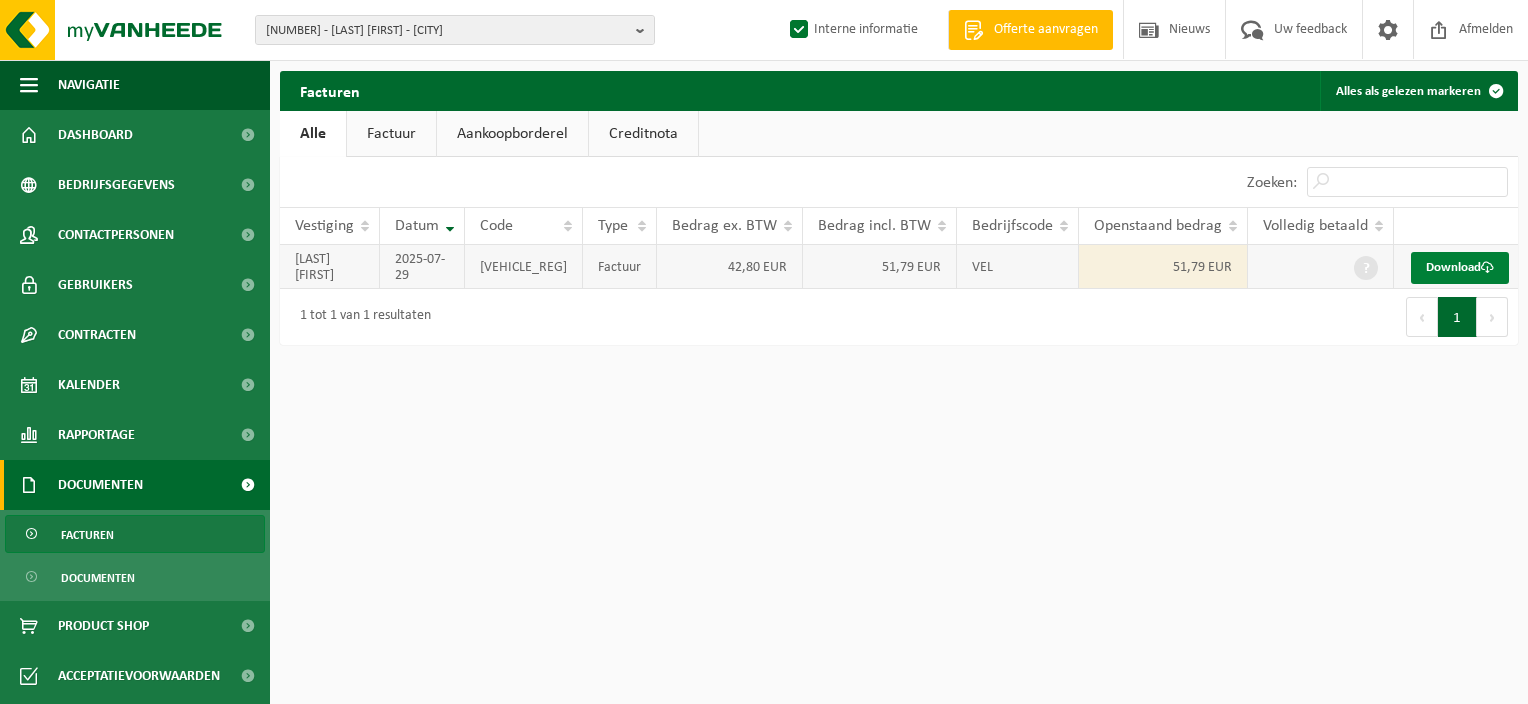 click on "Download" at bounding box center (1460, 268) 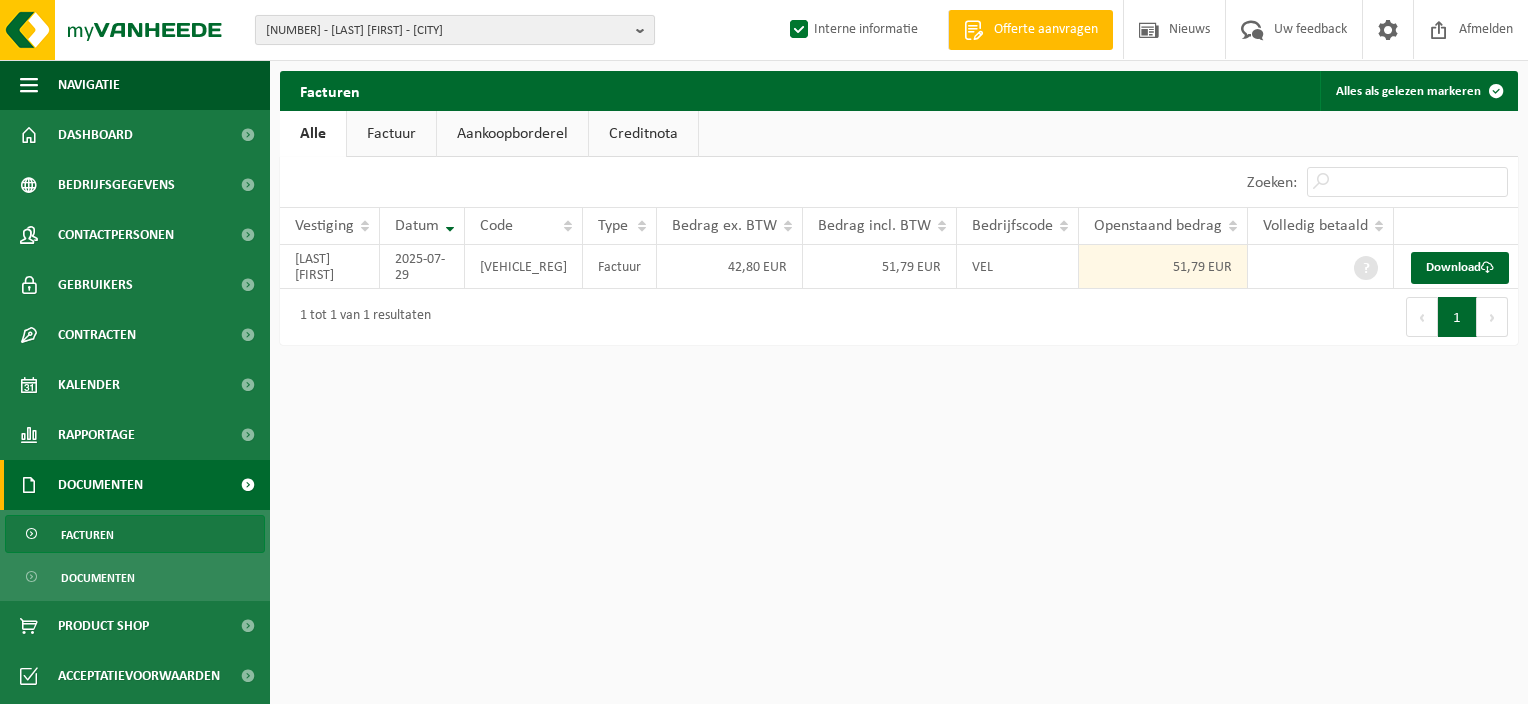 click at bounding box center (645, 30) 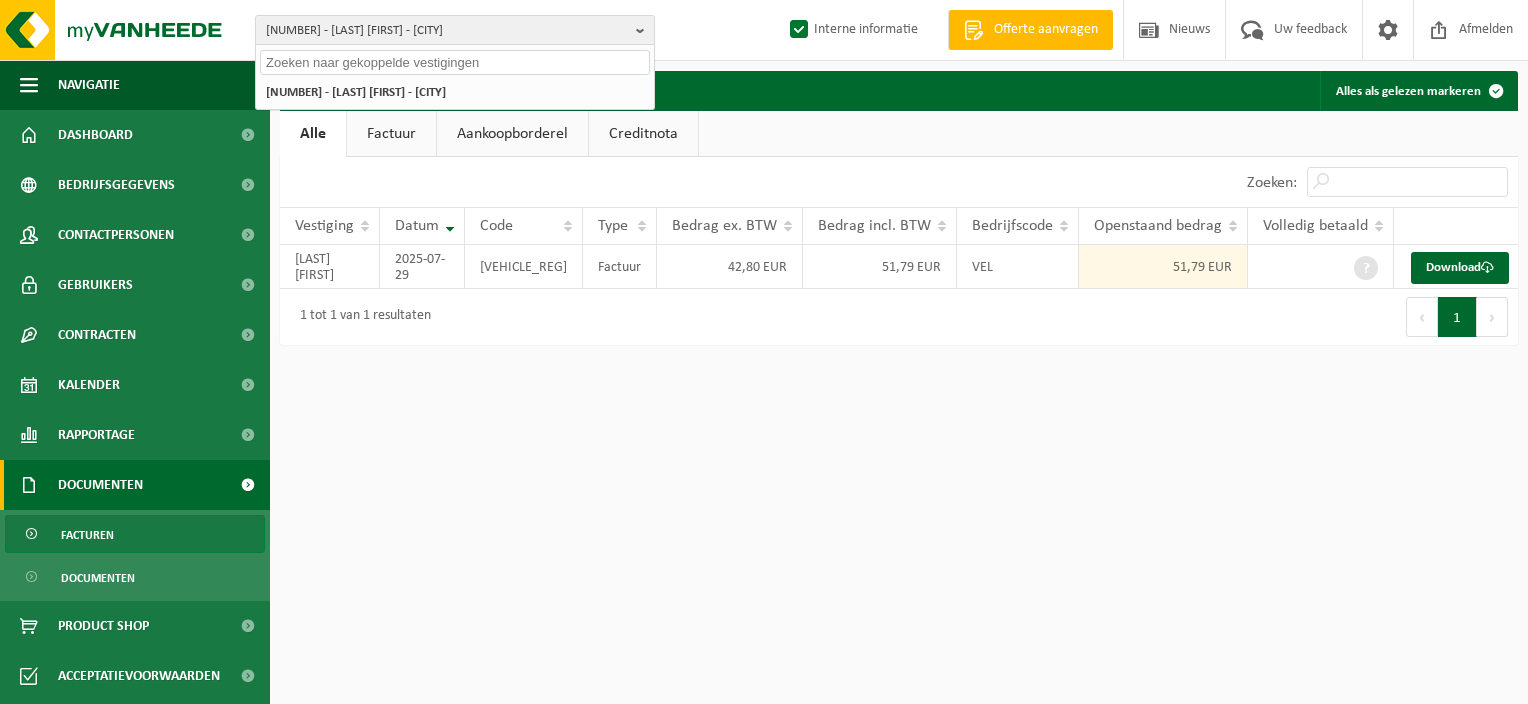 click at bounding box center [455, 62] 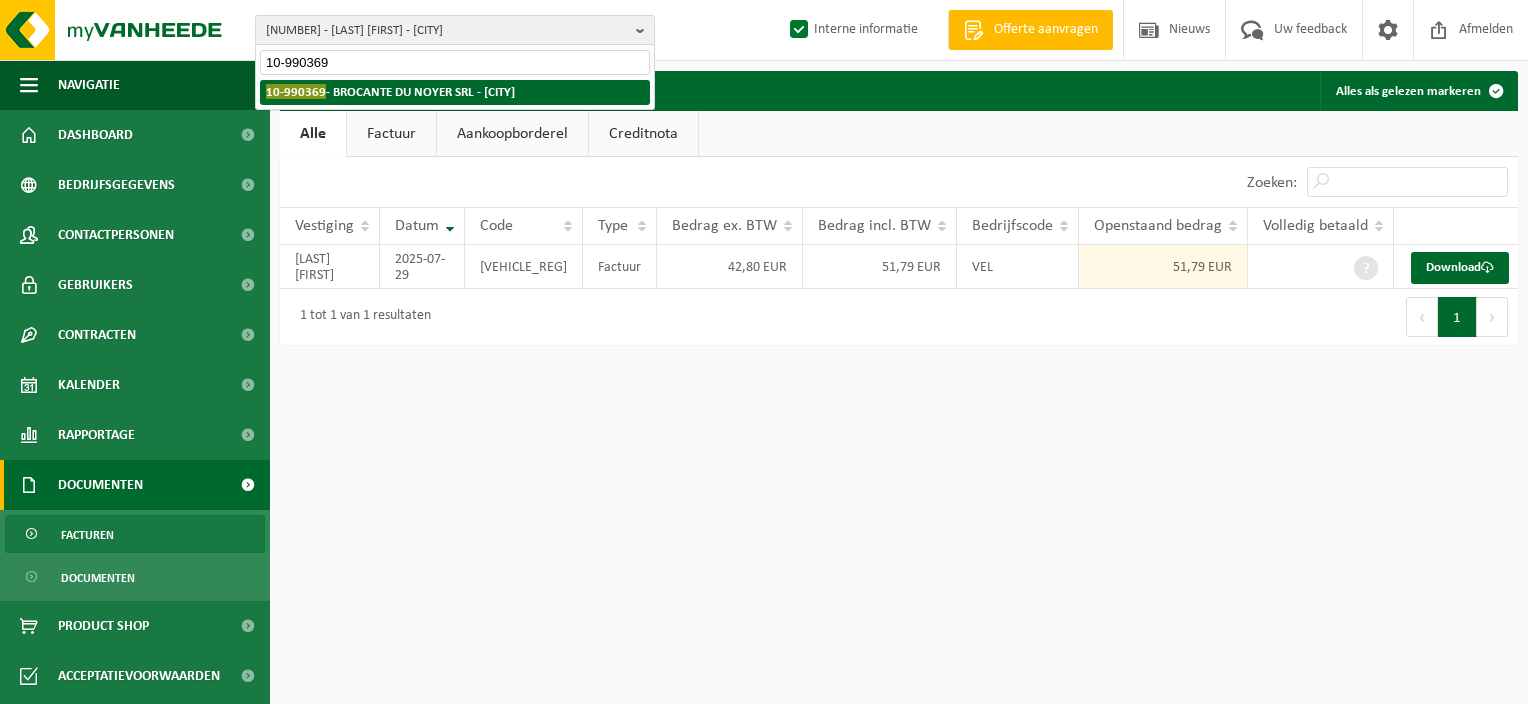 type on "10-990369" 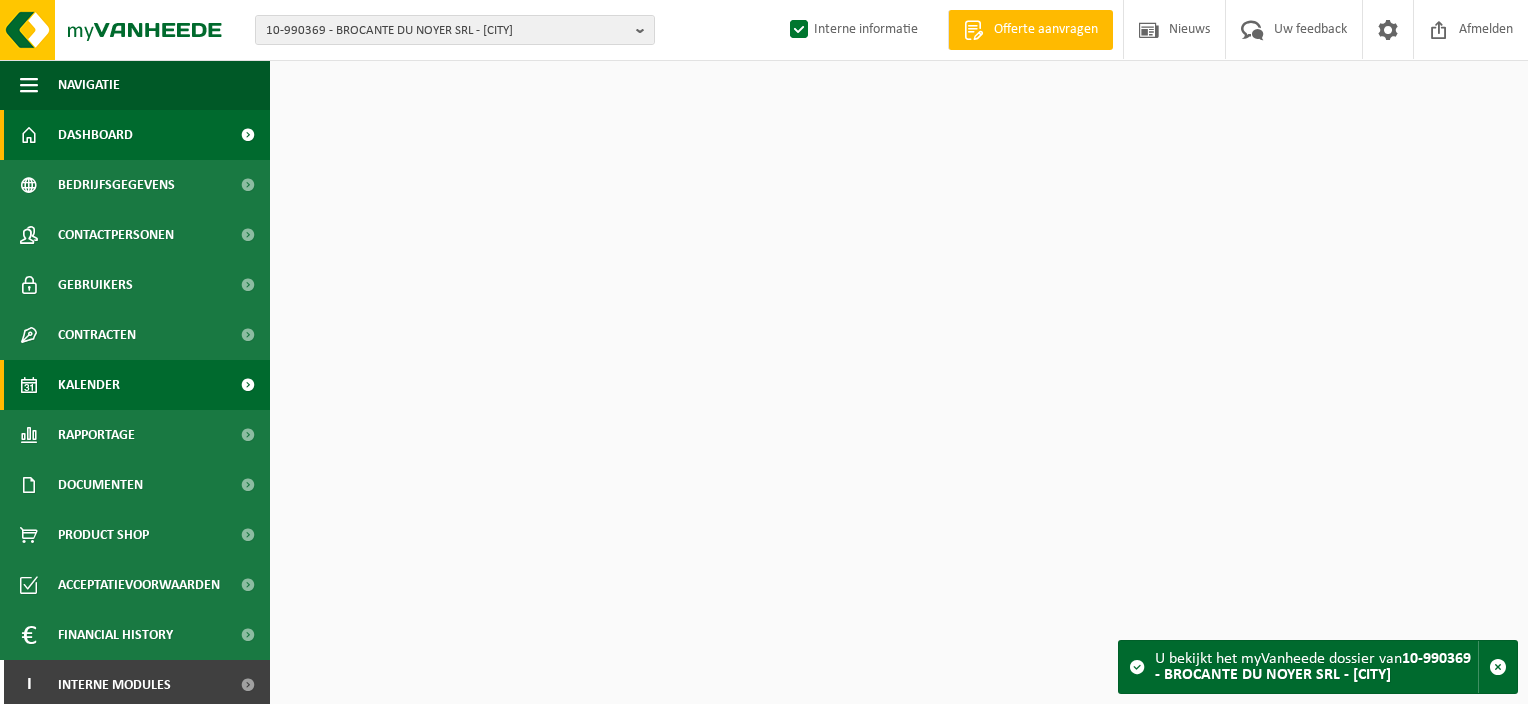 scroll, scrollTop: 0, scrollLeft: 0, axis: both 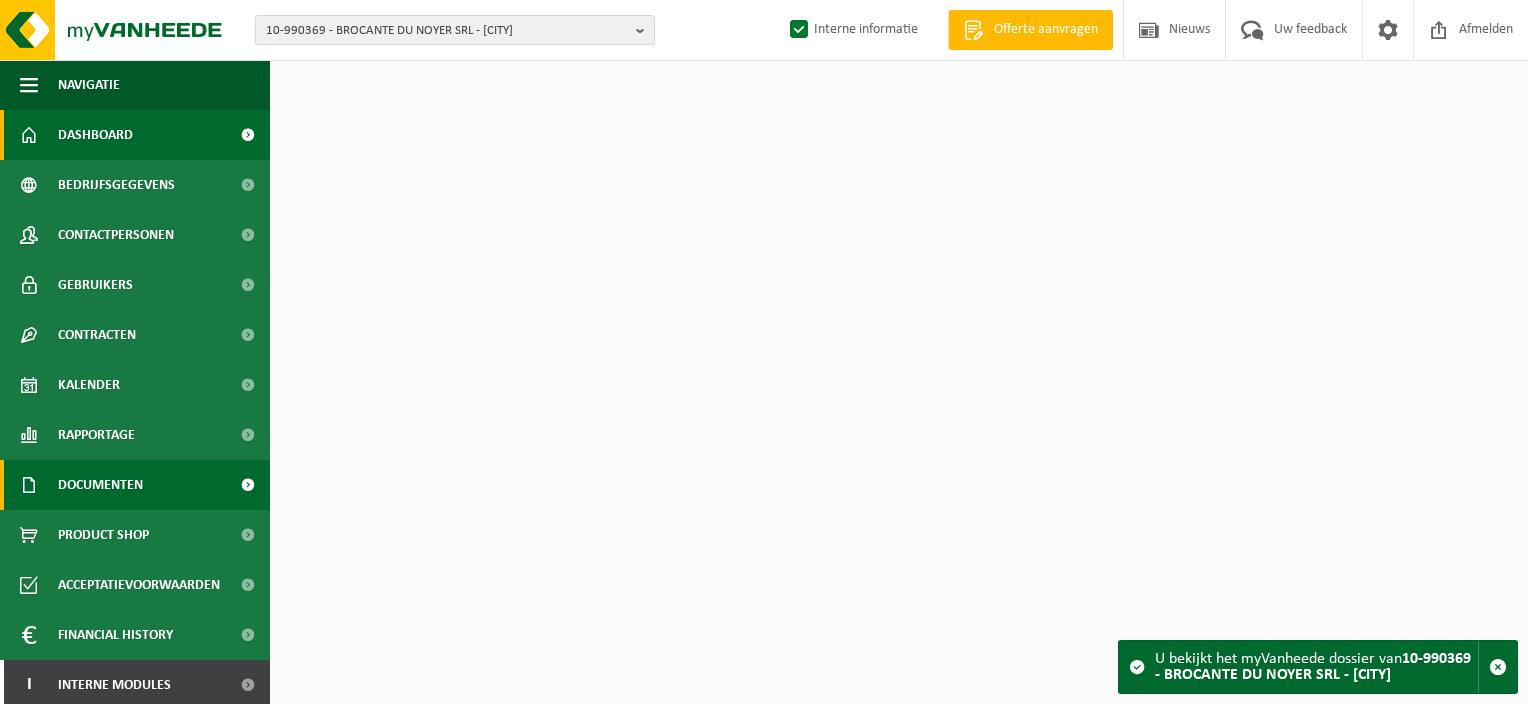 click on "Documenten" at bounding box center [100, 485] 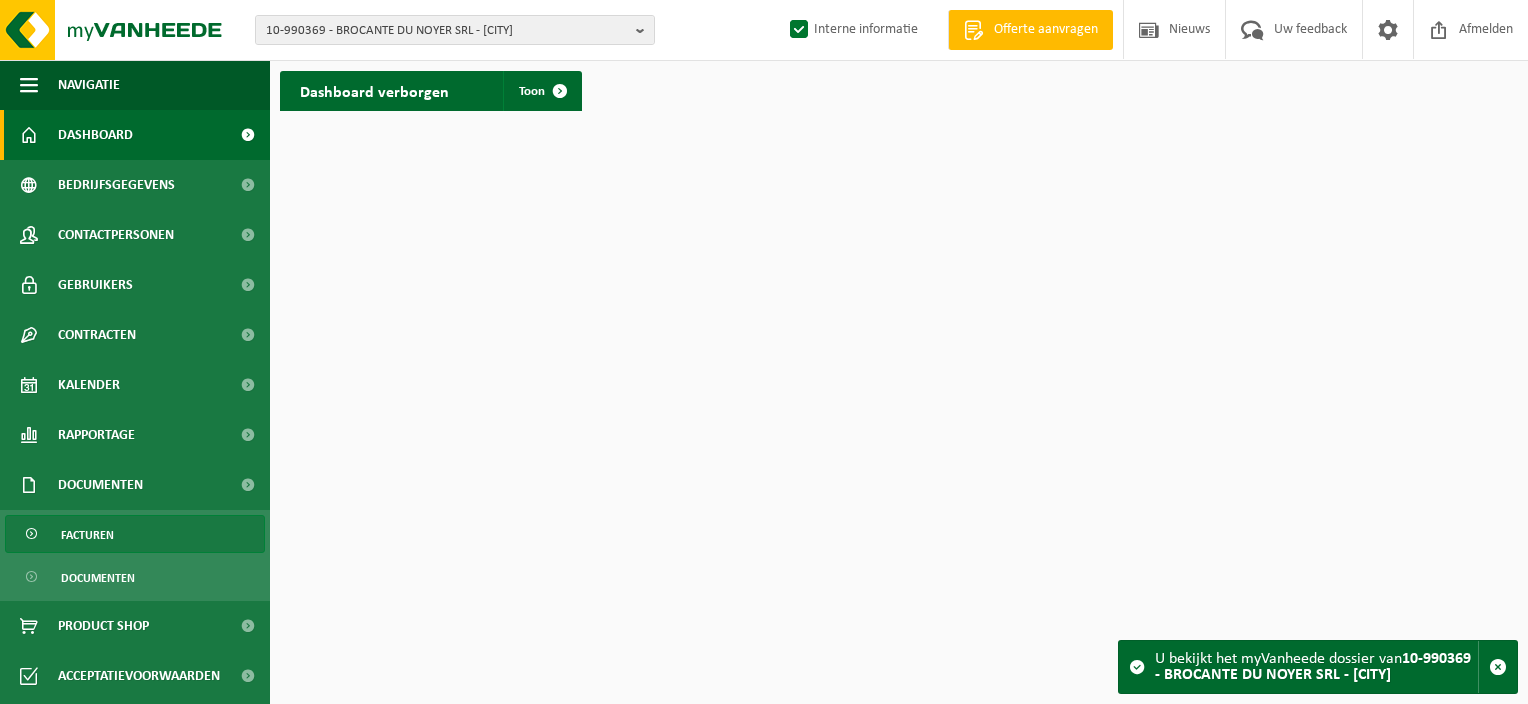 click on "Facturen" at bounding box center (135, 534) 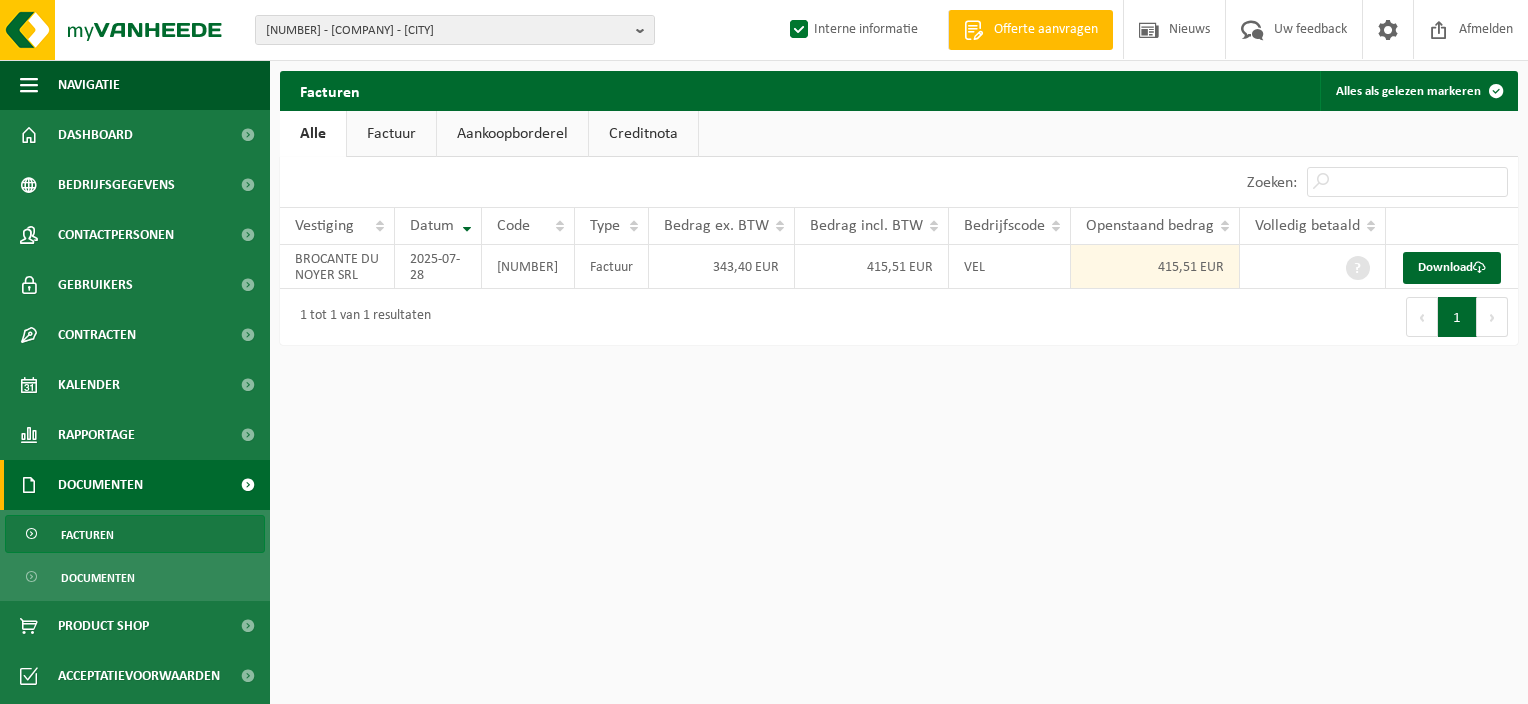 scroll, scrollTop: 0, scrollLeft: 0, axis: both 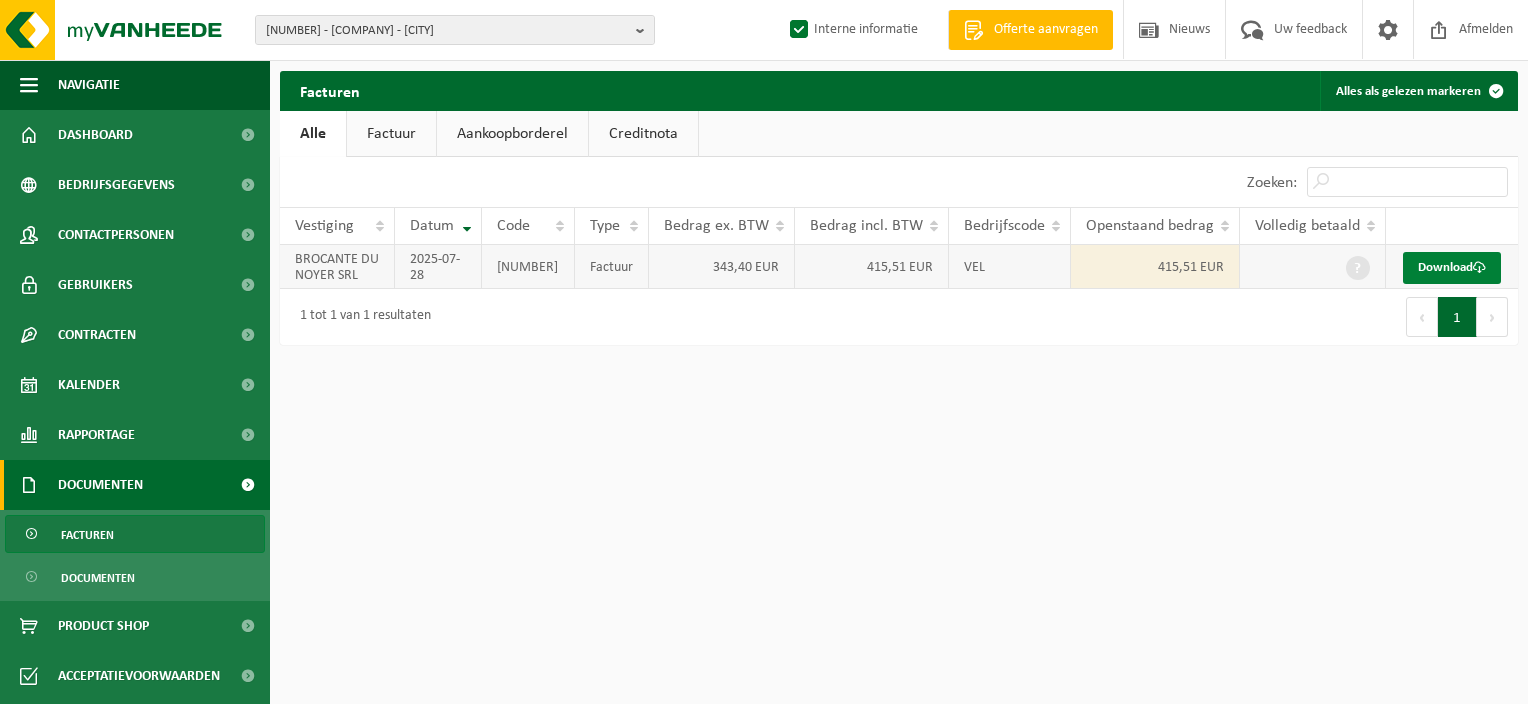 click on "Download" at bounding box center [1452, 268] 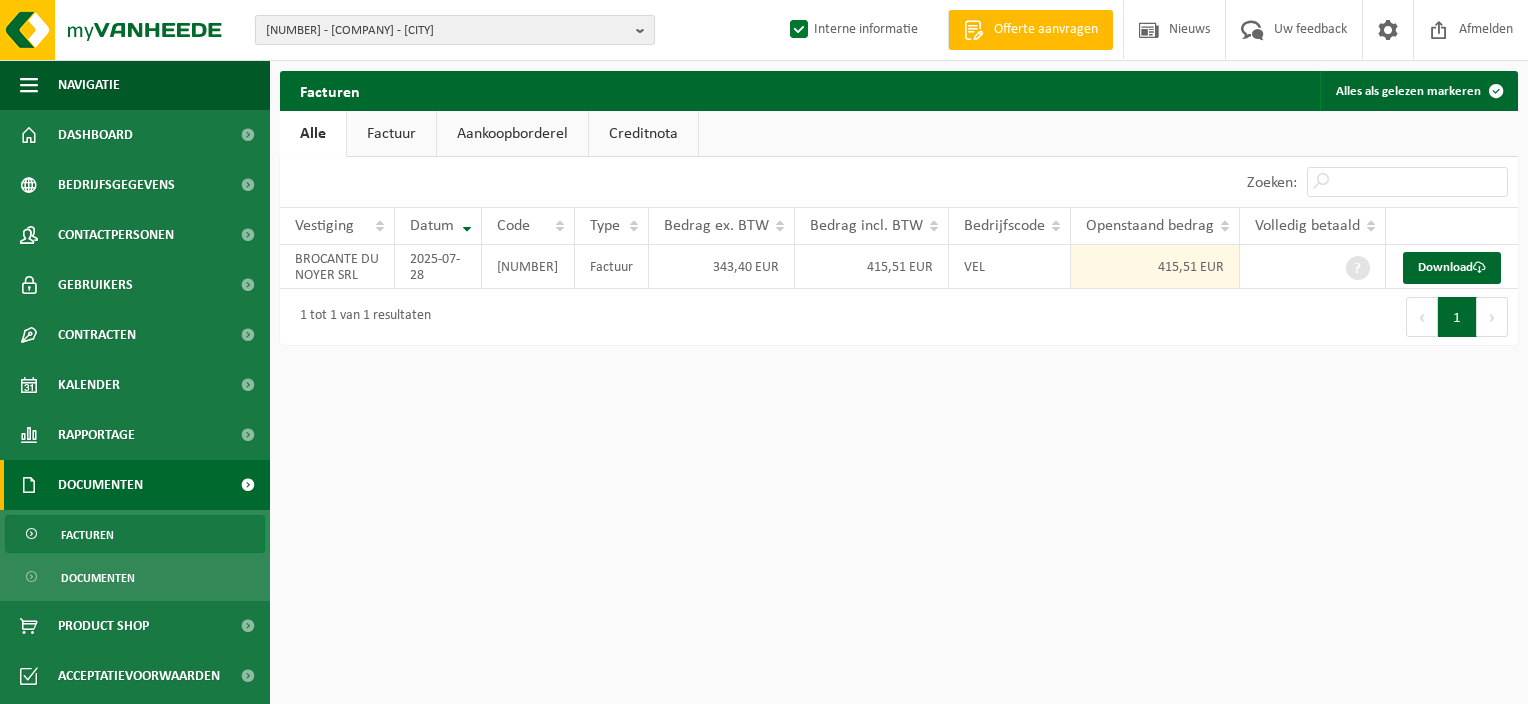 click at bounding box center (645, 30) 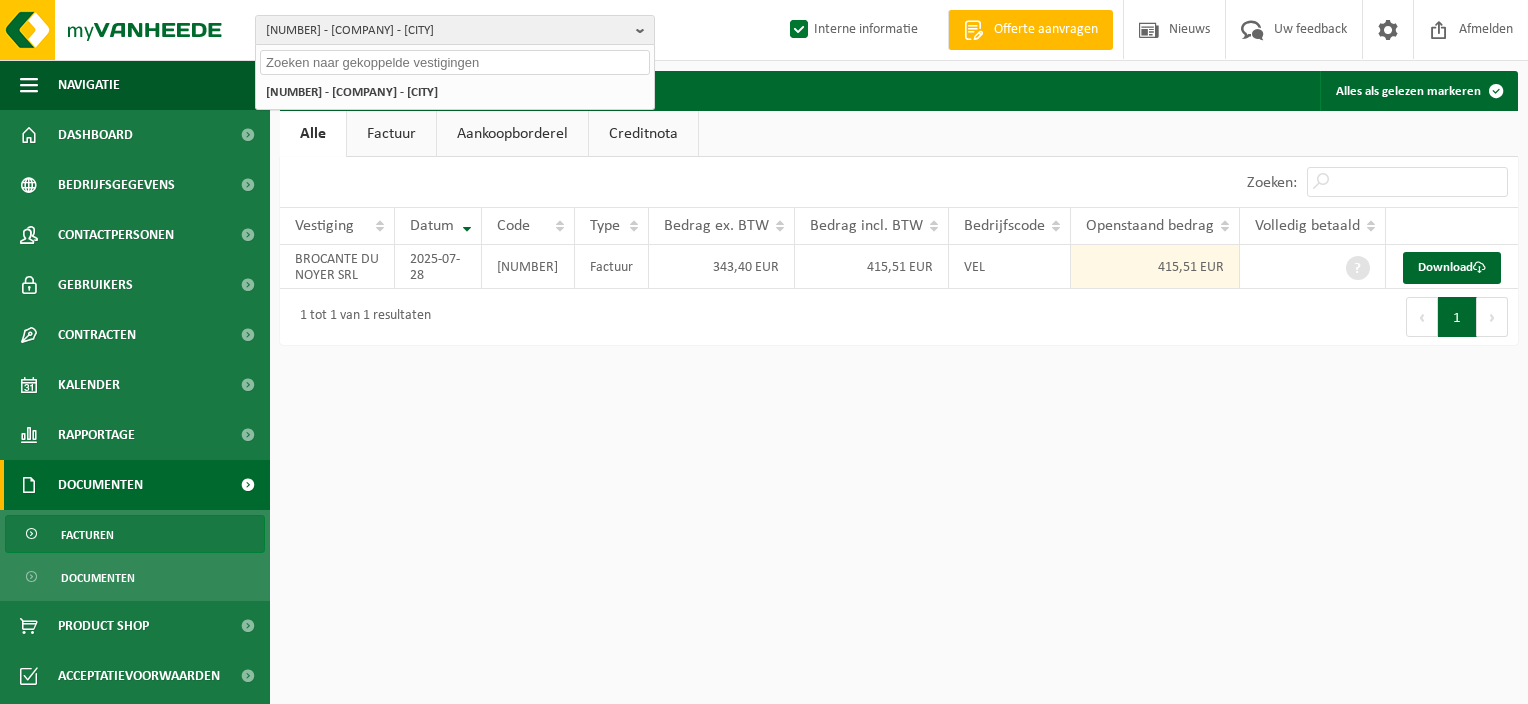click at bounding box center (455, 62) 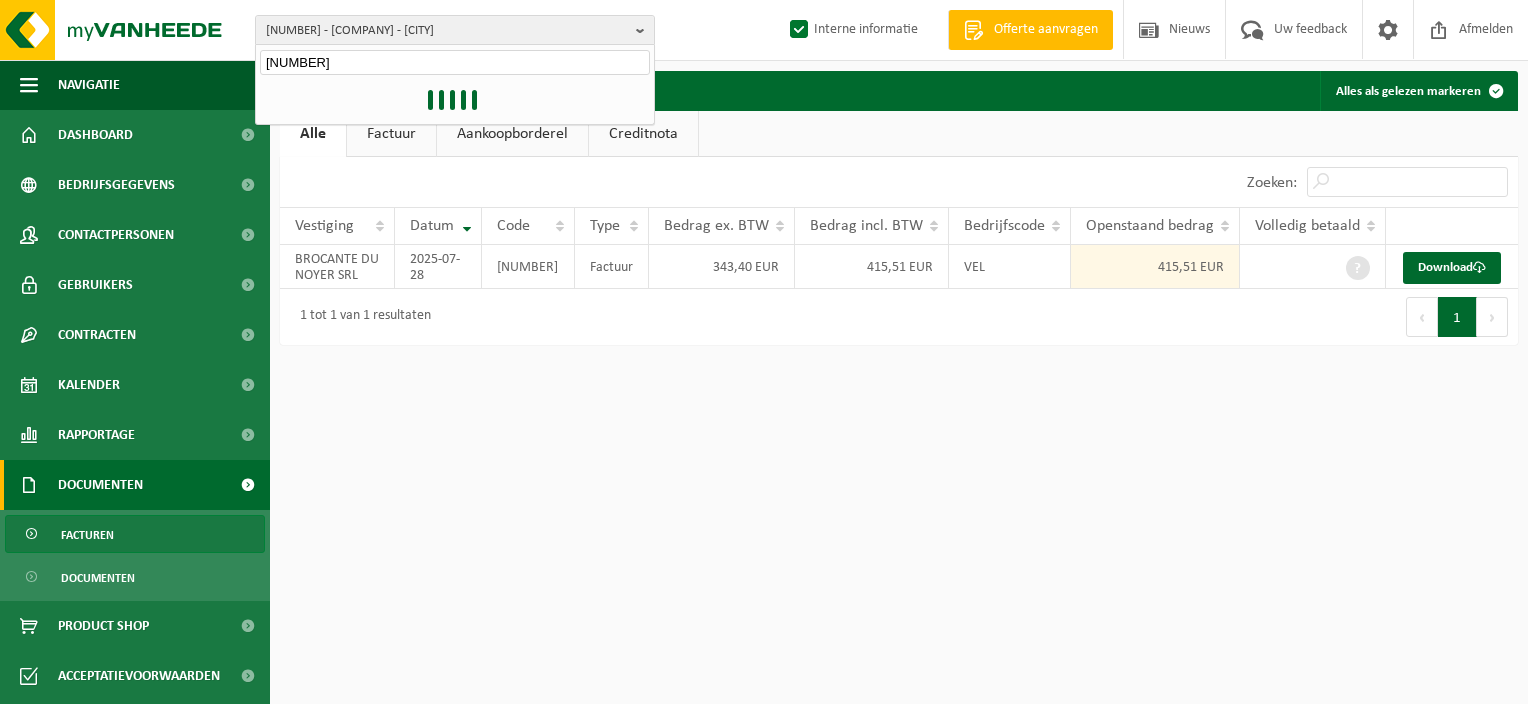 type on "[NUMBER]" 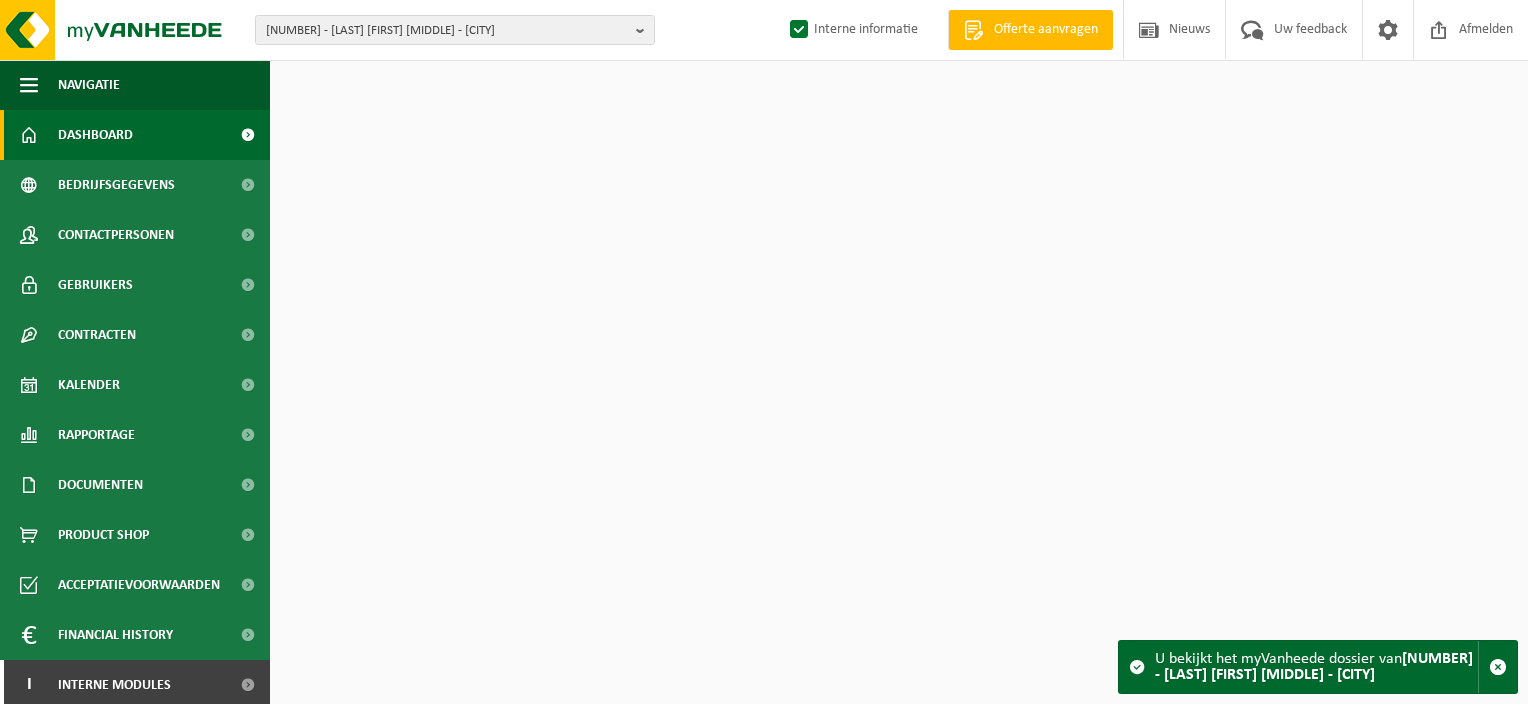 scroll, scrollTop: 0, scrollLeft: 0, axis: both 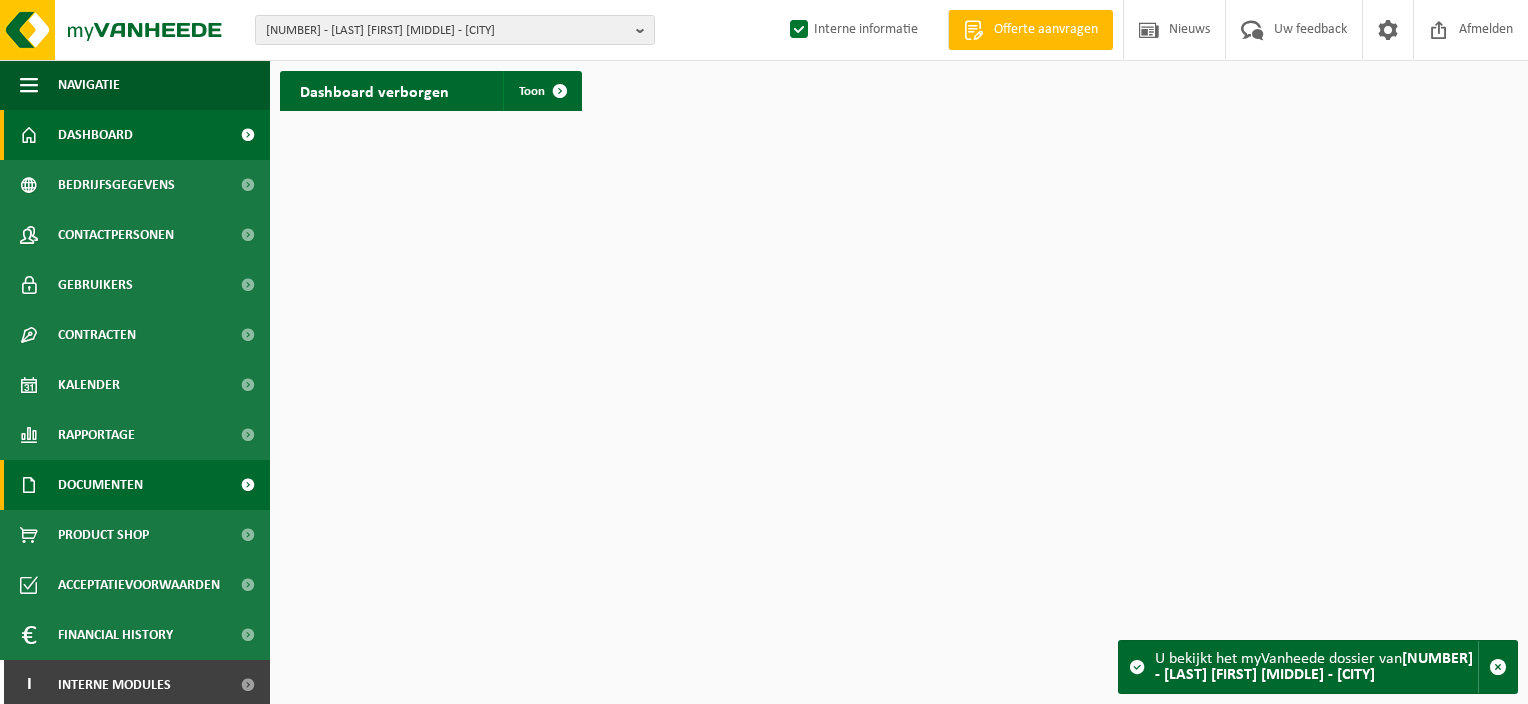 click on "Documenten" at bounding box center [100, 485] 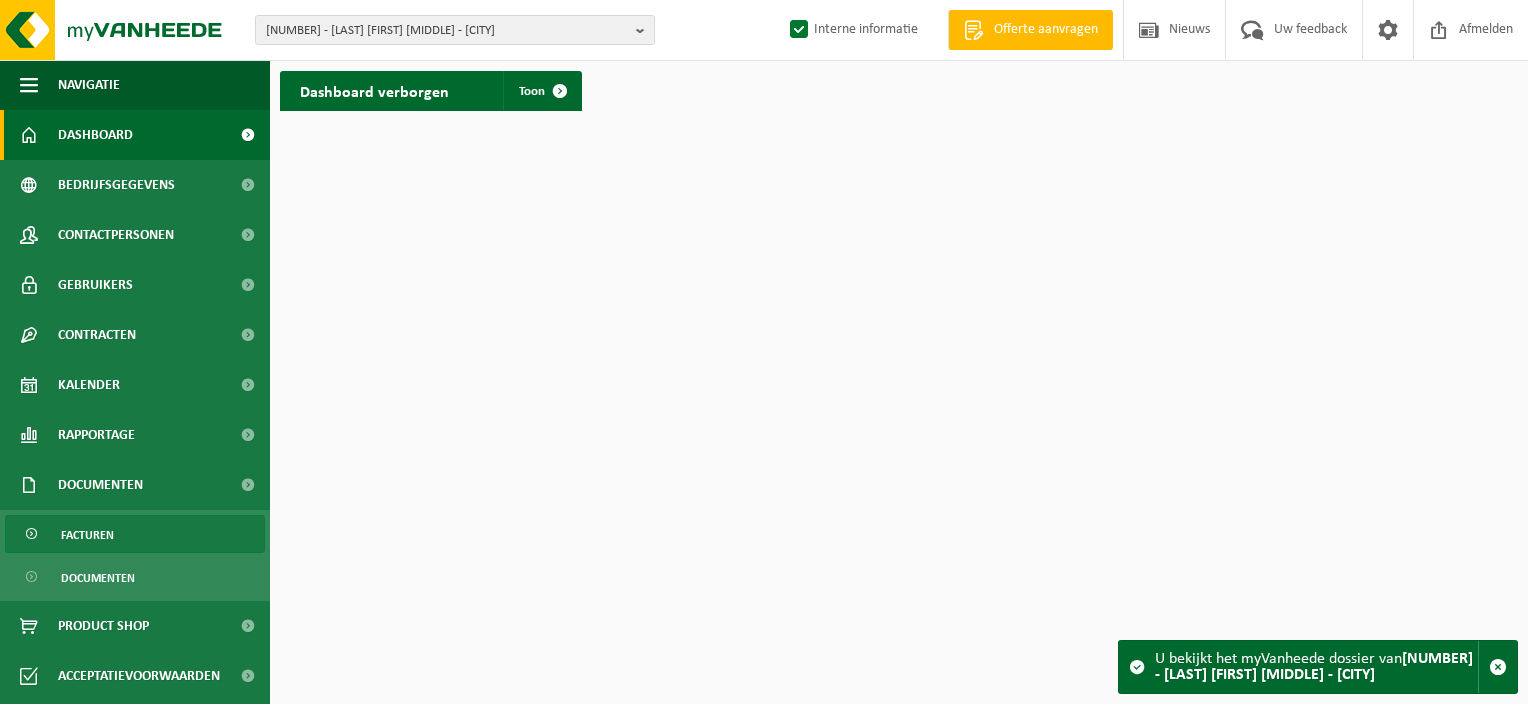 click on "Facturen" at bounding box center (87, 535) 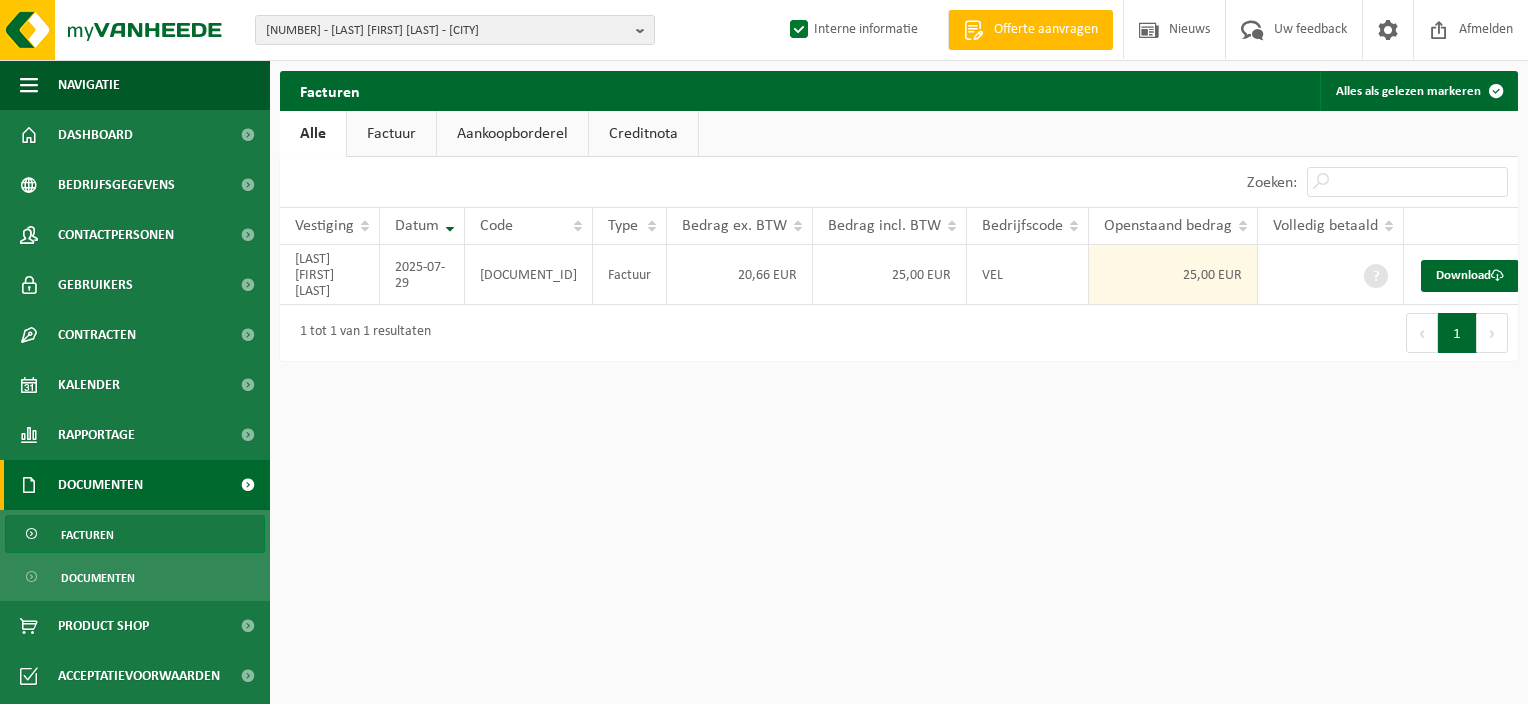 scroll, scrollTop: 0, scrollLeft: 0, axis: both 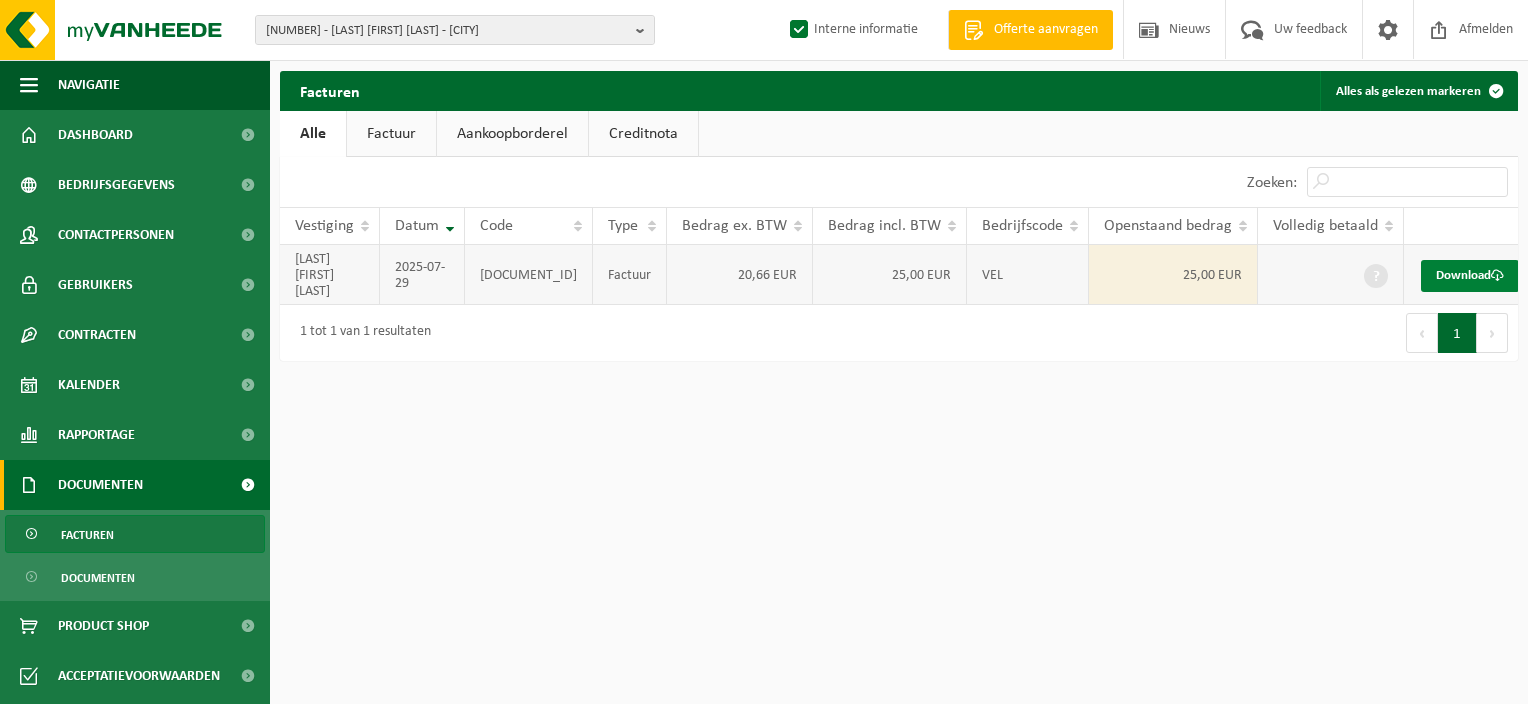 click on "Download" at bounding box center [1470, 276] 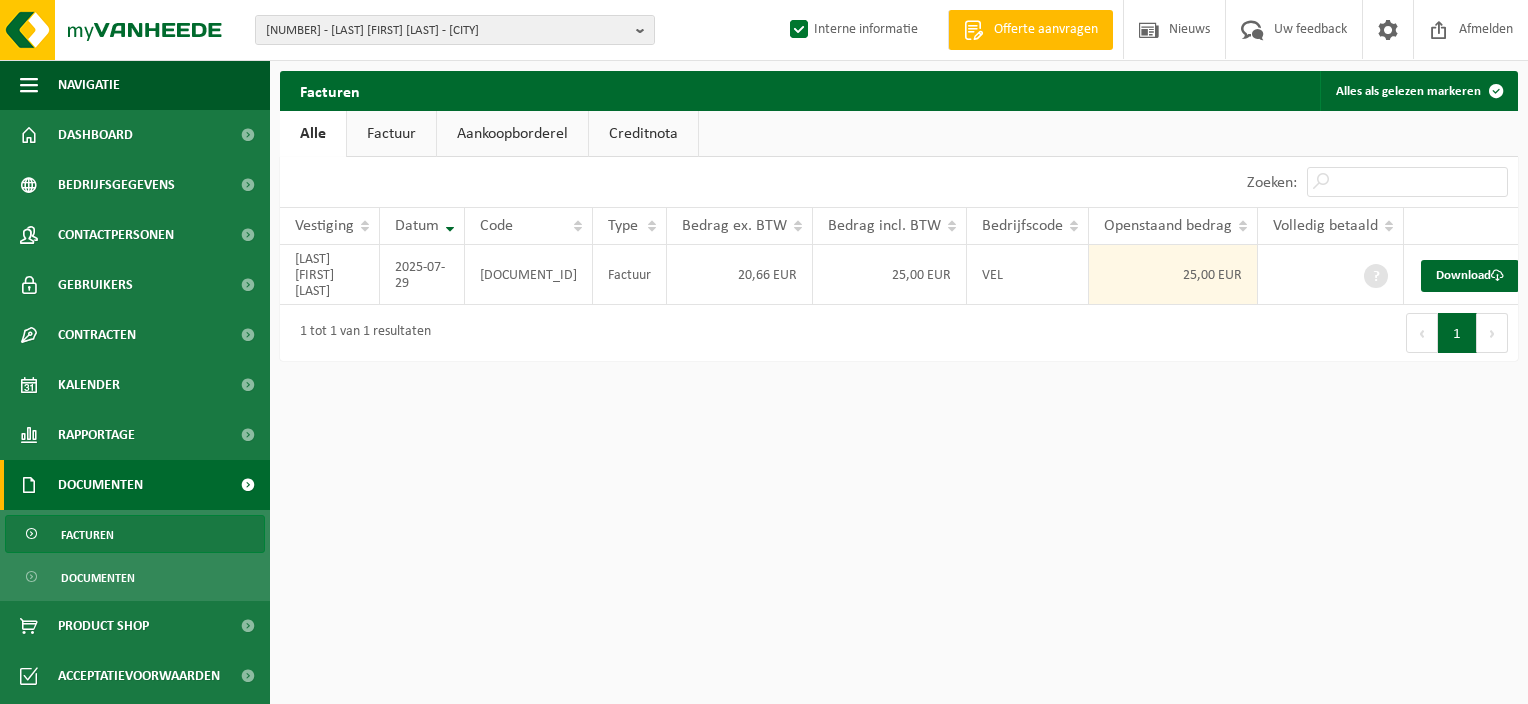 click on "[NUMBER] - [LAST] [FIRST] [LAST] - [CITY]                           [NUMBER] - [LAST] [FIRST] [LAST] - [CITY]                                         Interne informatie      Welkom  ONLINE SALES TEAM NIVELLES         Offerte aanvragen         Nieuws         Uw feedback               Afmelden                     Navigatie                 Offerte aanvragen         Nieuws         Uw feedback               Afmelden                 Dashboard               Bedrijfsgegevens               Contactpersonen               Gebruikers               Contracten               Actieve contracten             Historiek contracten                 Kalender               Rapportage               In grafiekvorm             In lijstvorm                 Documenten               Facturen             Documenten                 Product Shop               Acceptatievoorwaarden               Financial History               In grafiekvorm             In lijstvorm               I   Interne modules               Toolbox" at bounding box center [764, 352] 